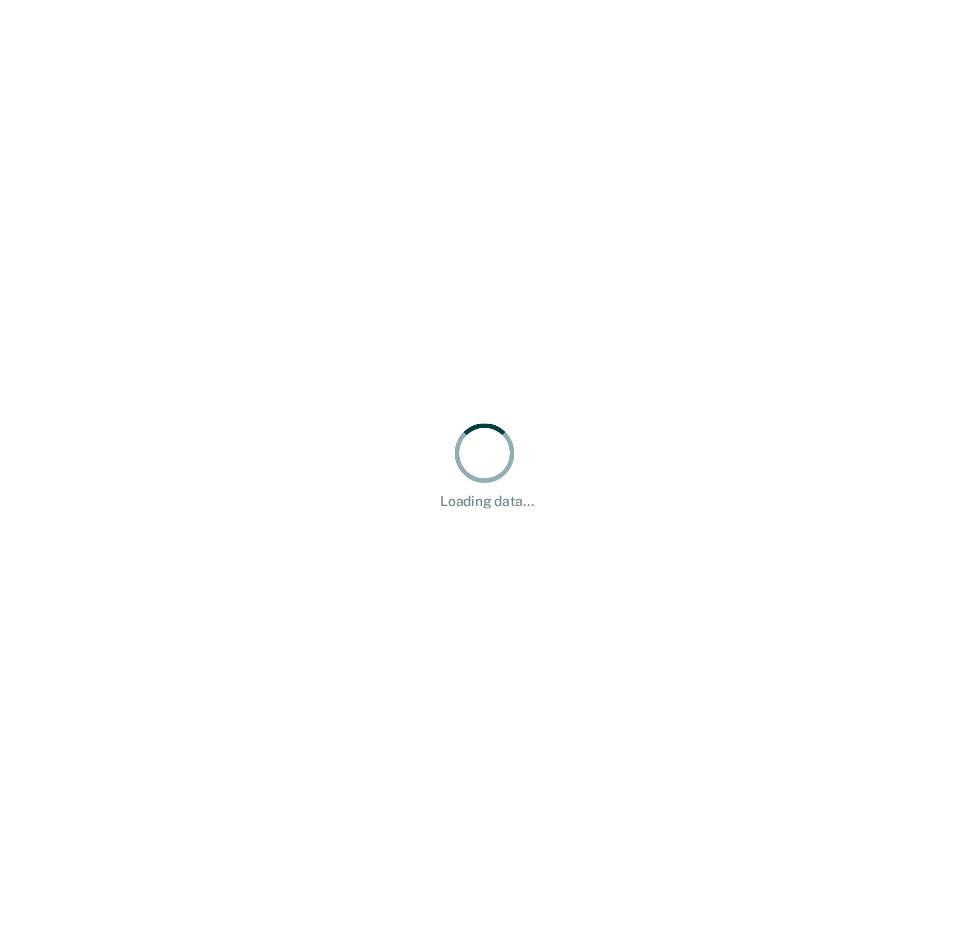 scroll, scrollTop: 0, scrollLeft: 0, axis: both 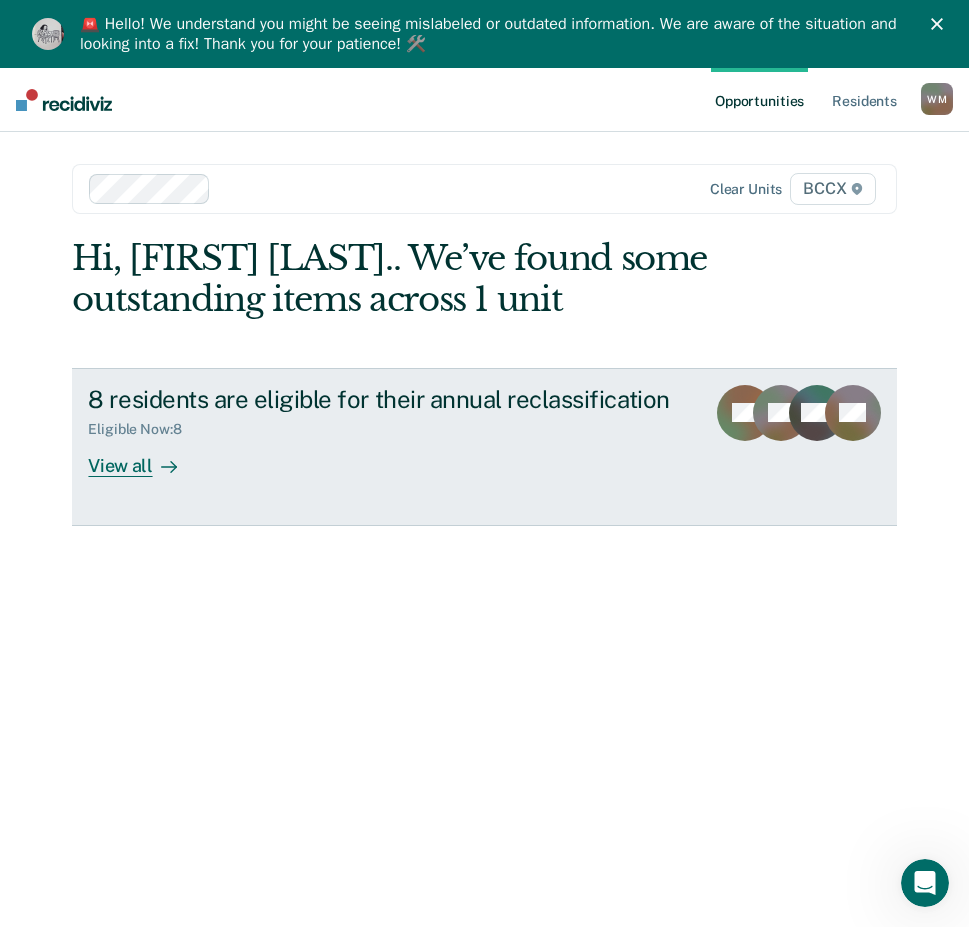 click on "8 residents are eligible for their annual reclassification Eligible Now :  8 View all   AB TD AM + 5" at bounding box center (484, 447) 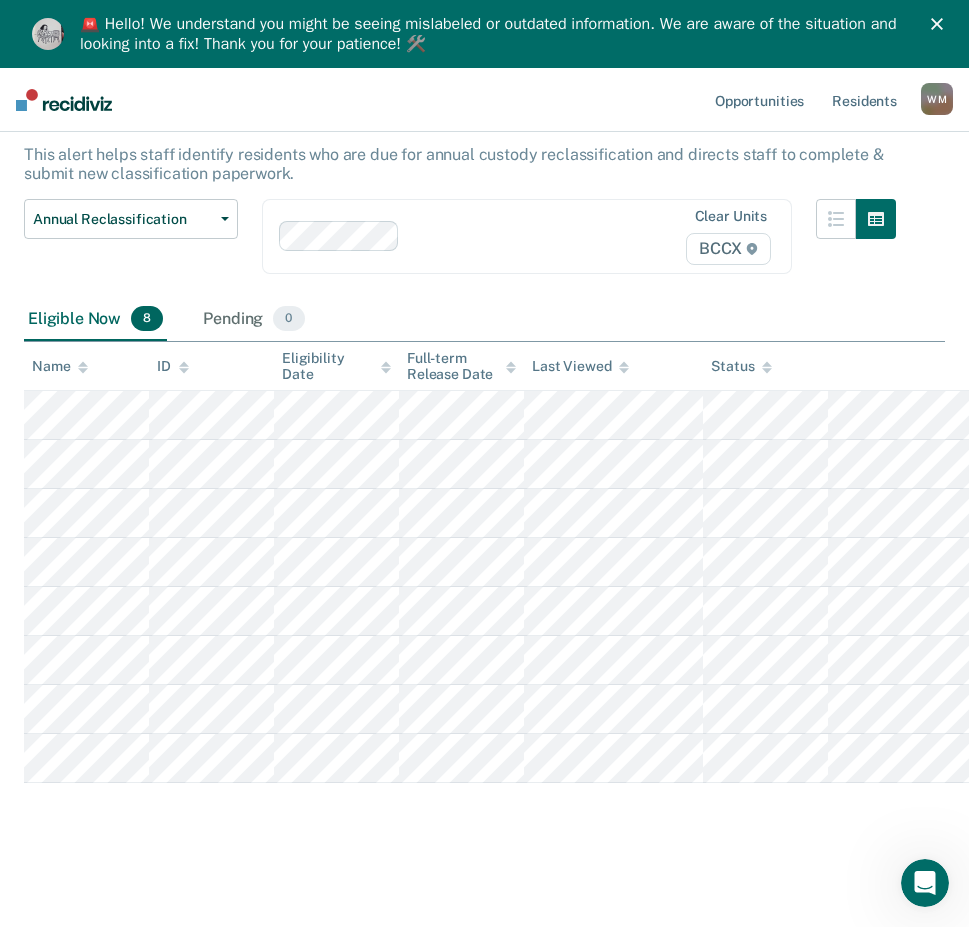 scroll, scrollTop: 18, scrollLeft: 0, axis: vertical 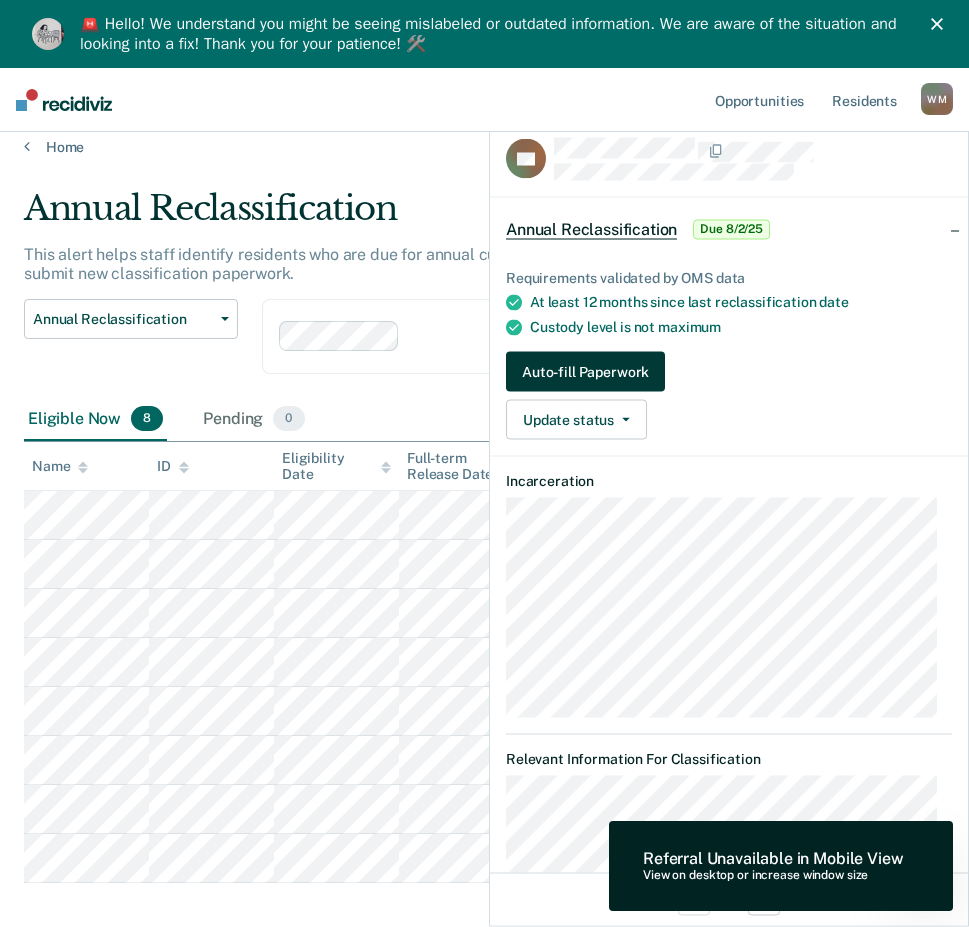 click on "Auto-fill Paperwork" at bounding box center (585, 372) 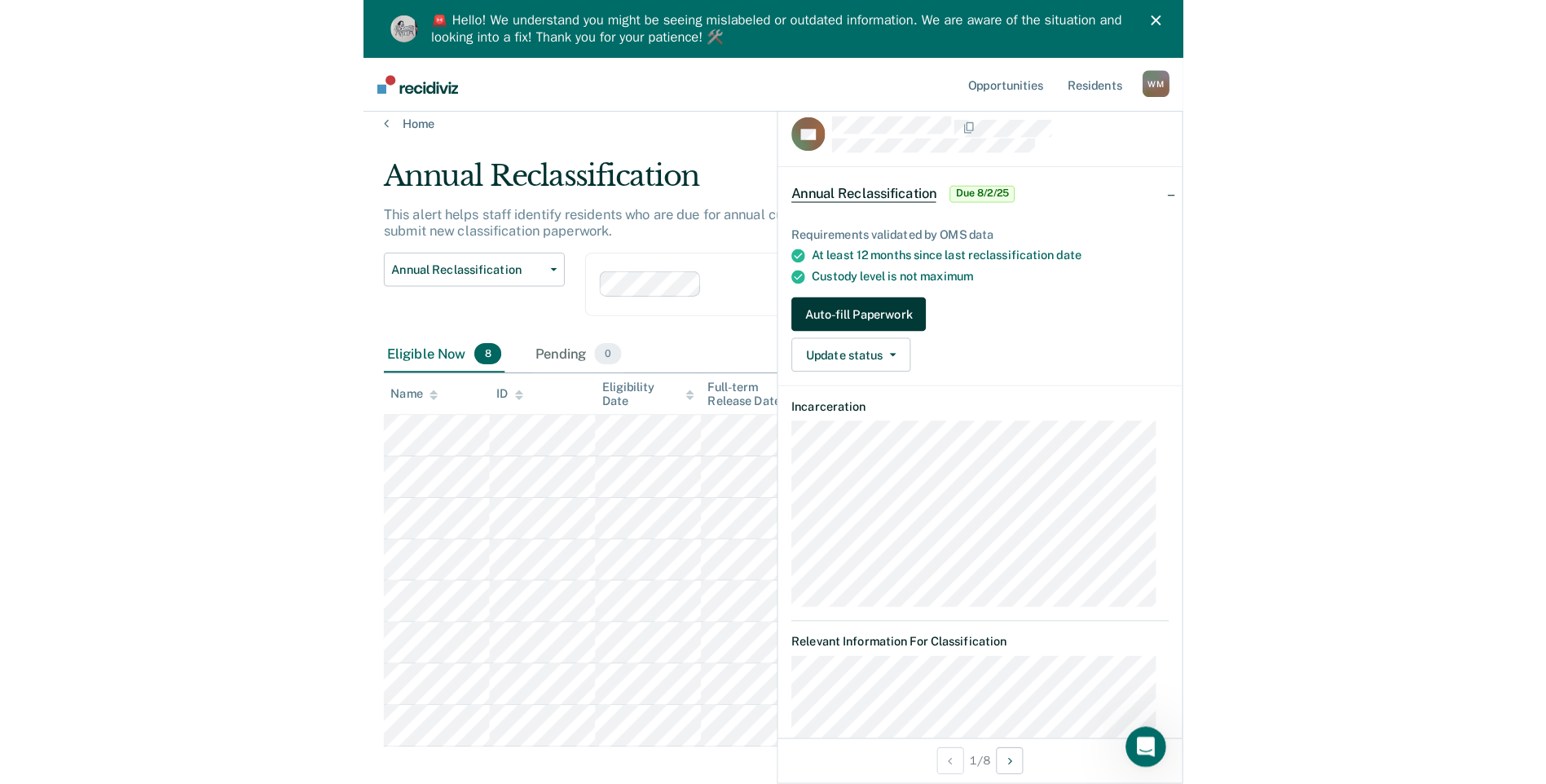 scroll, scrollTop: 0, scrollLeft: 0, axis: both 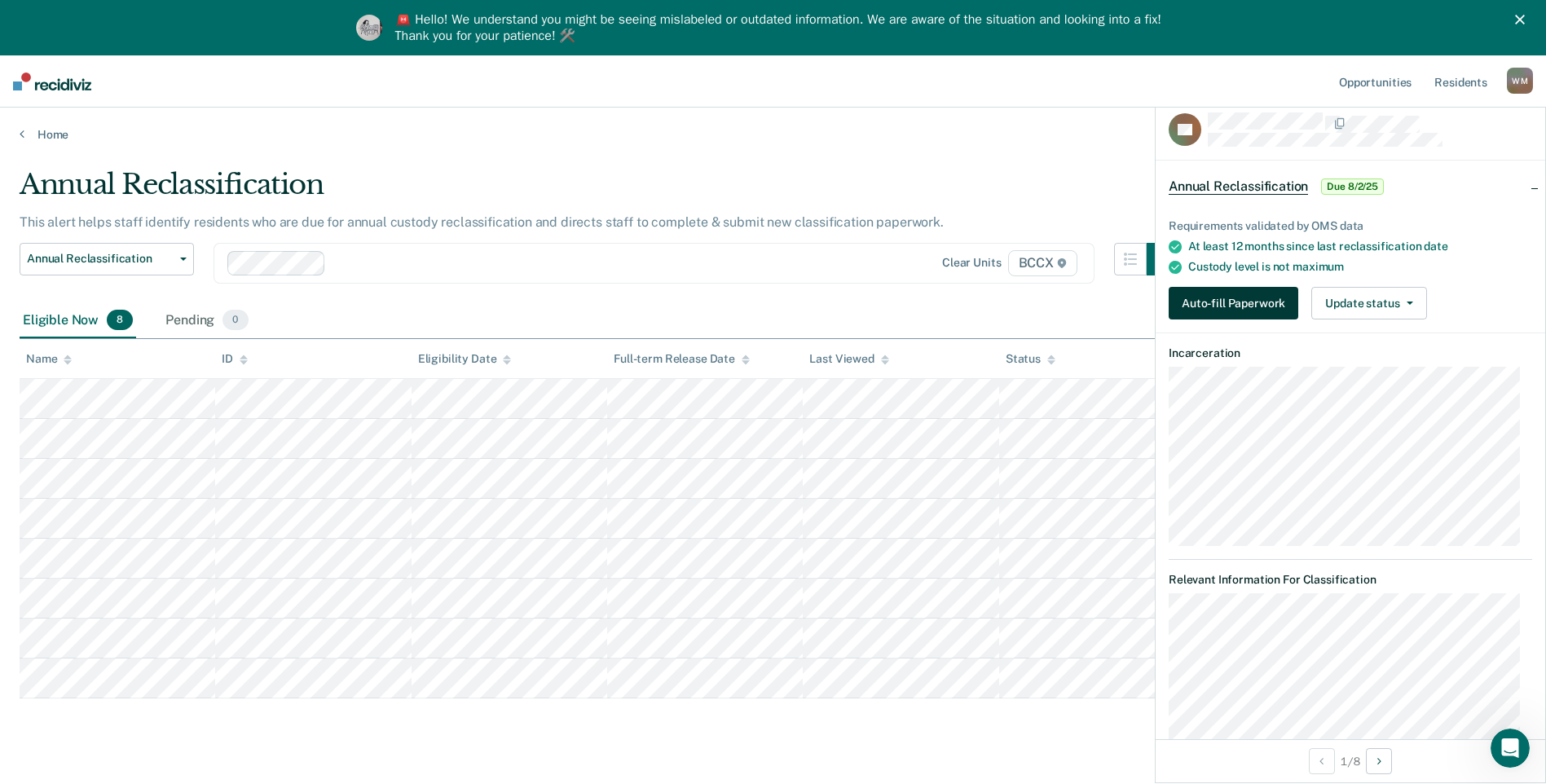 click on "Auto-fill Paperwork" at bounding box center [1233, 303] 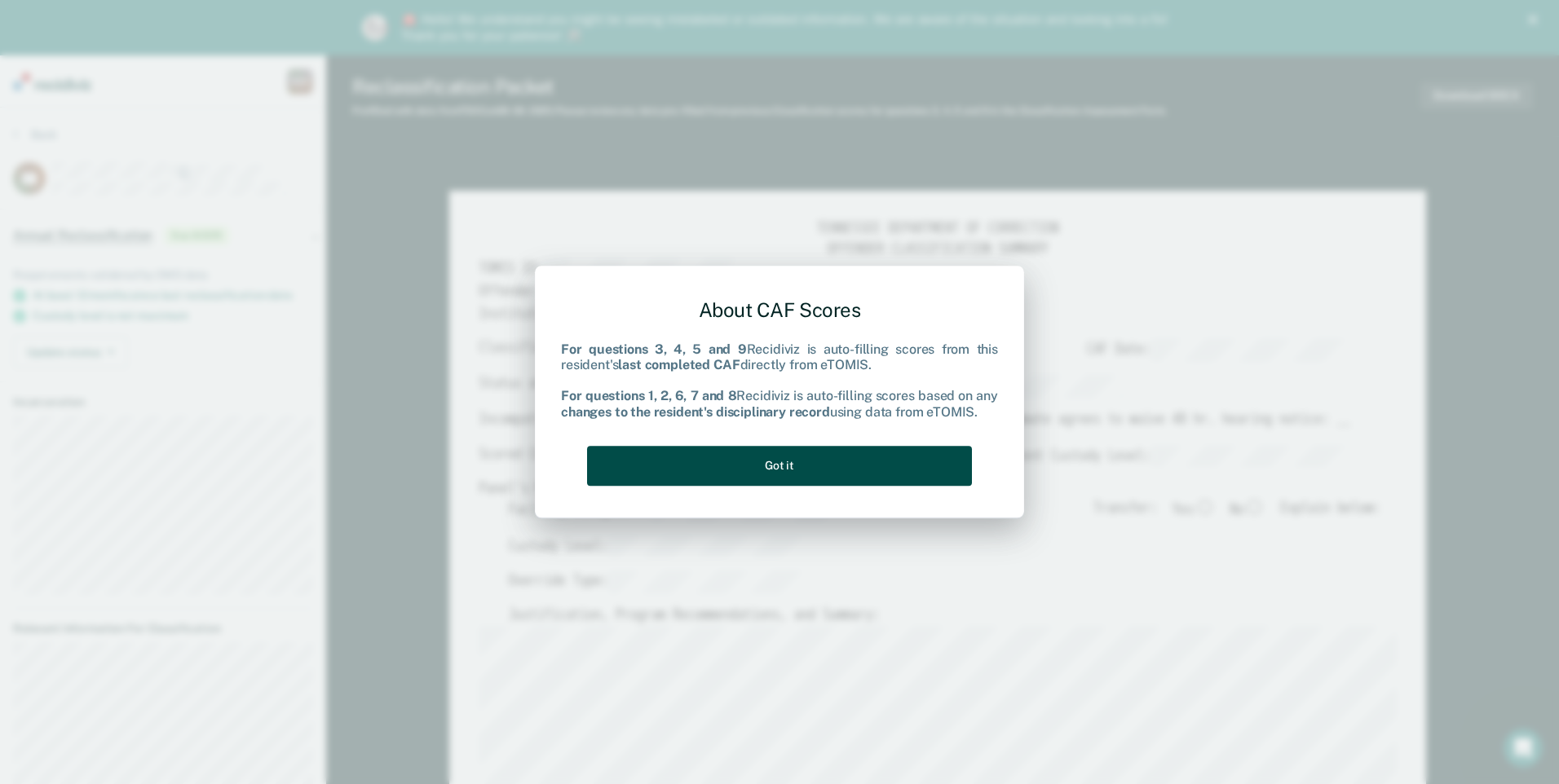 click on "Got it" at bounding box center (780, 465) 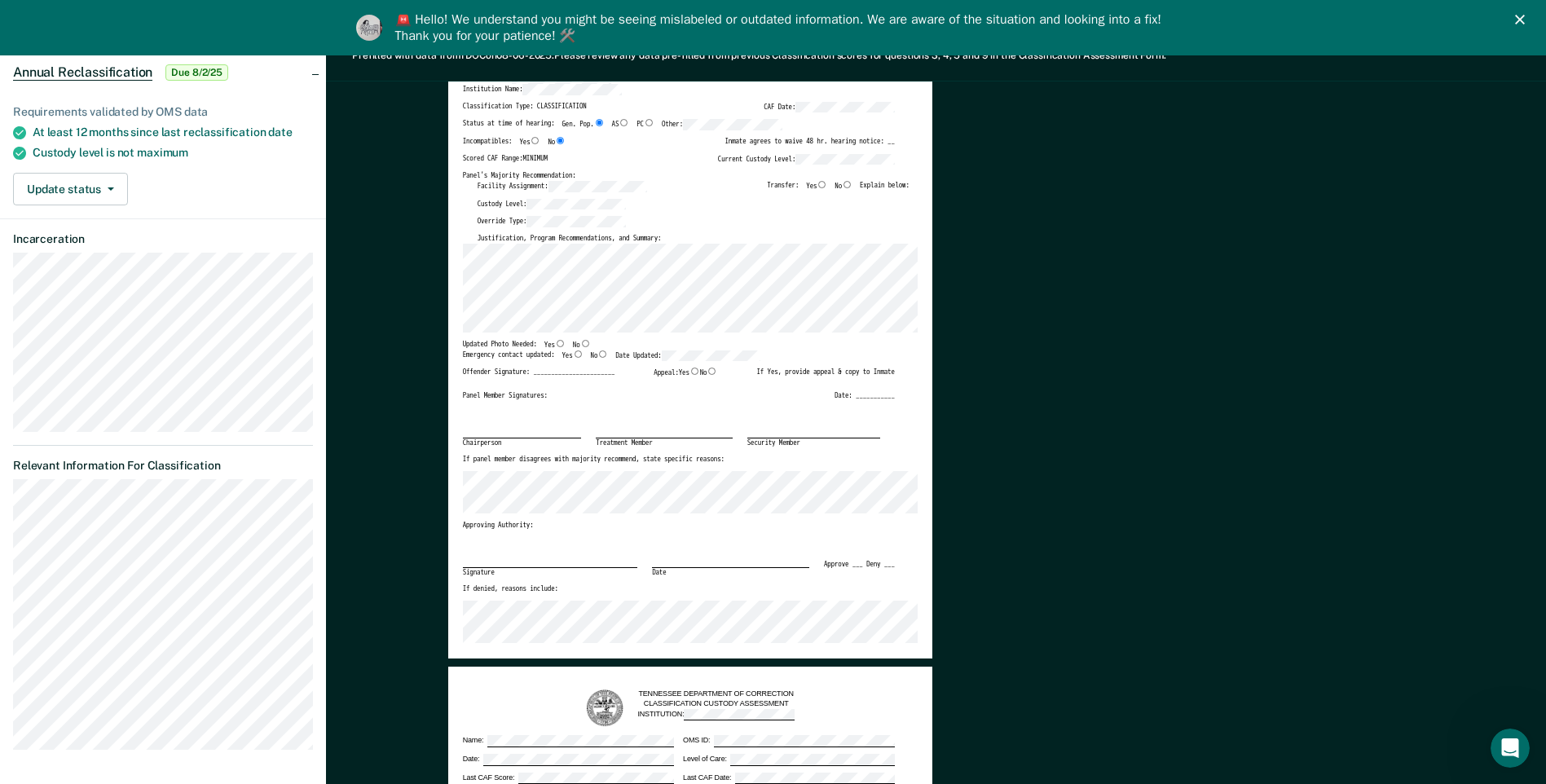 scroll, scrollTop: 0, scrollLeft: 0, axis: both 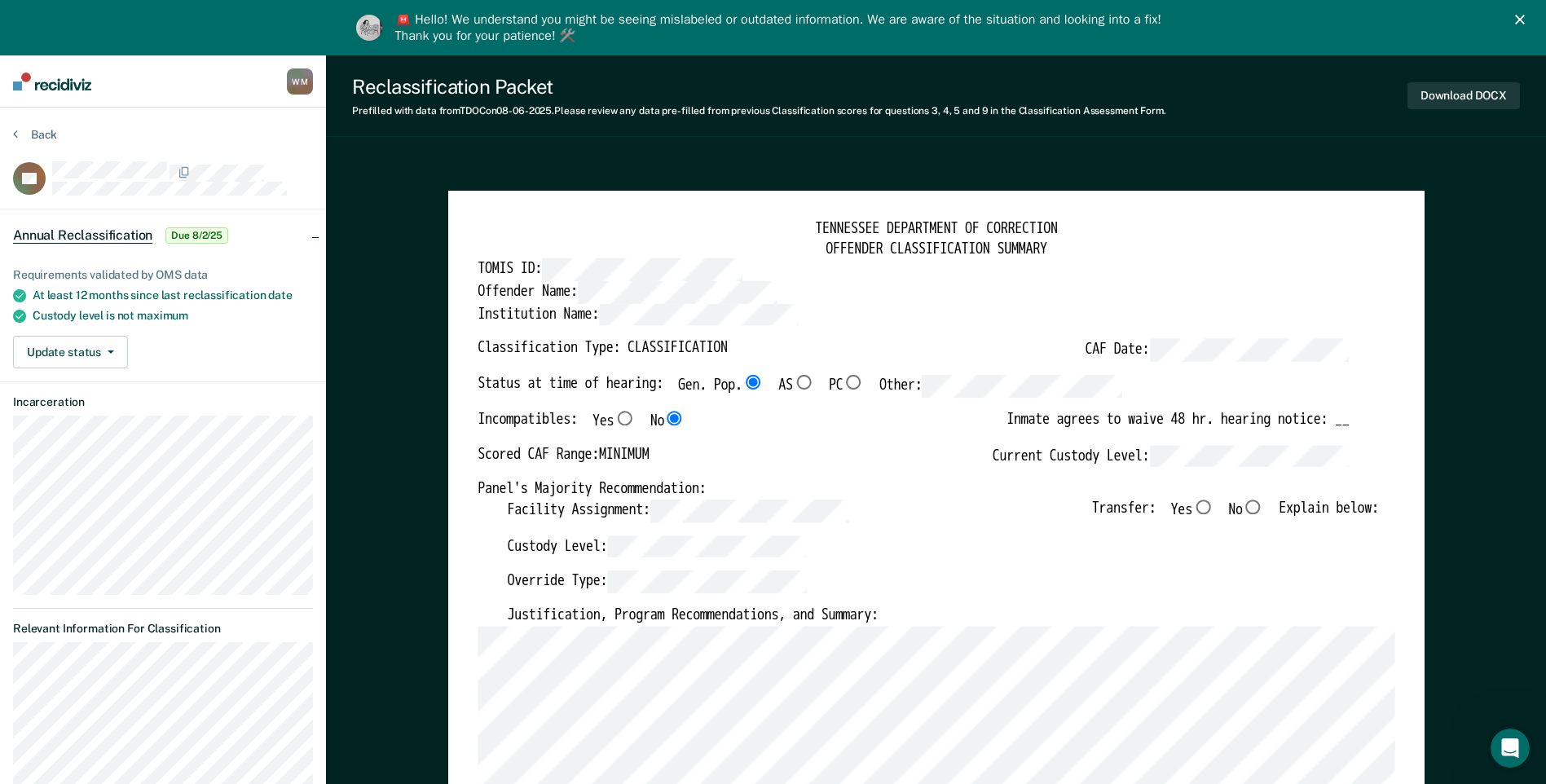 click on "No" at bounding box center (1253, 507) 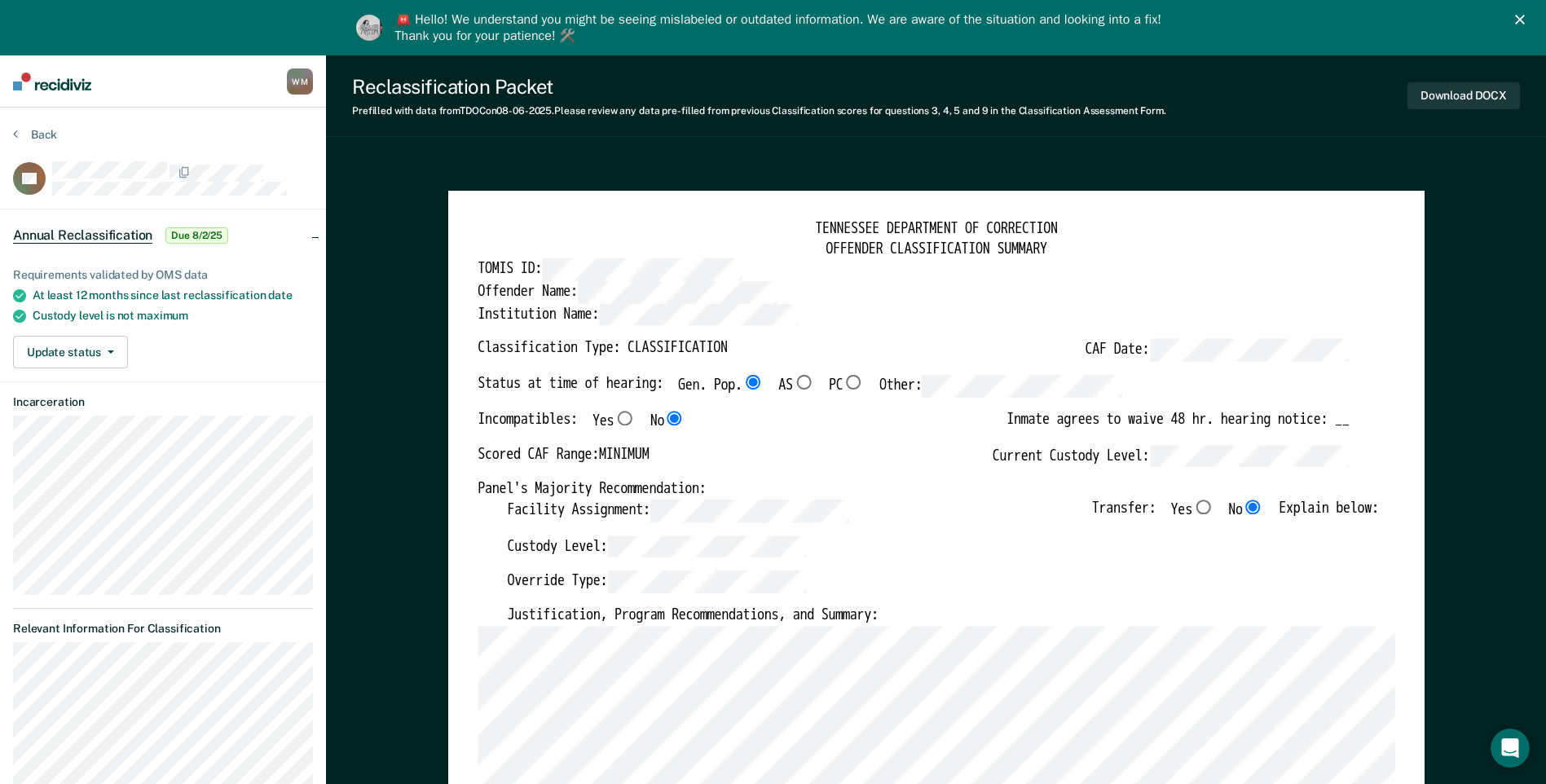 type on "x" 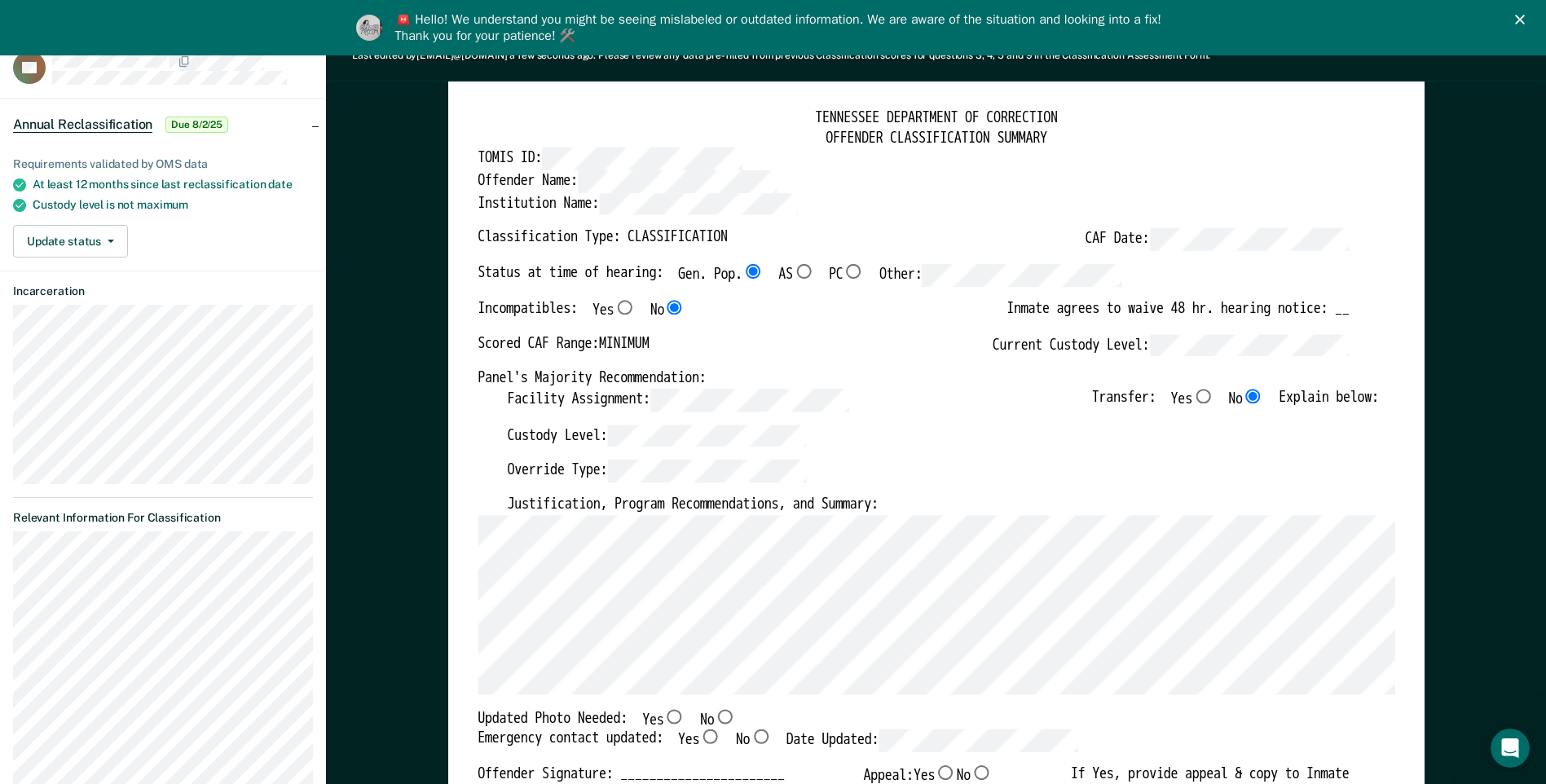 scroll, scrollTop: 163, scrollLeft: 0, axis: vertical 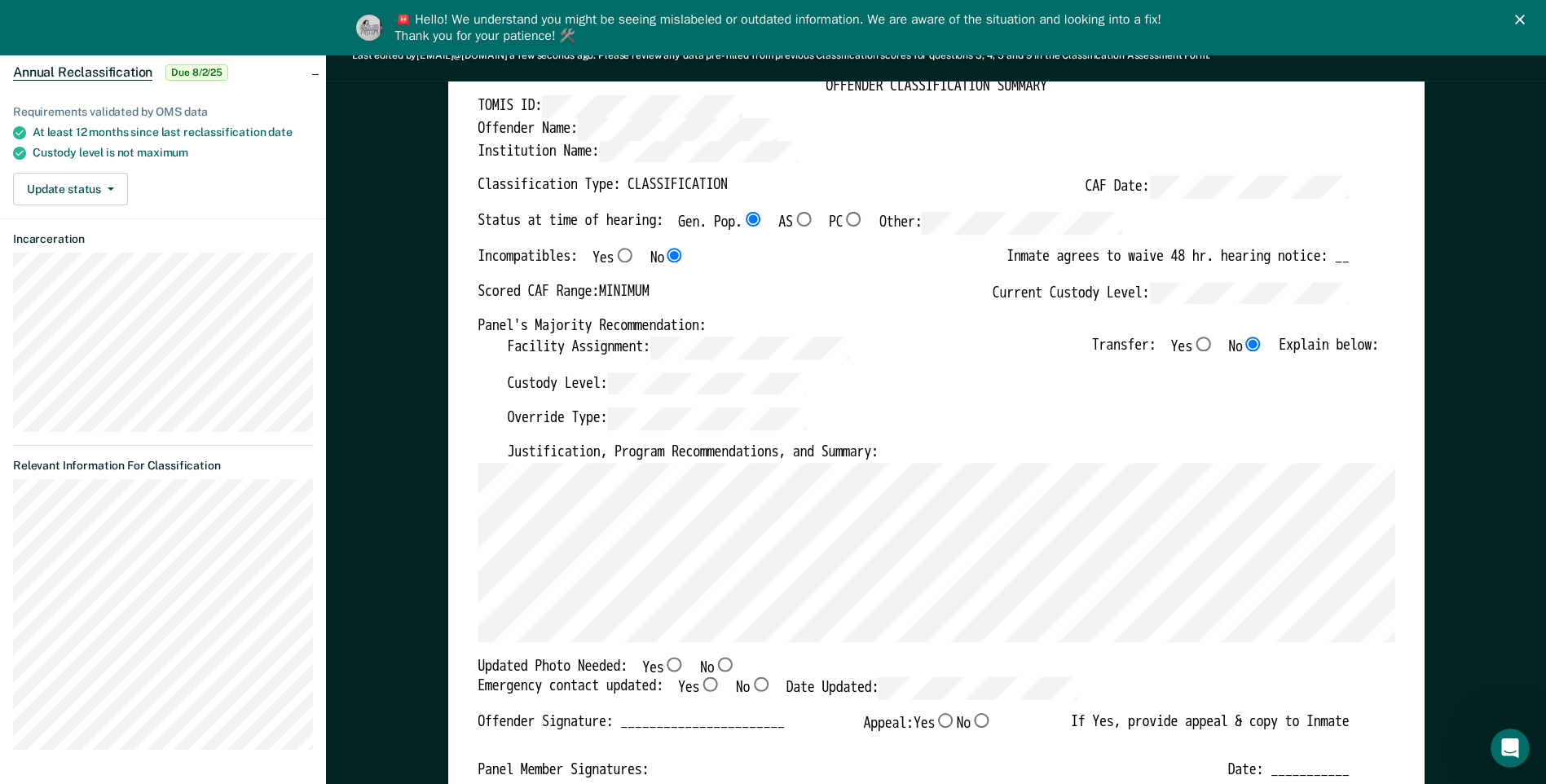 click on "No" at bounding box center [725, 664] 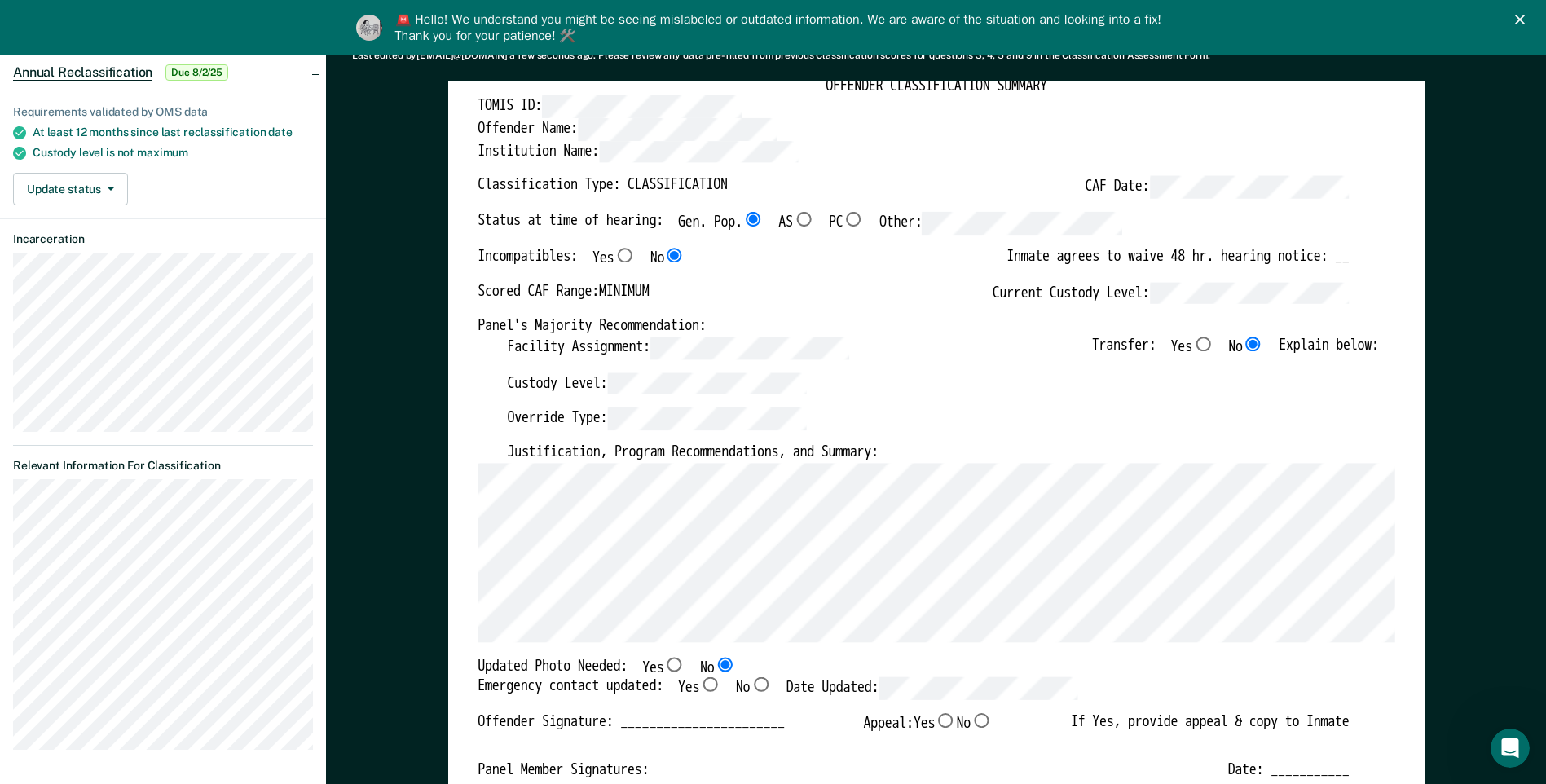 type on "x" 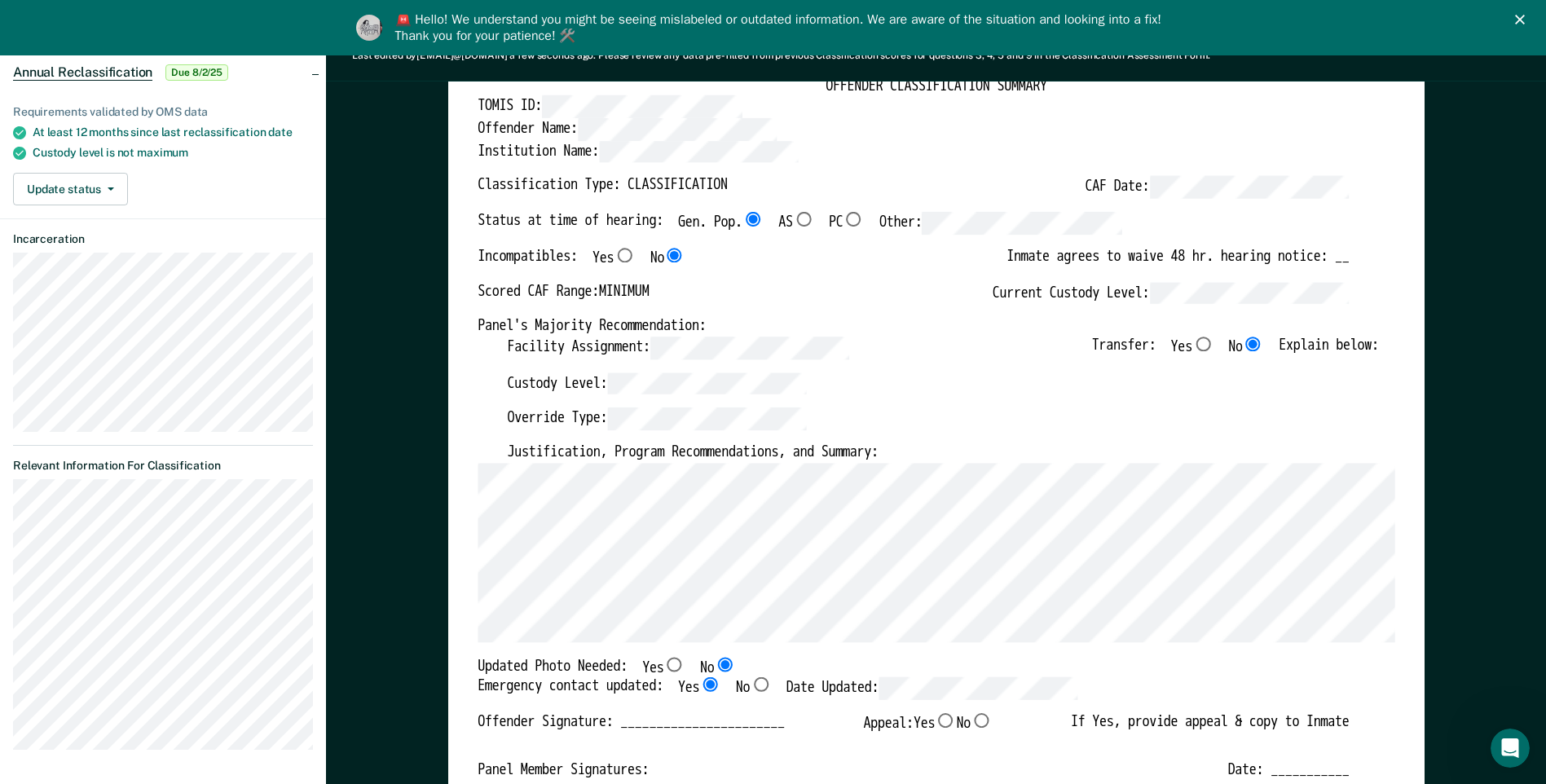 type on "x" 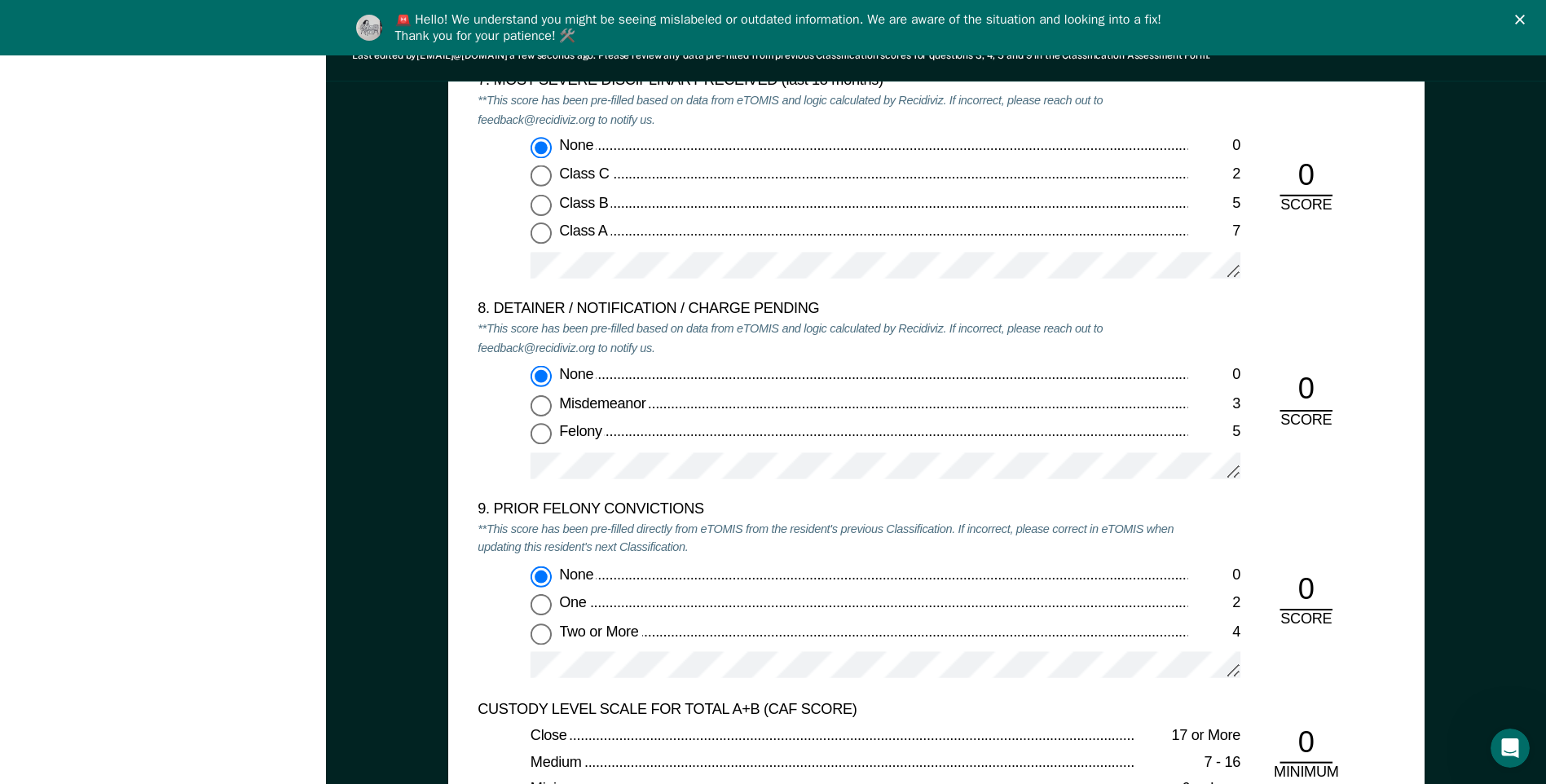 scroll, scrollTop: 3341, scrollLeft: 0, axis: vertical 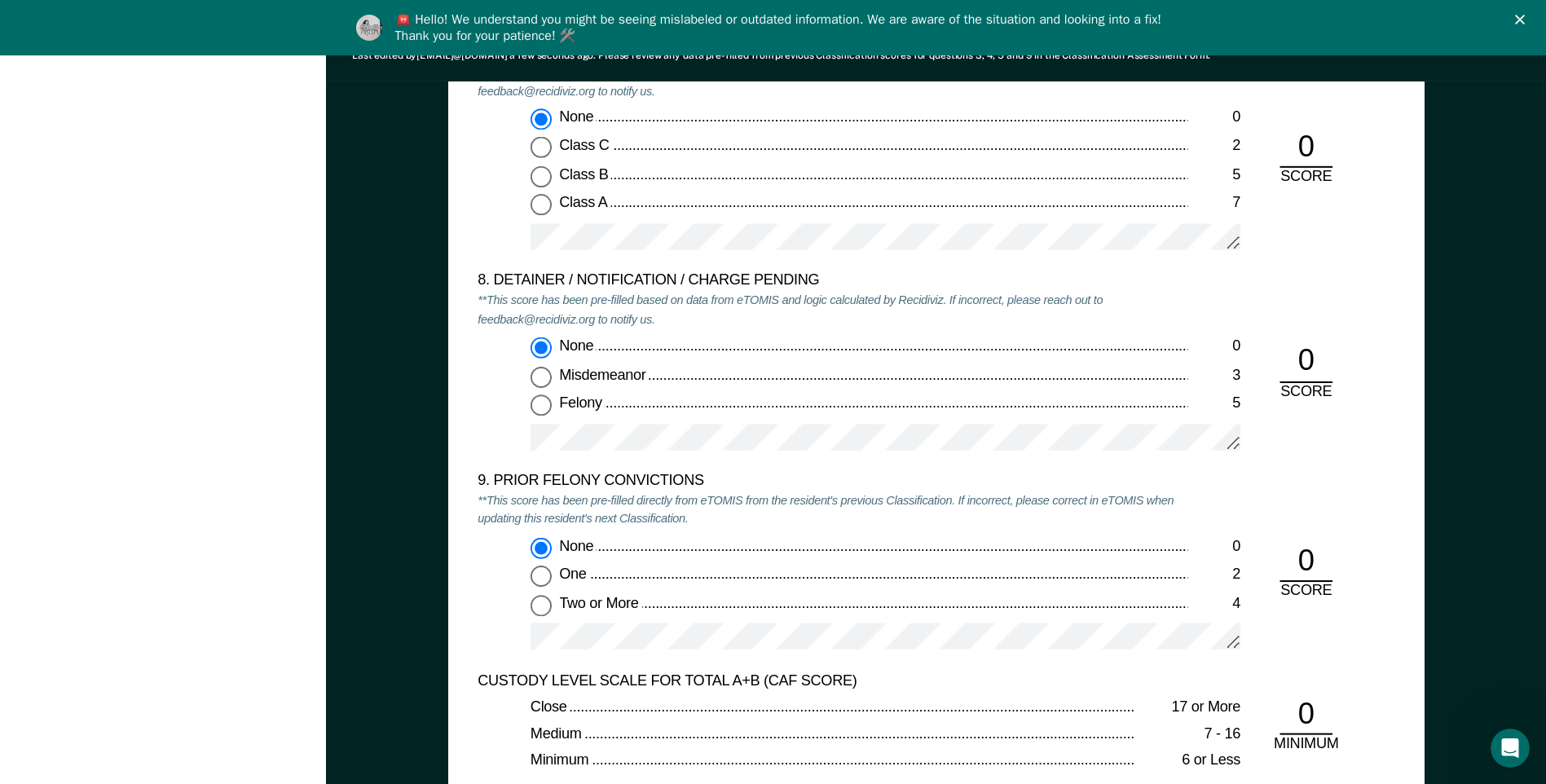 click at bounding box center (885, 443) 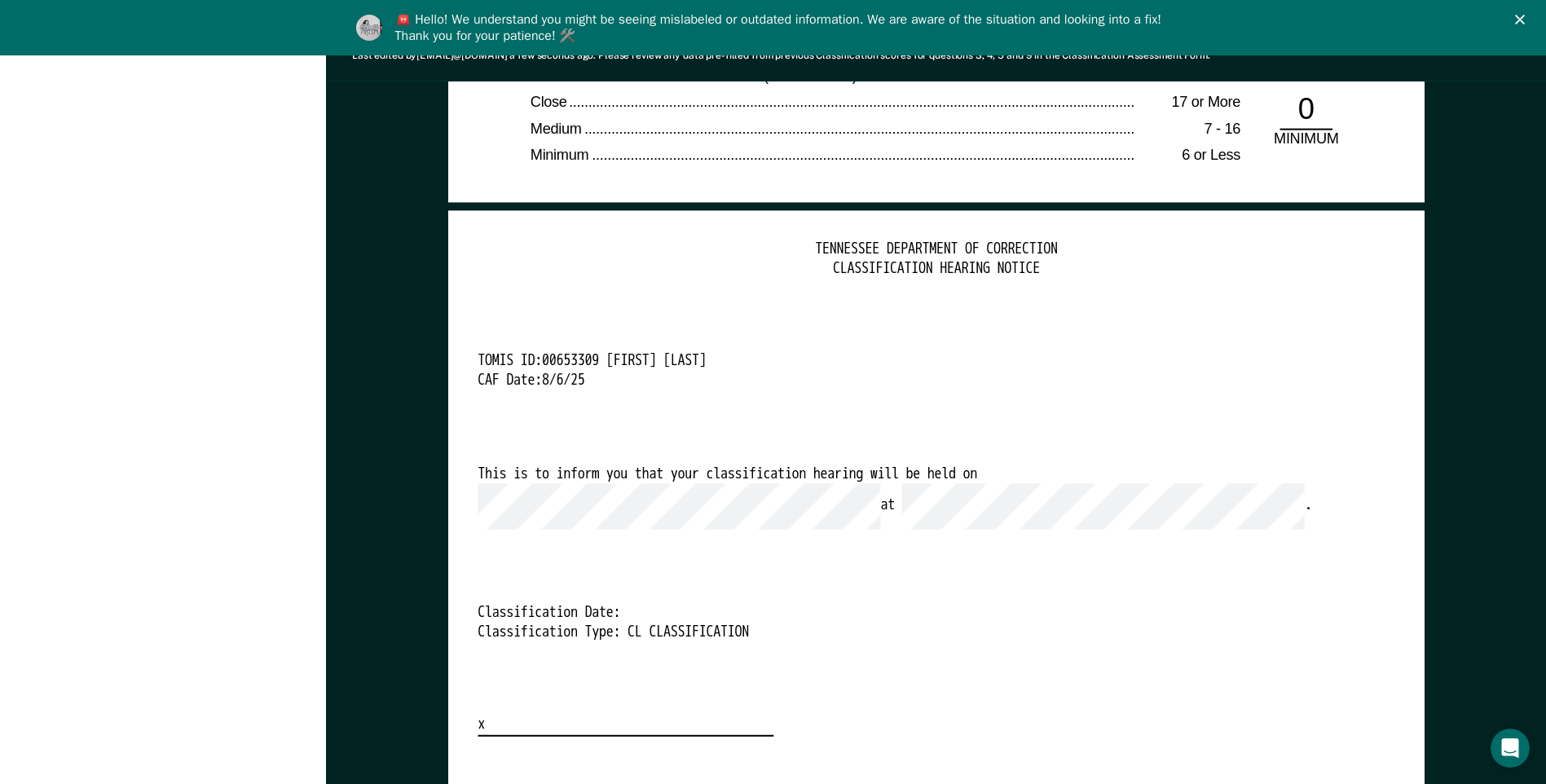 scroll, scrollTop: 3912, scrollLeft: 0, axis: vertical 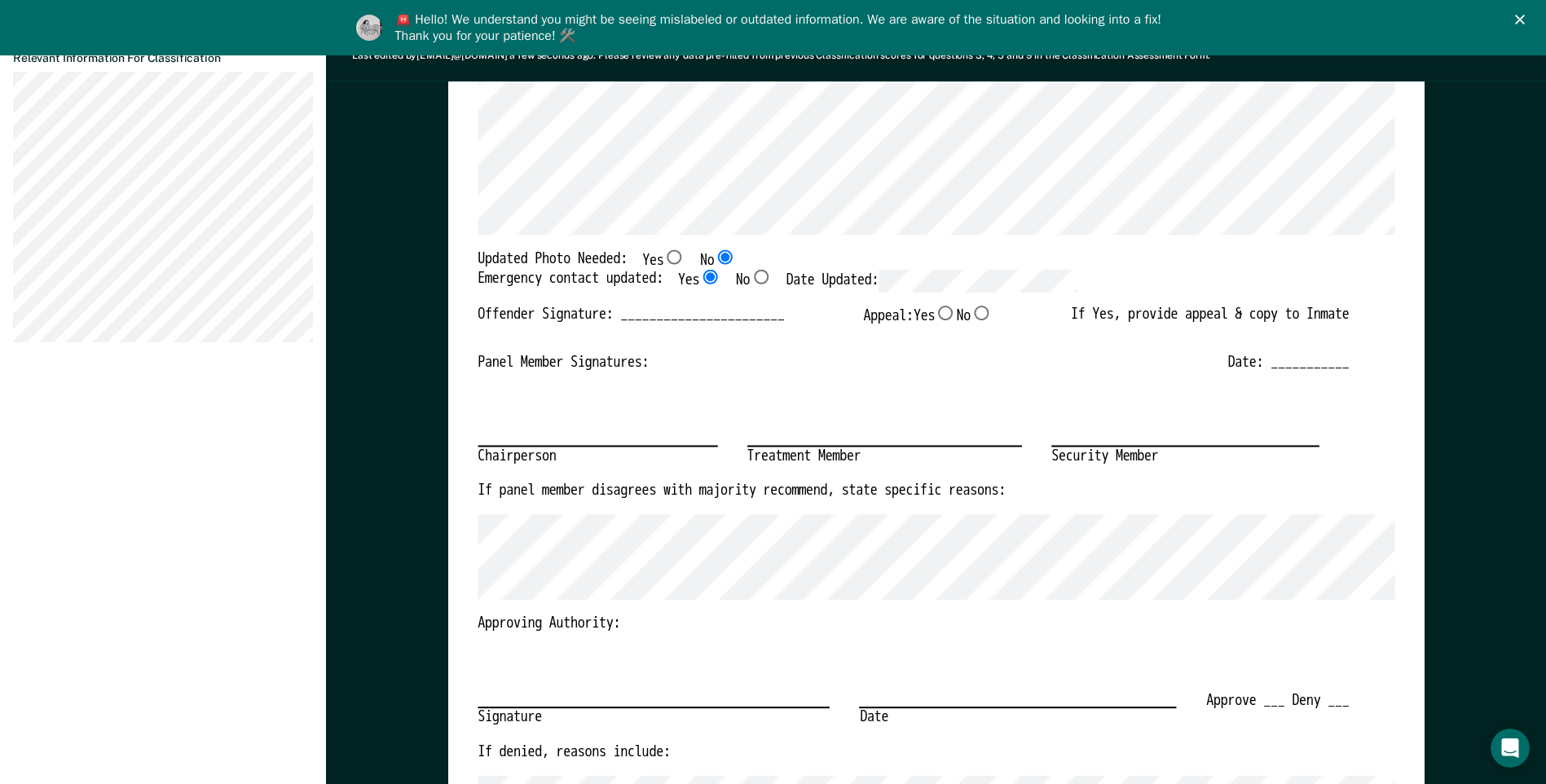 click 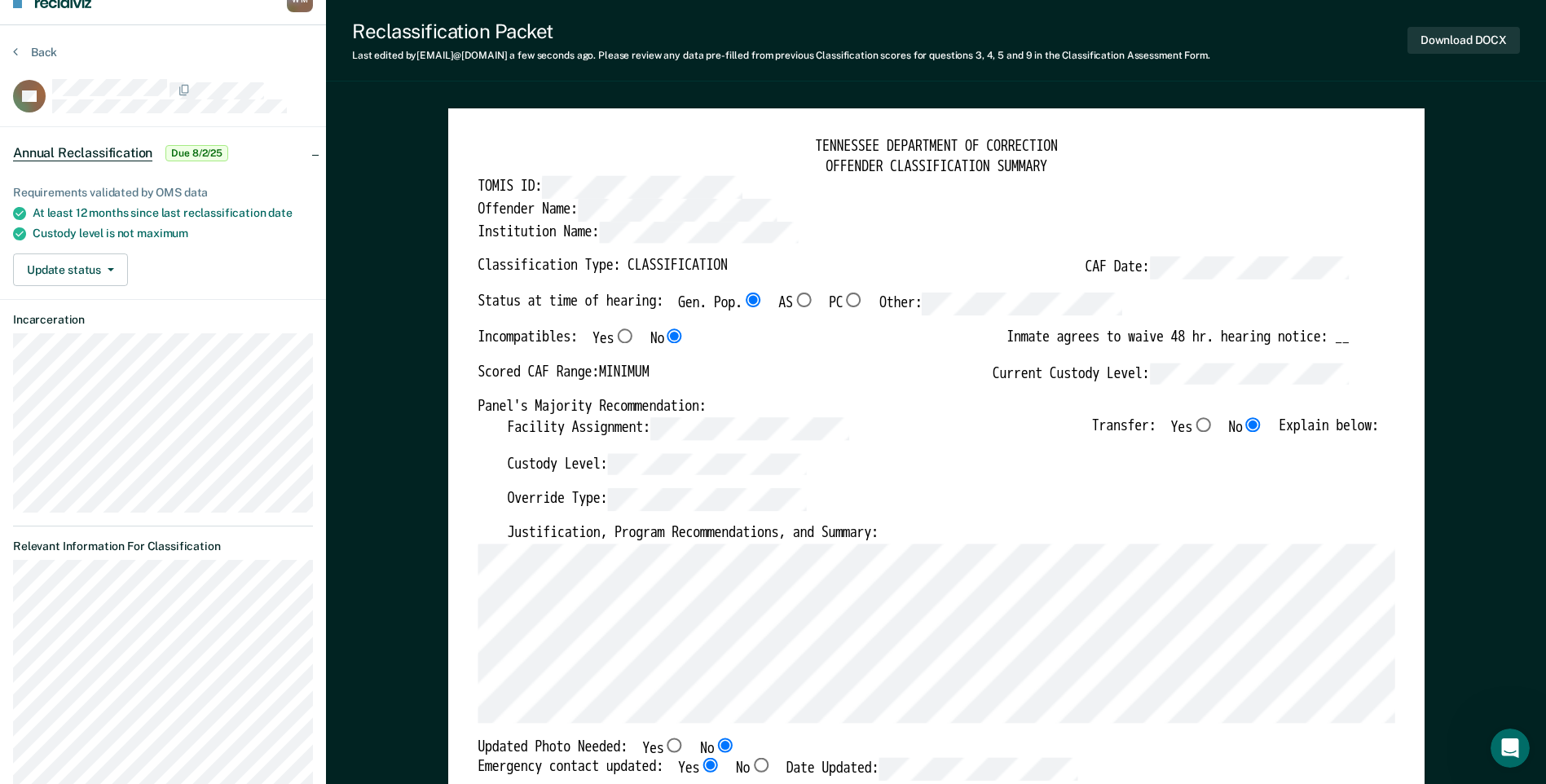 scroll, scrollTop: 0, scrollLeft: 0, axis: both 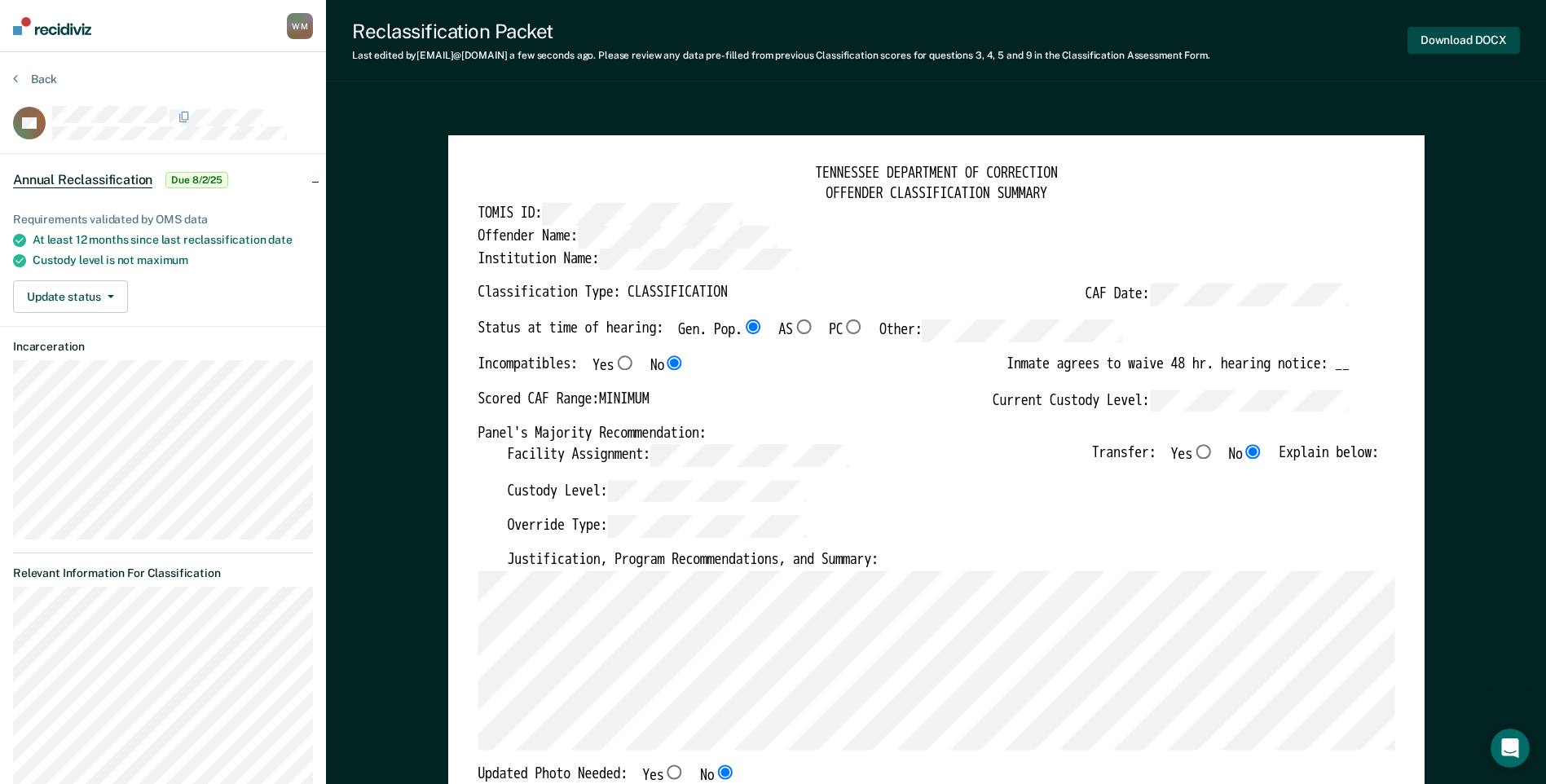 click on "Download DOCX" at bounding box center (1464, 40) 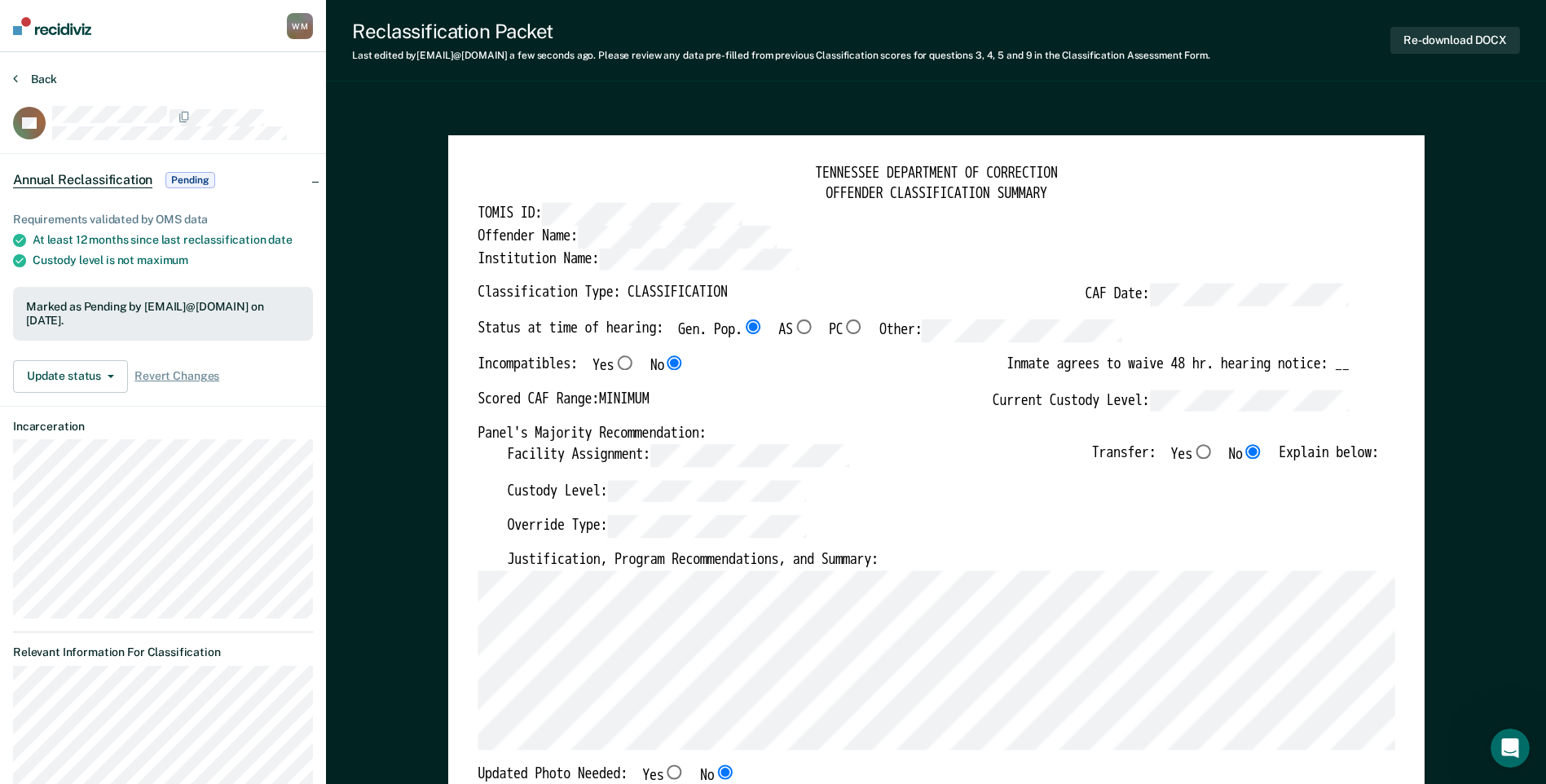 click on "Back" at bounding box center [35, 79] 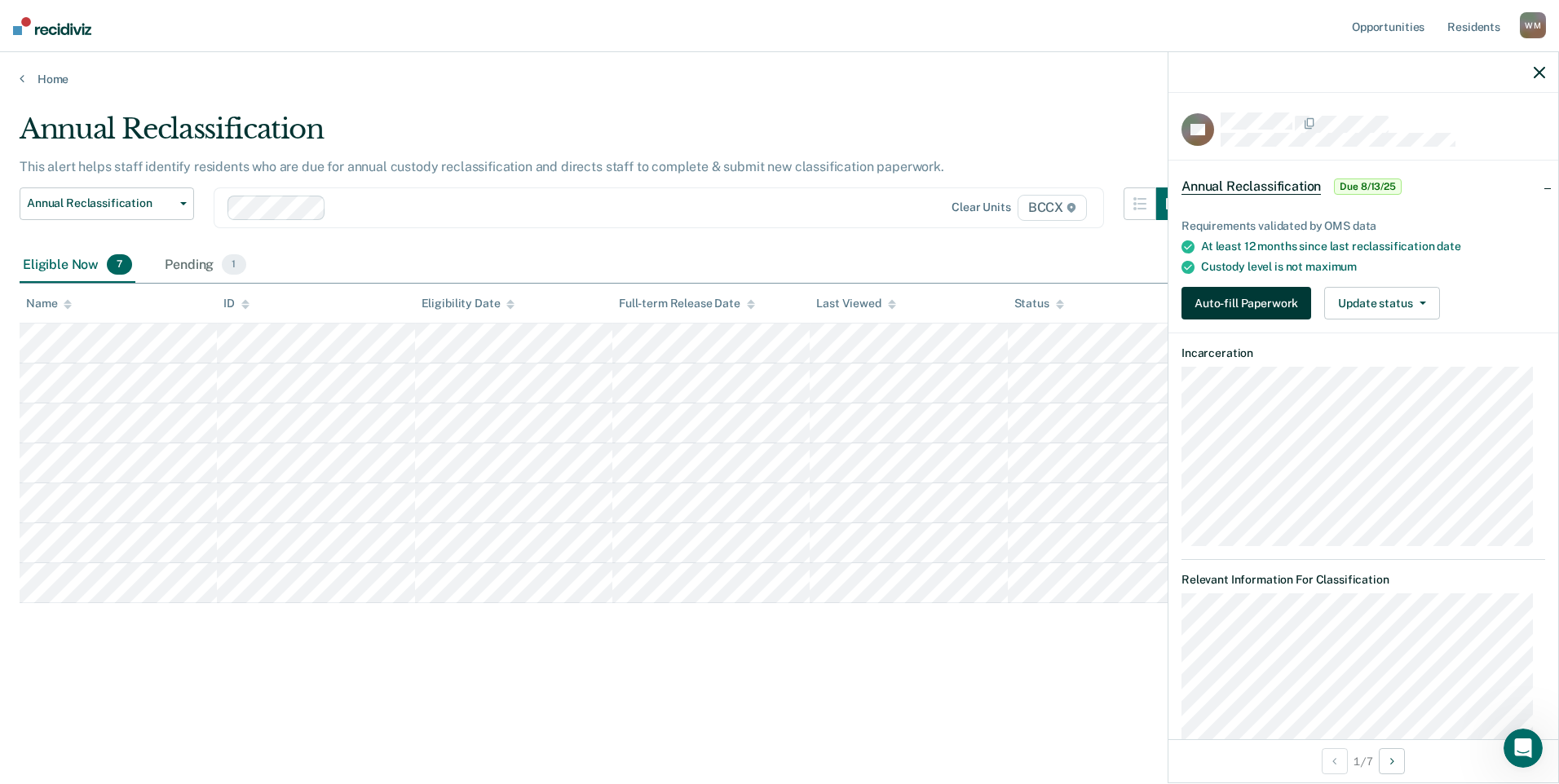 click on "Auto-fill Paperwork" at bounding box center [1246, 303] 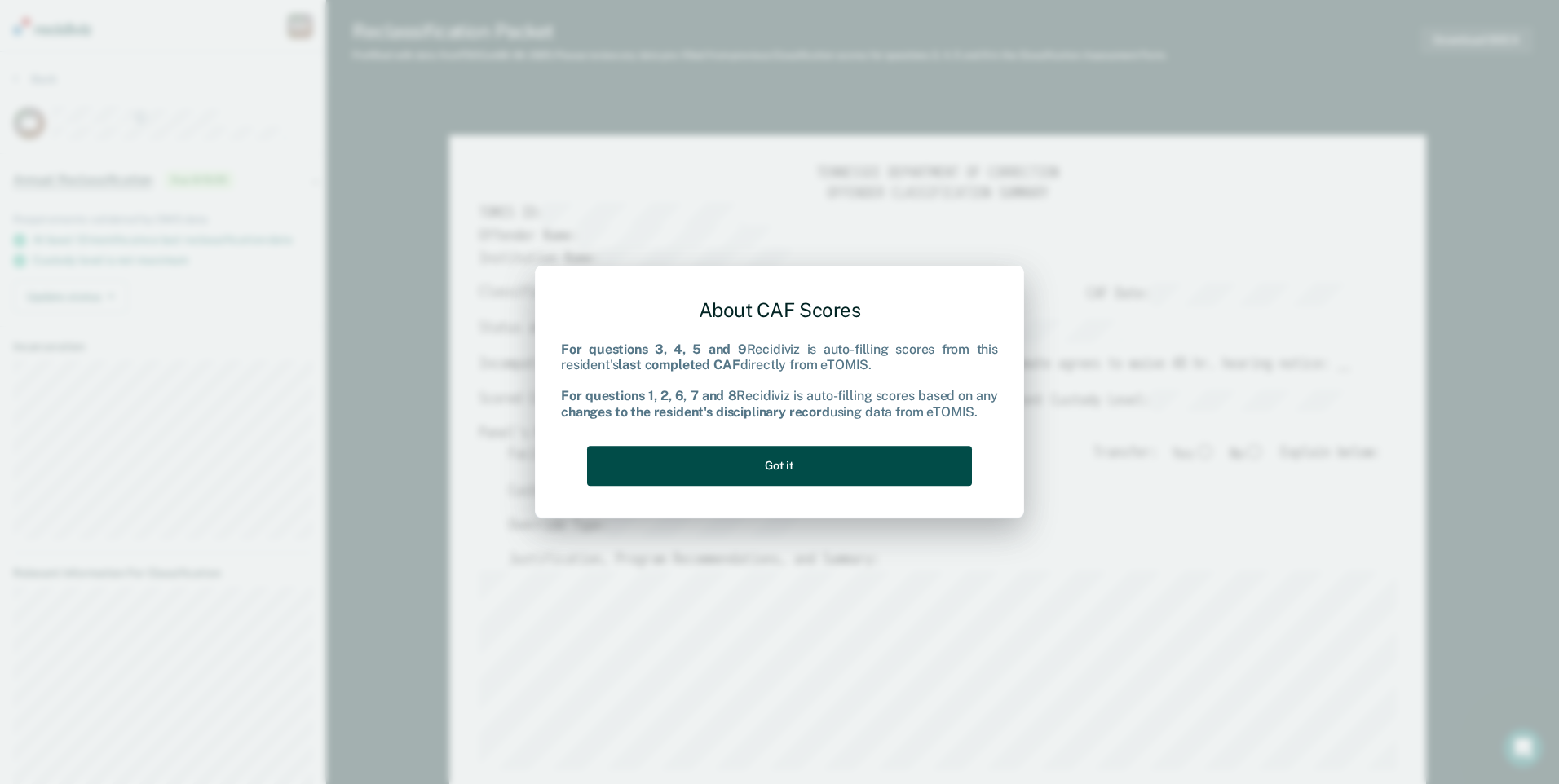 click on "Got it" at bounding box center [780, 465] 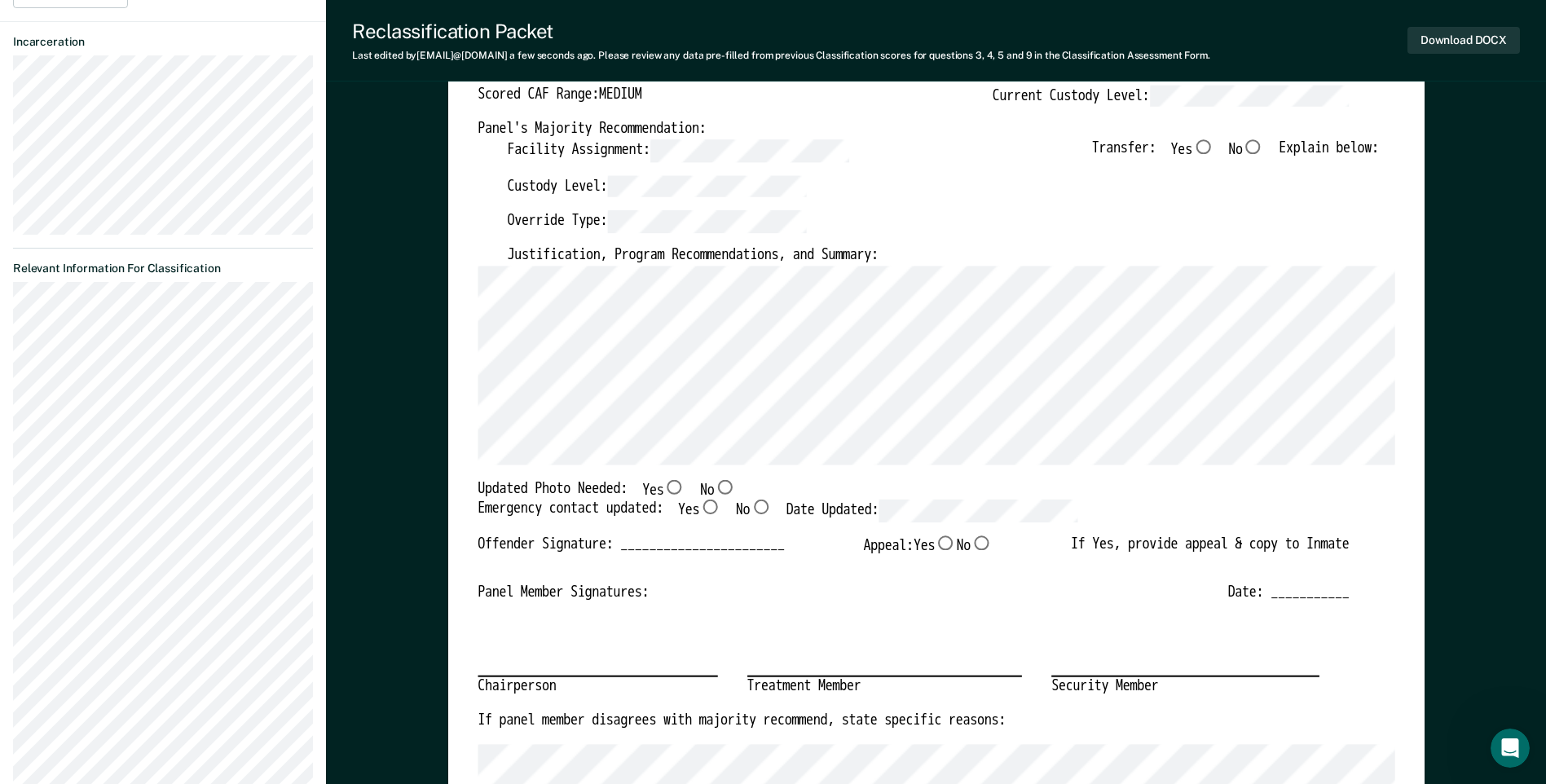 scroll, scrollTop: 326, scrollLeft: 0, axis: vertical 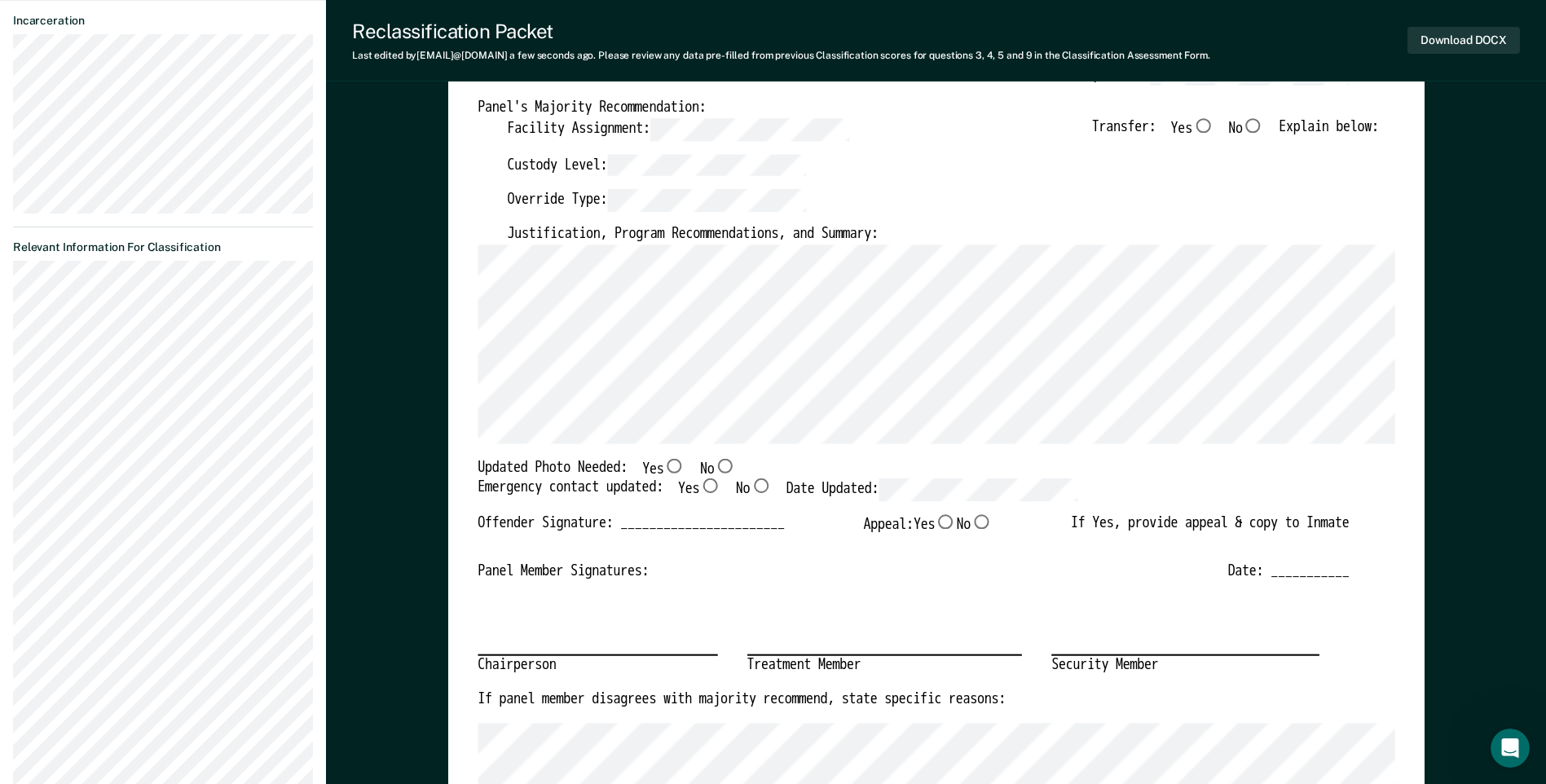 click on "No" at bounding box center (725, 465) 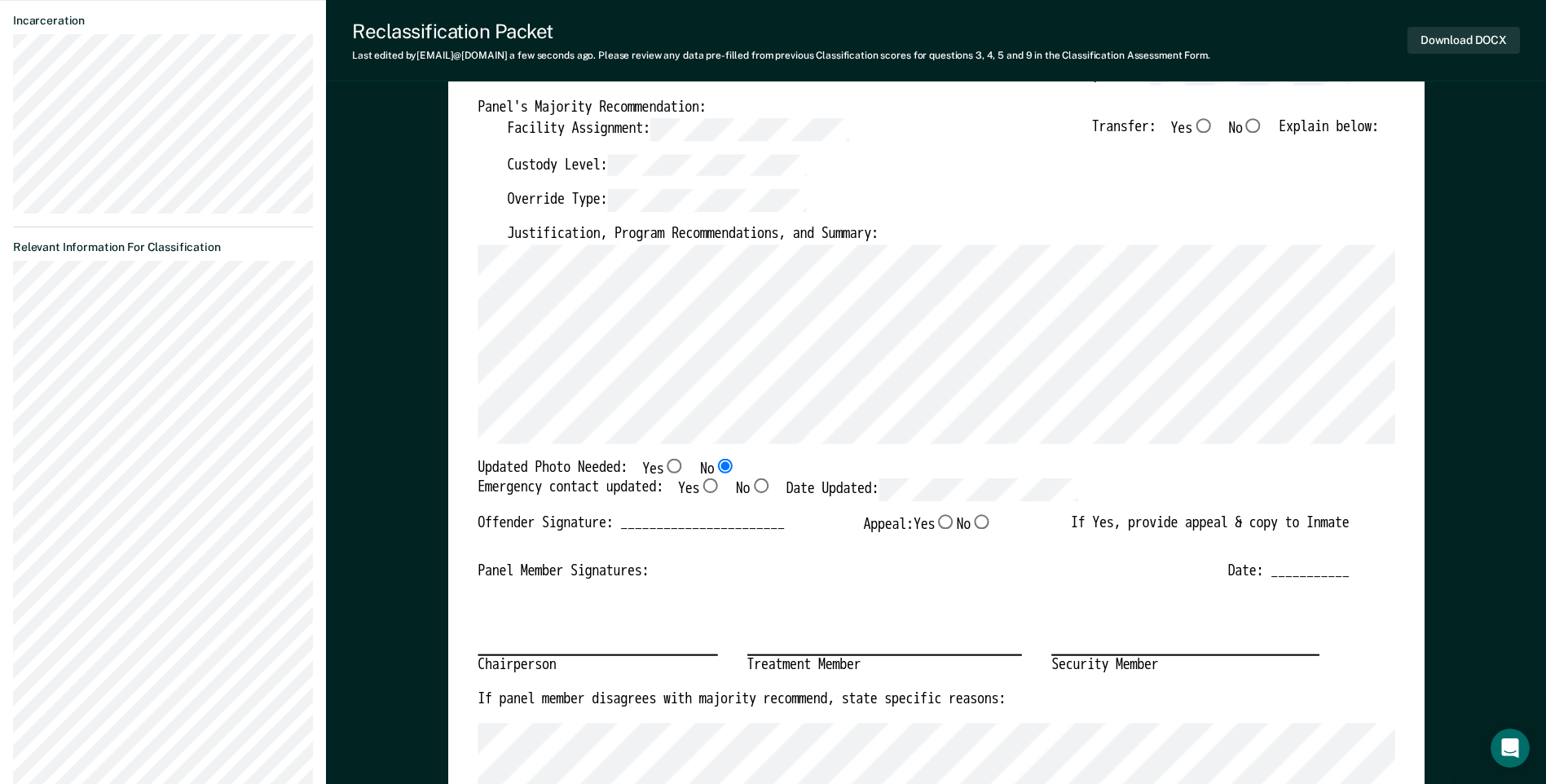 type on "x" 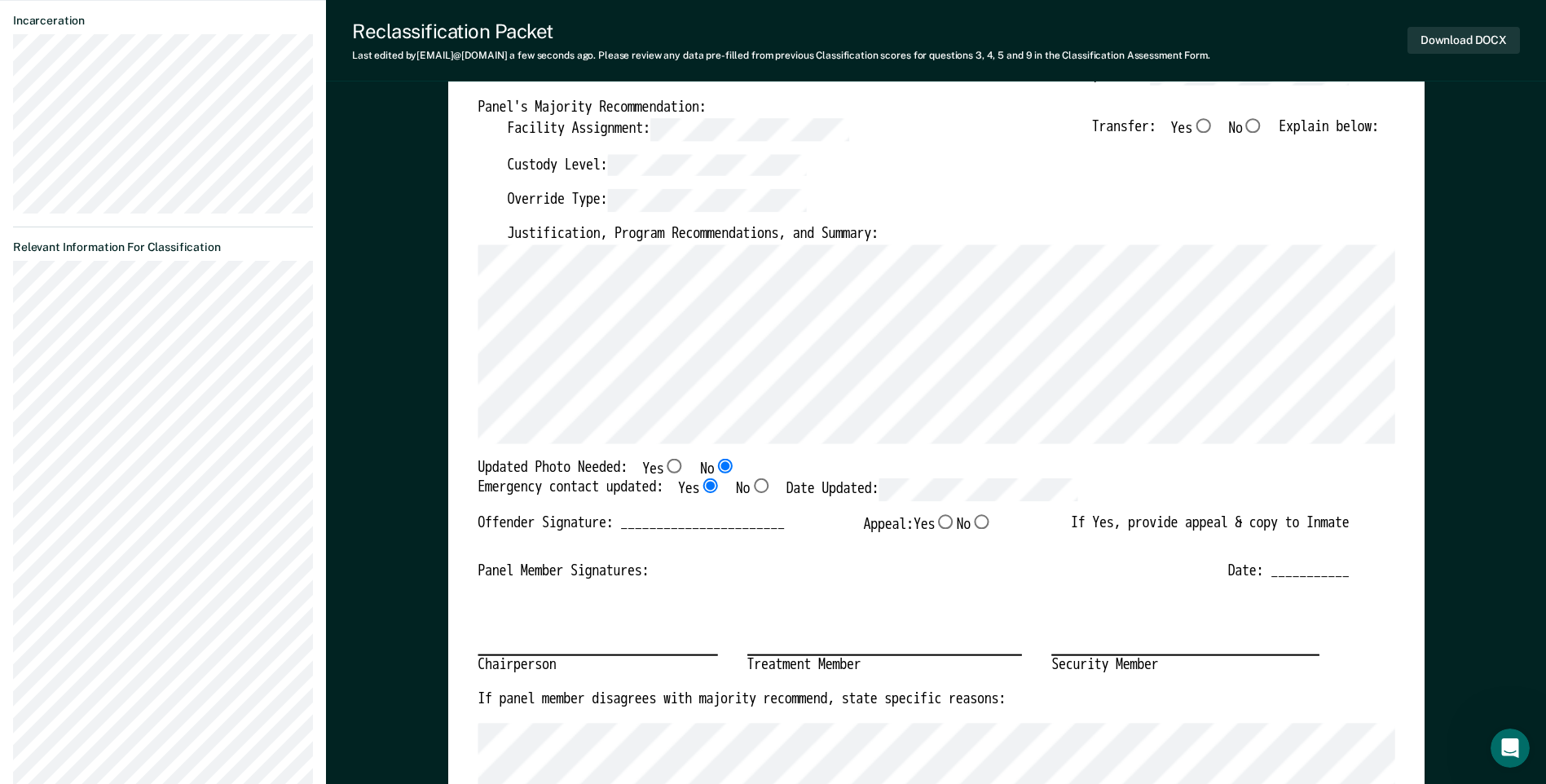 type on "x" 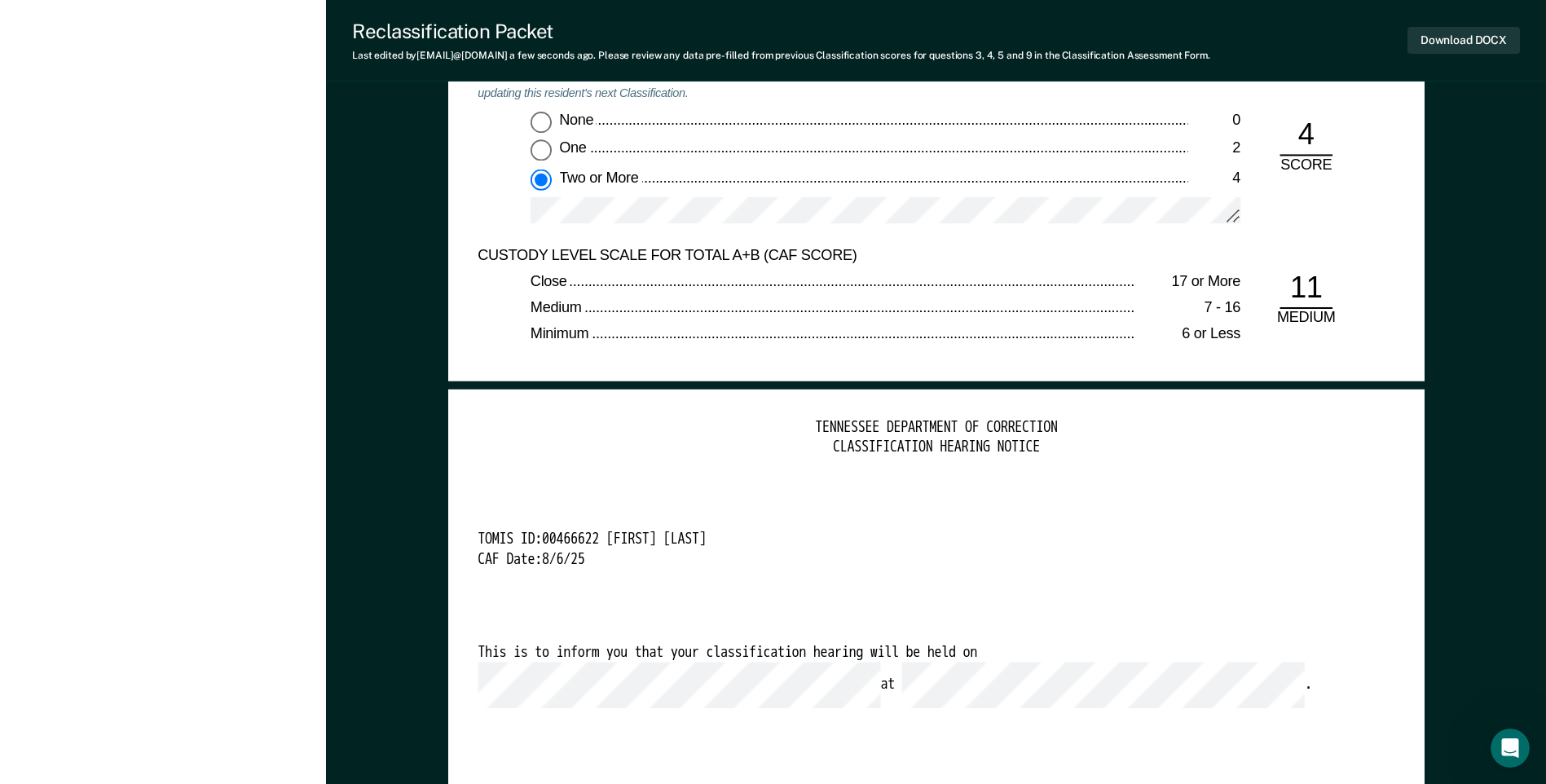 scroll, scrollTop: 3749, scrollLeft: 0, axis: vertical 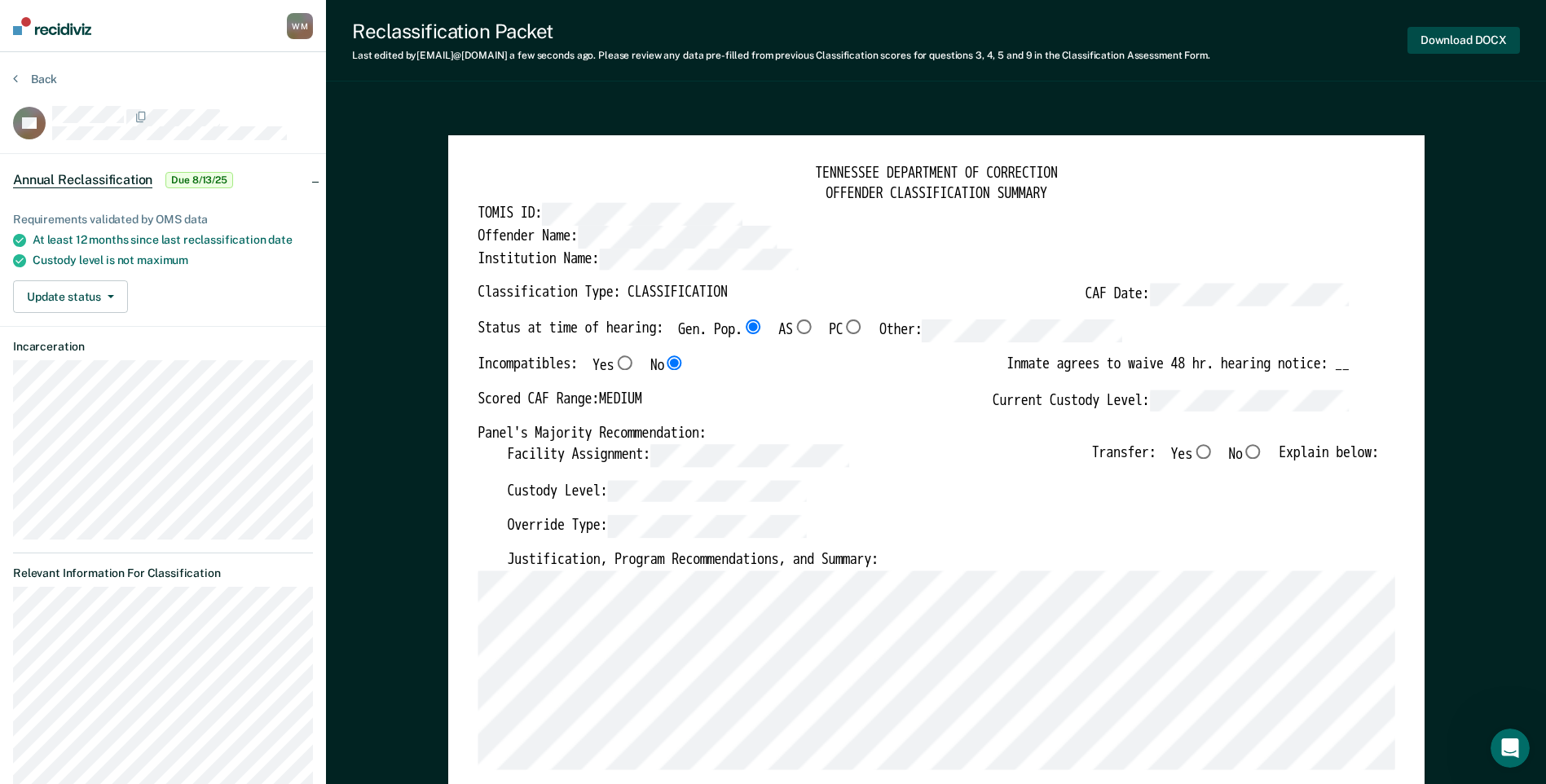 click on "Download DOCX" at bounding box center [1464, 40] 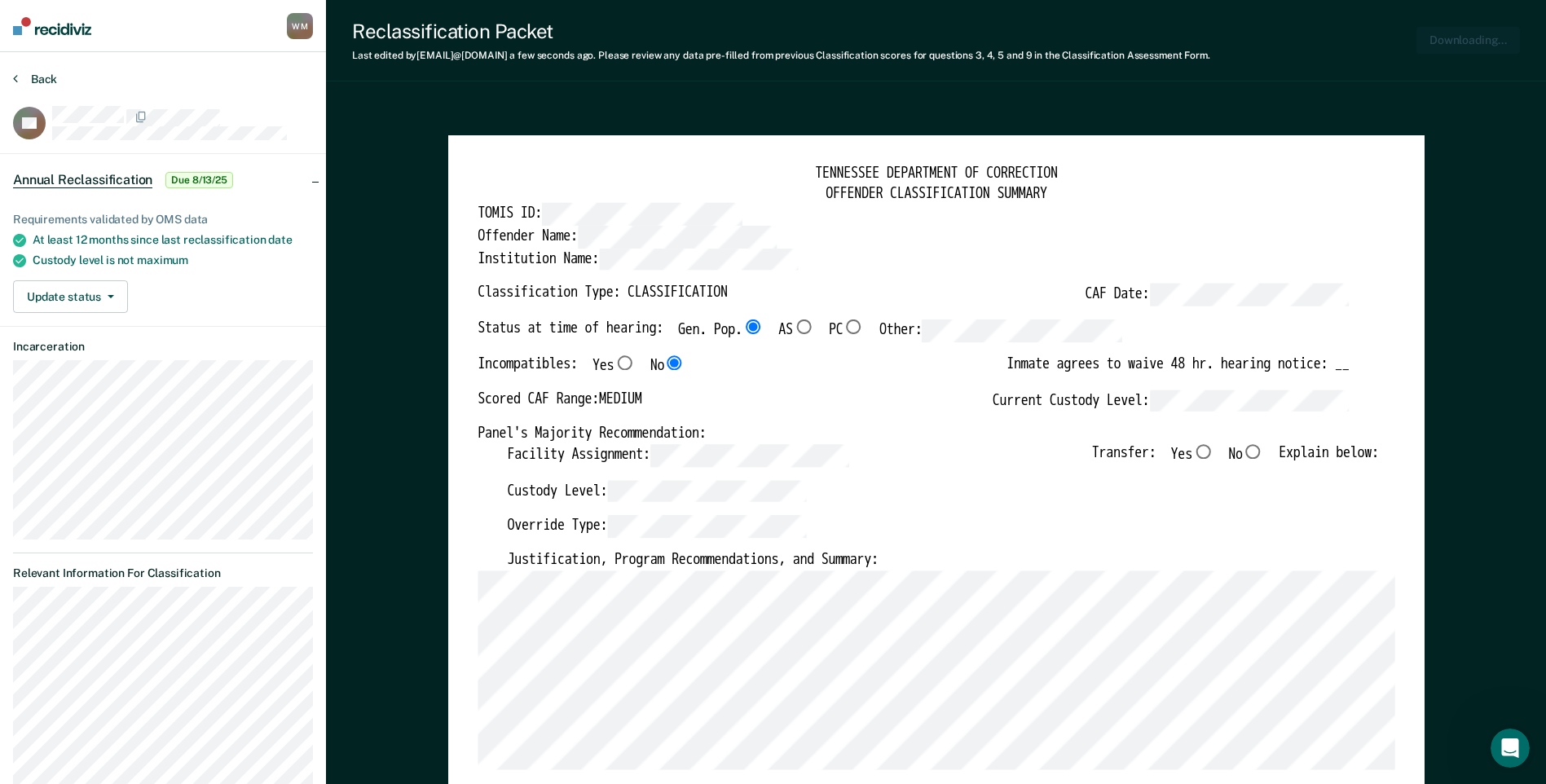 click on "Back" at bounding box center (35, 79) 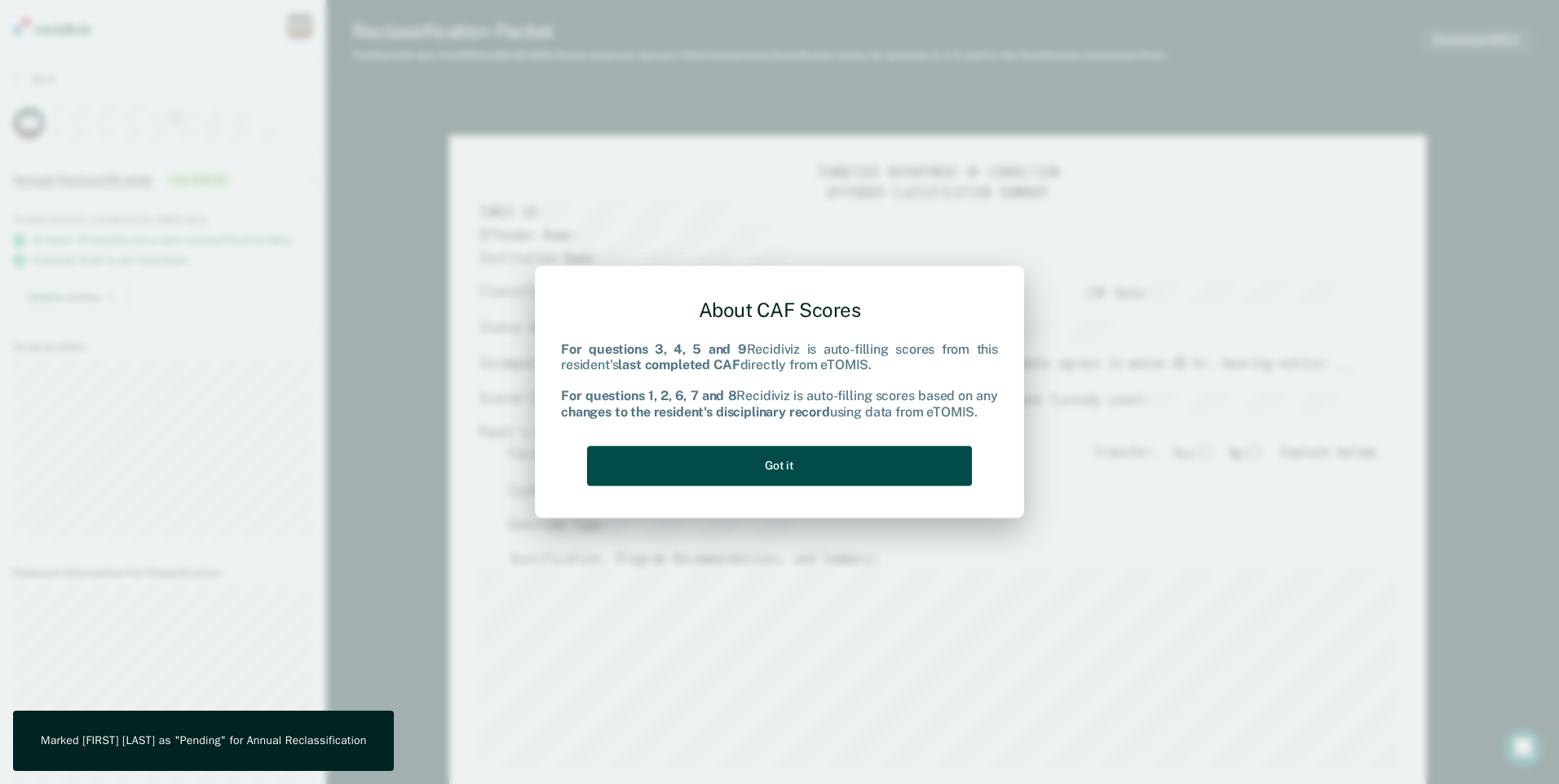click on "Got it" at bounding box center [780, 465] 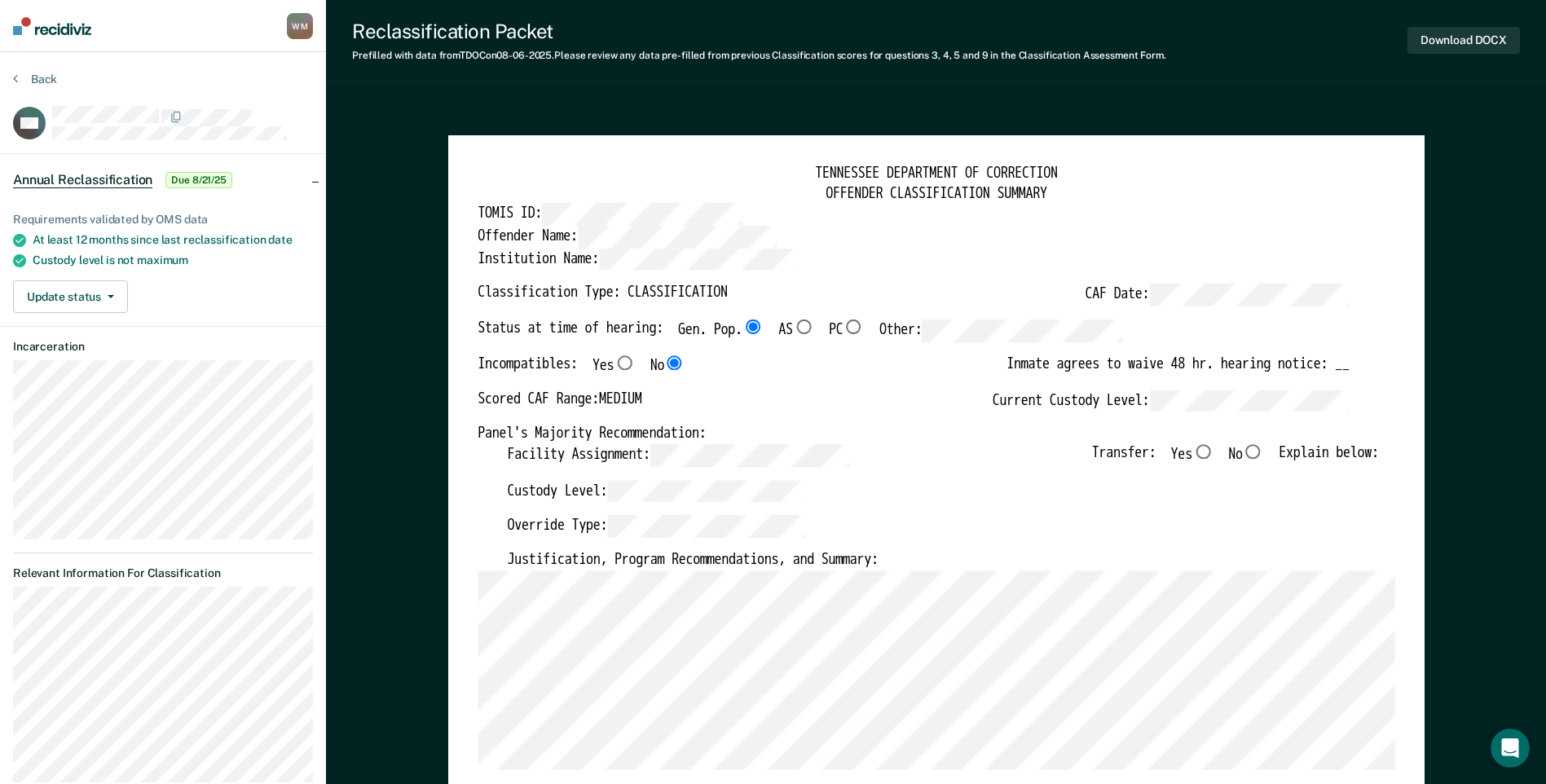 click on "No" at bounding box center [1253, 451] 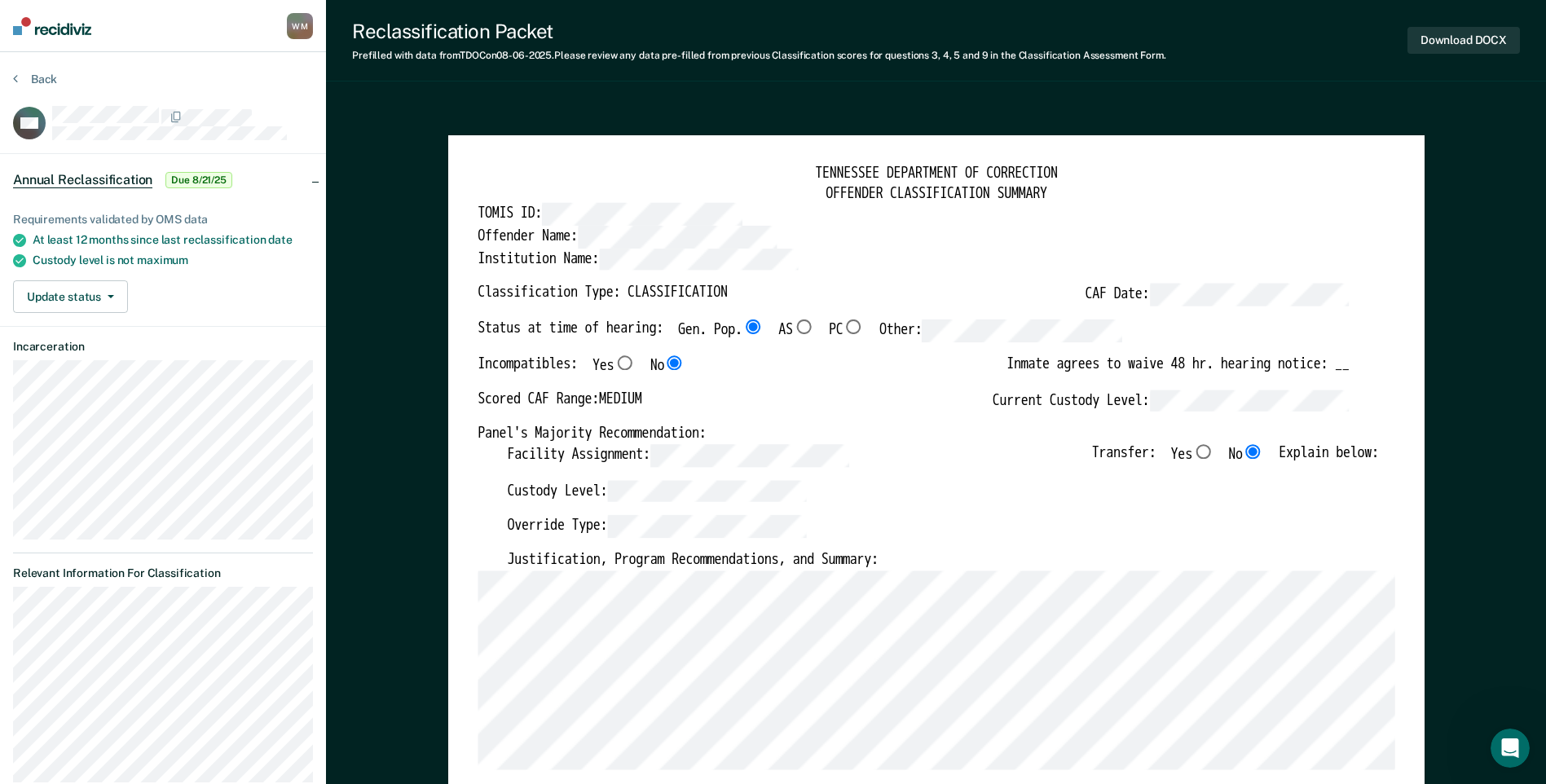 type on "x" 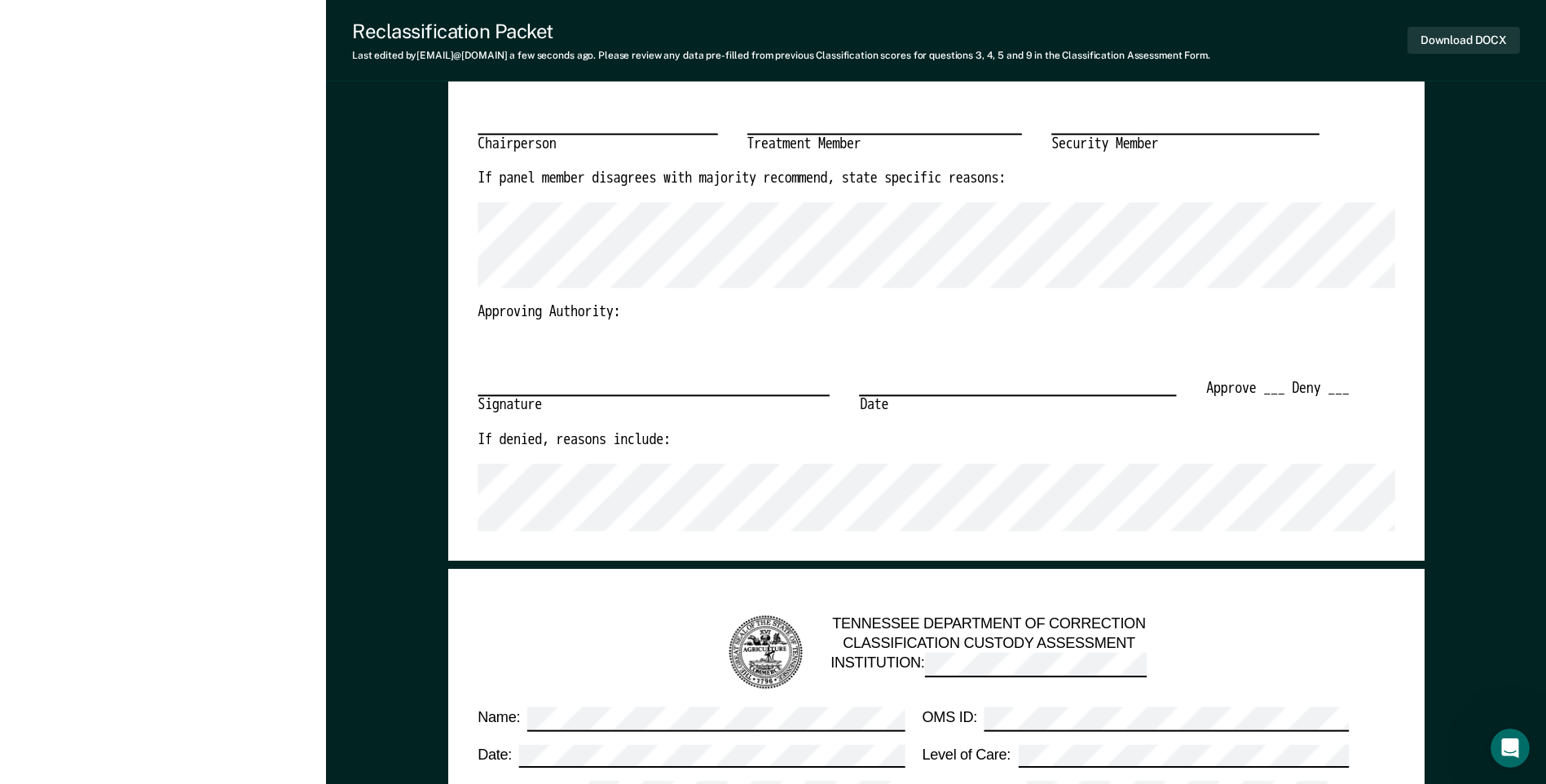 scroll, scrollTop: 652, scrollLeft: 0, axis: vertical 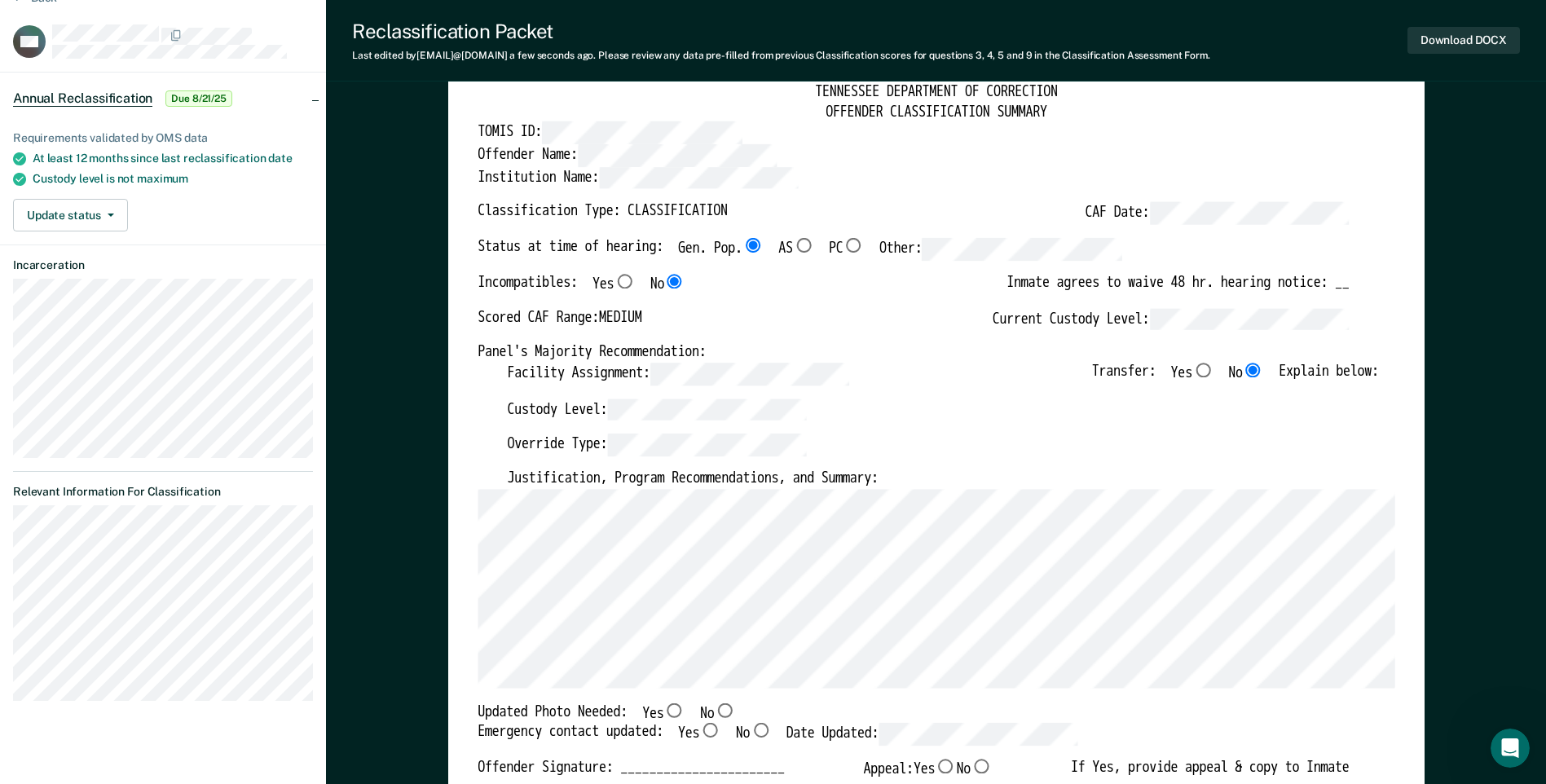 click on "No" at bounding box center [725, 710] 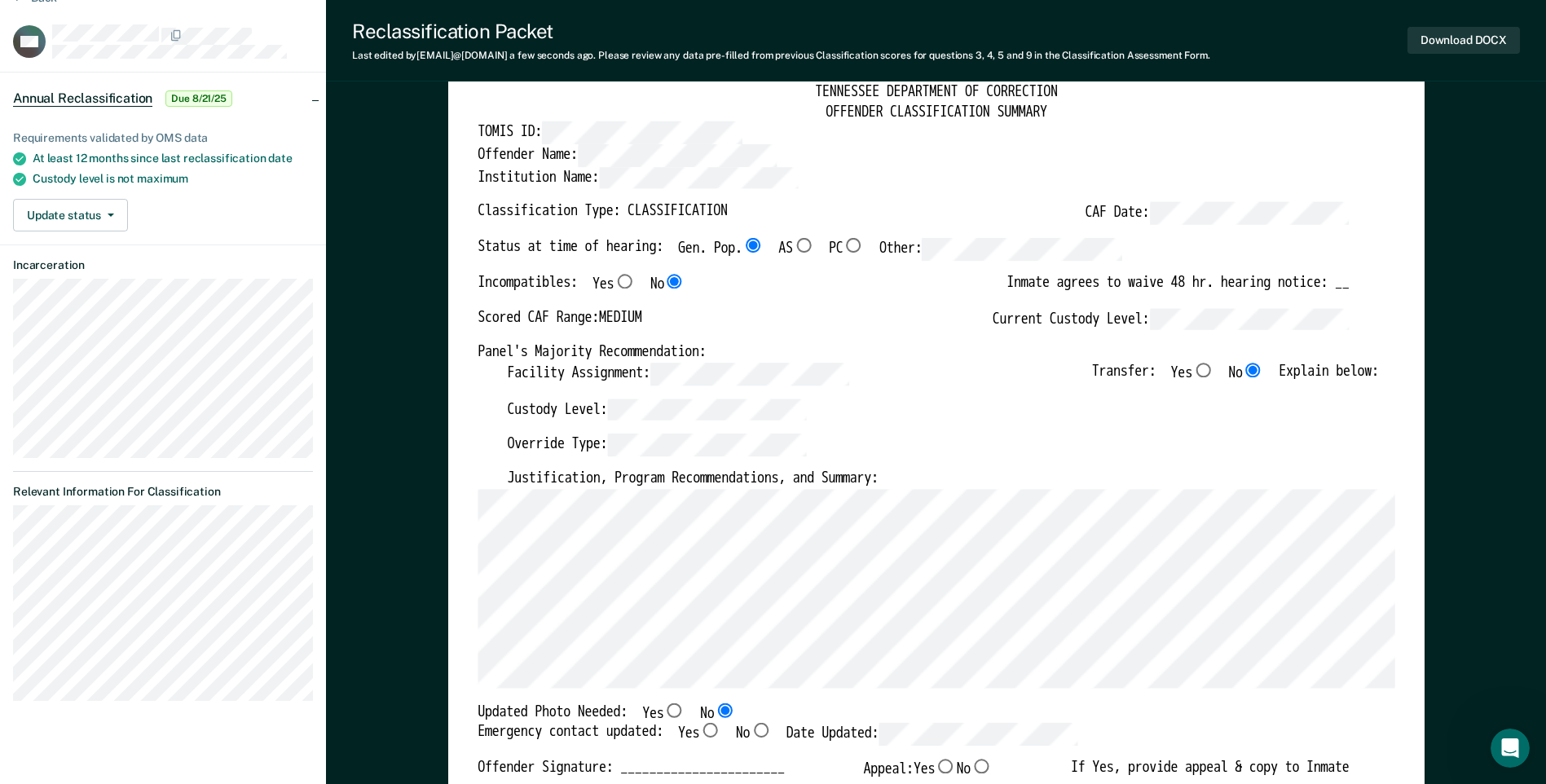 type on "x" 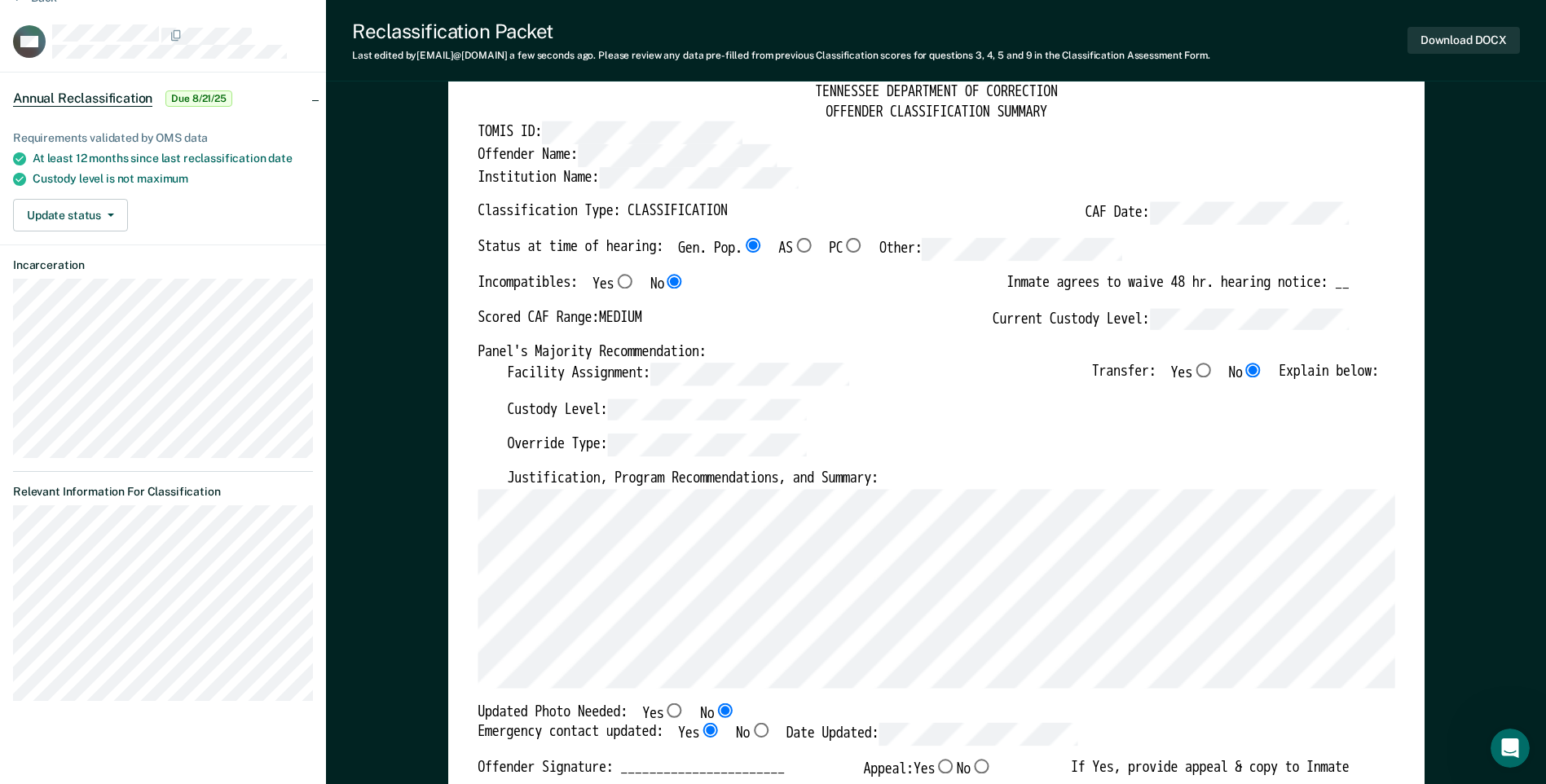type on "x" 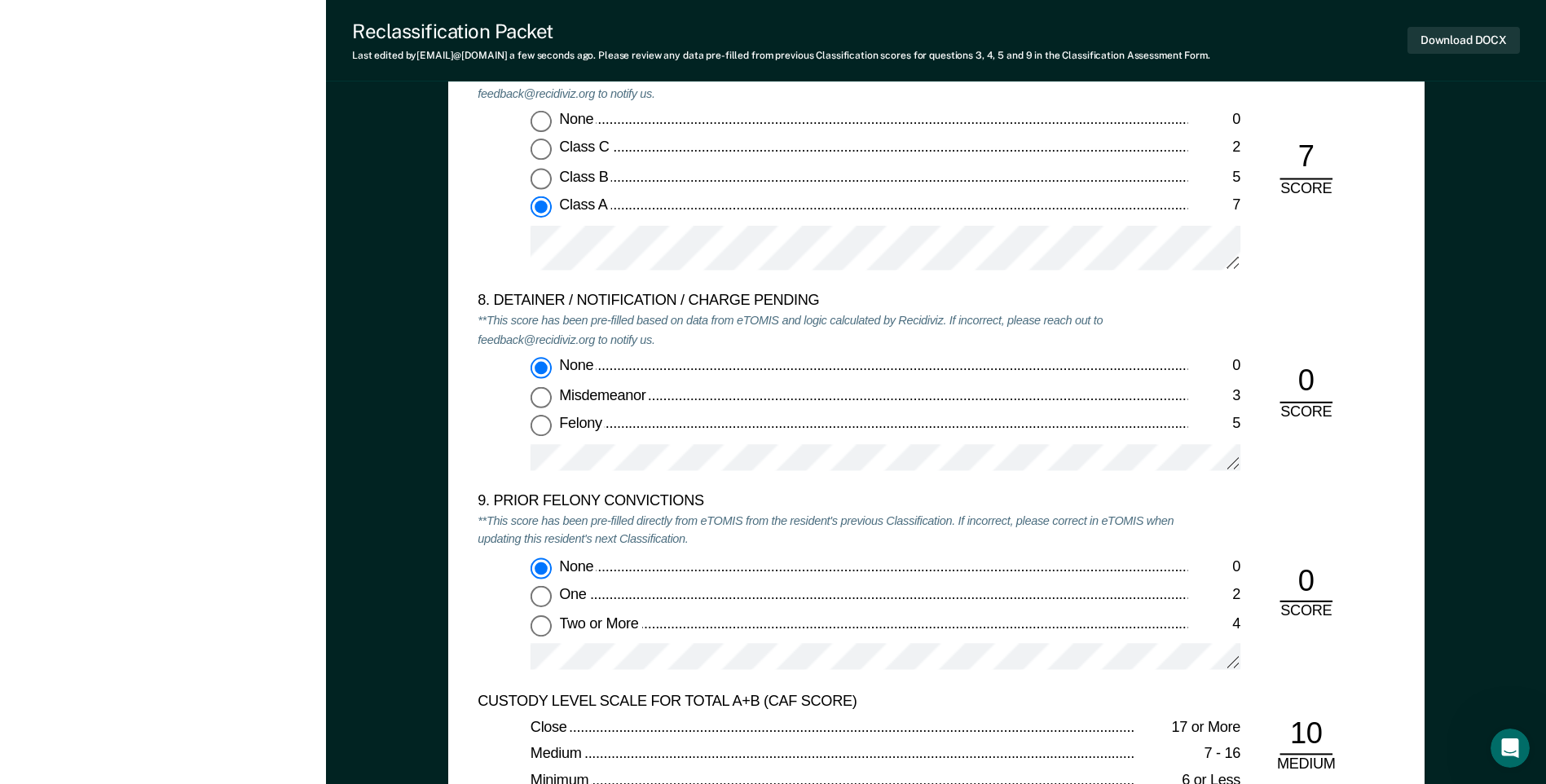scroll, scrollTop: 3830, scrollLeft: 0, axis: vertical 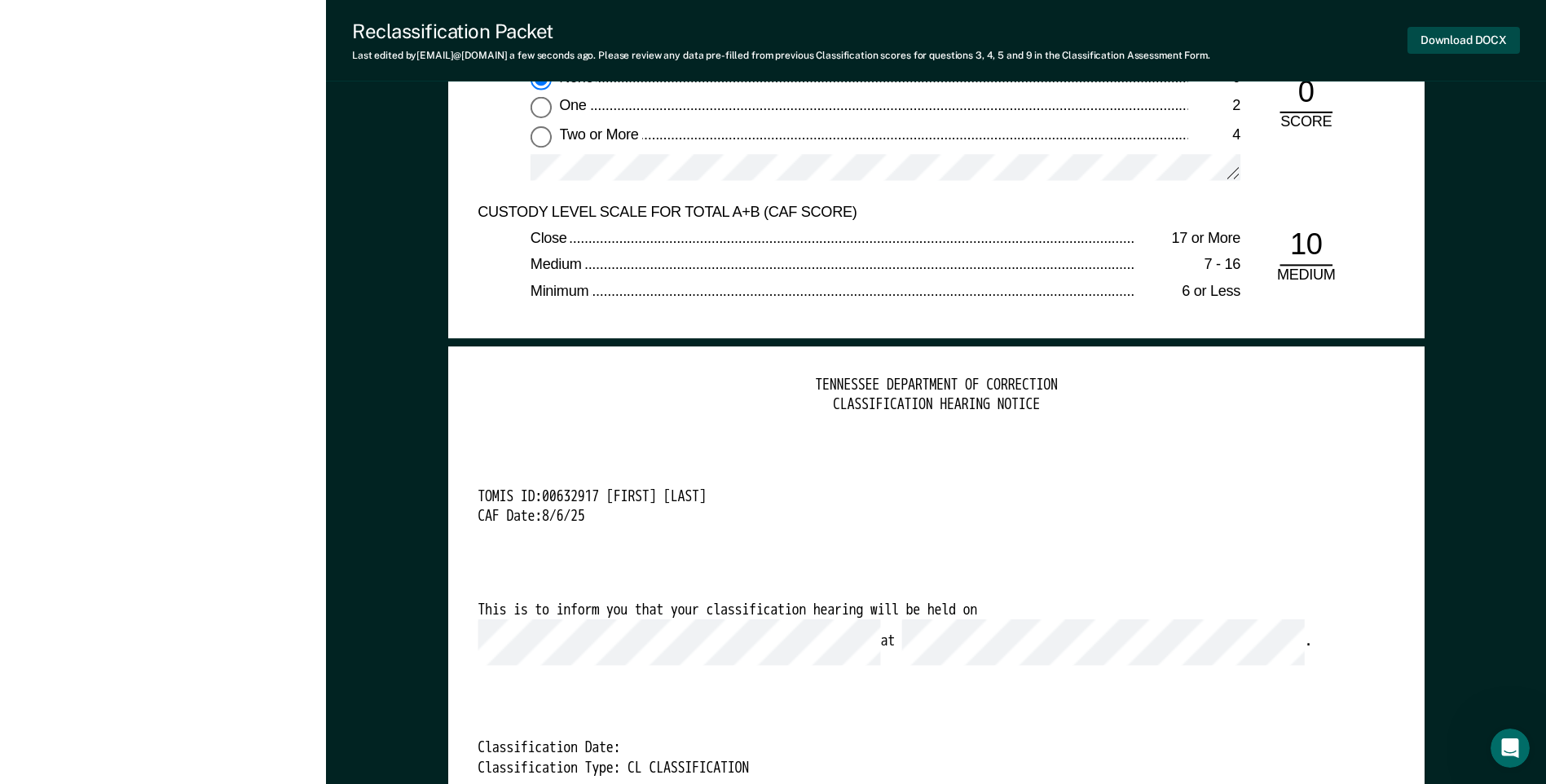 click on "Download DOCX" at bounding box center [1464, 40] 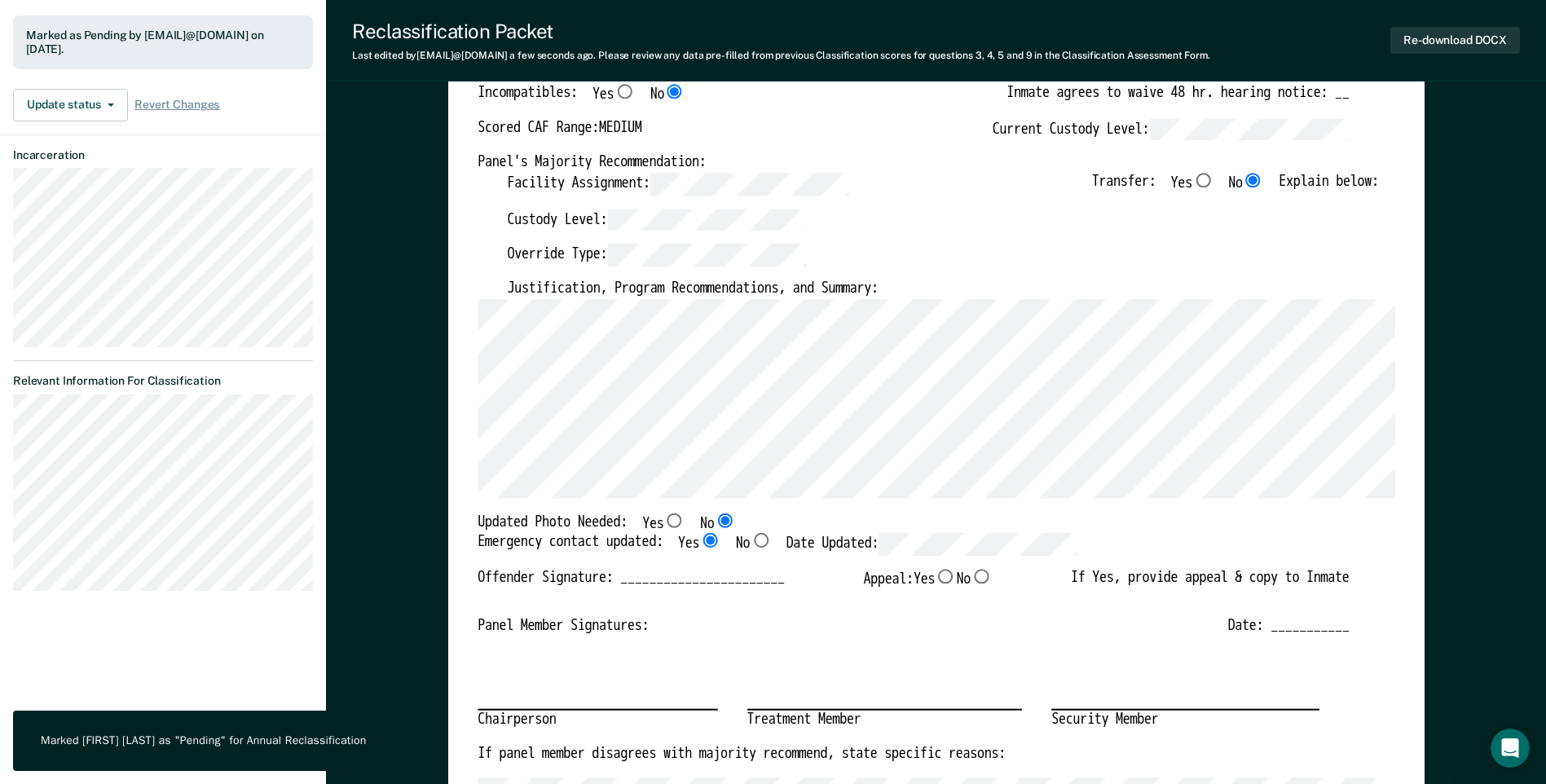 scroll, scrollTop: 0, scrollLeft: 0, axis: both 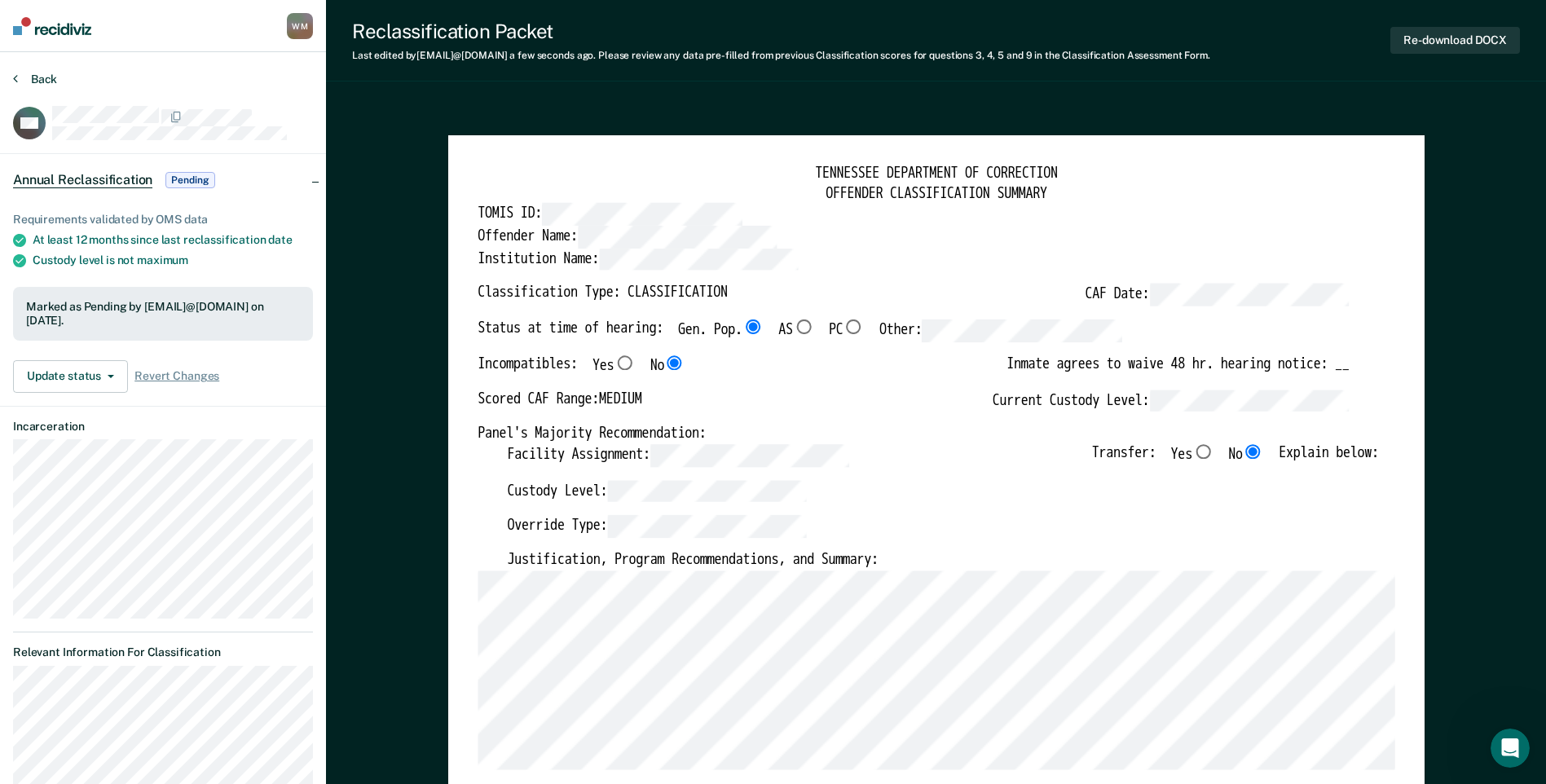 click on "Back" at bounding box center (35, 79) 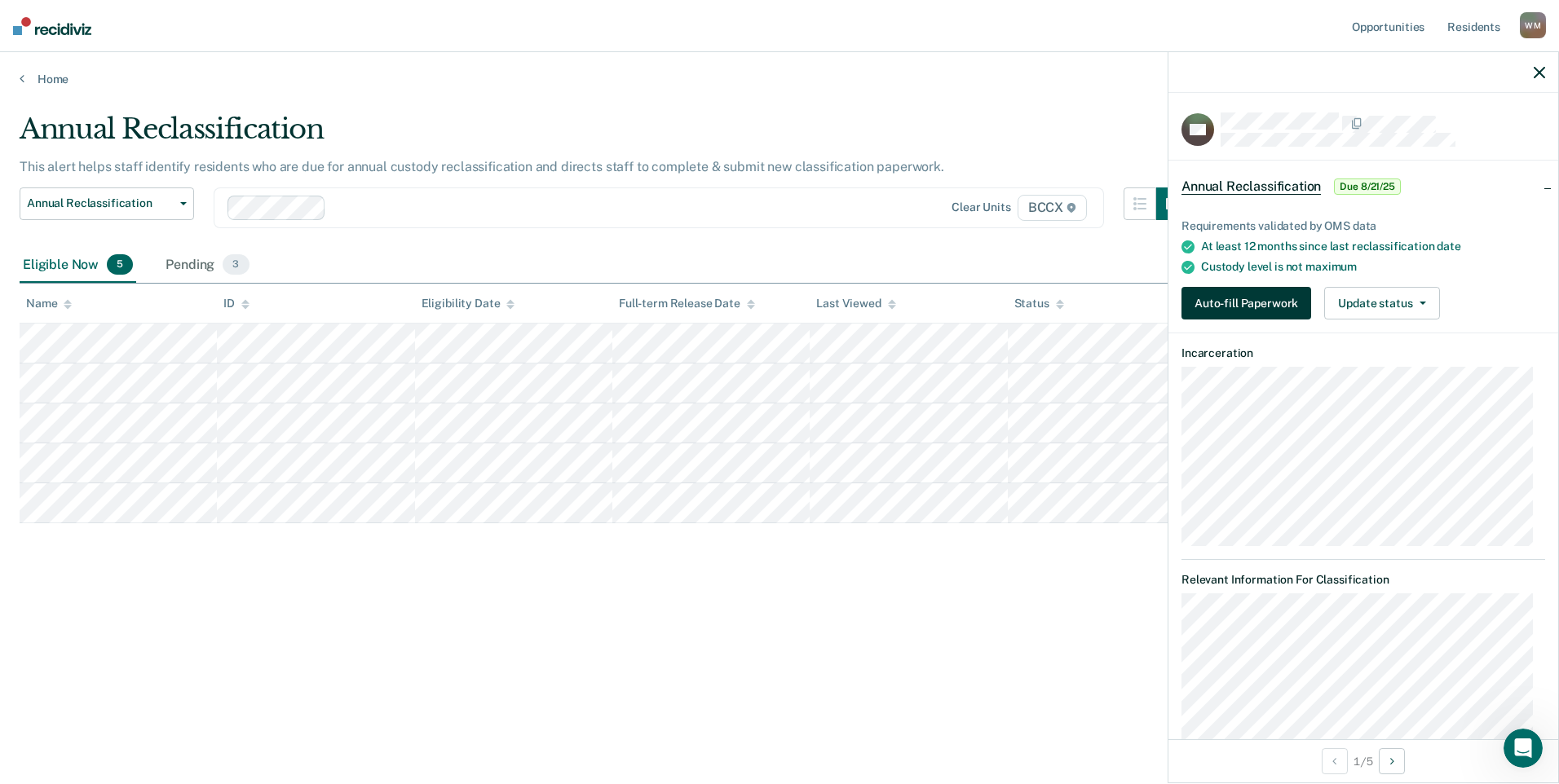 click on "Auto-fill Paperwork" at bounding box center [1246, 303] 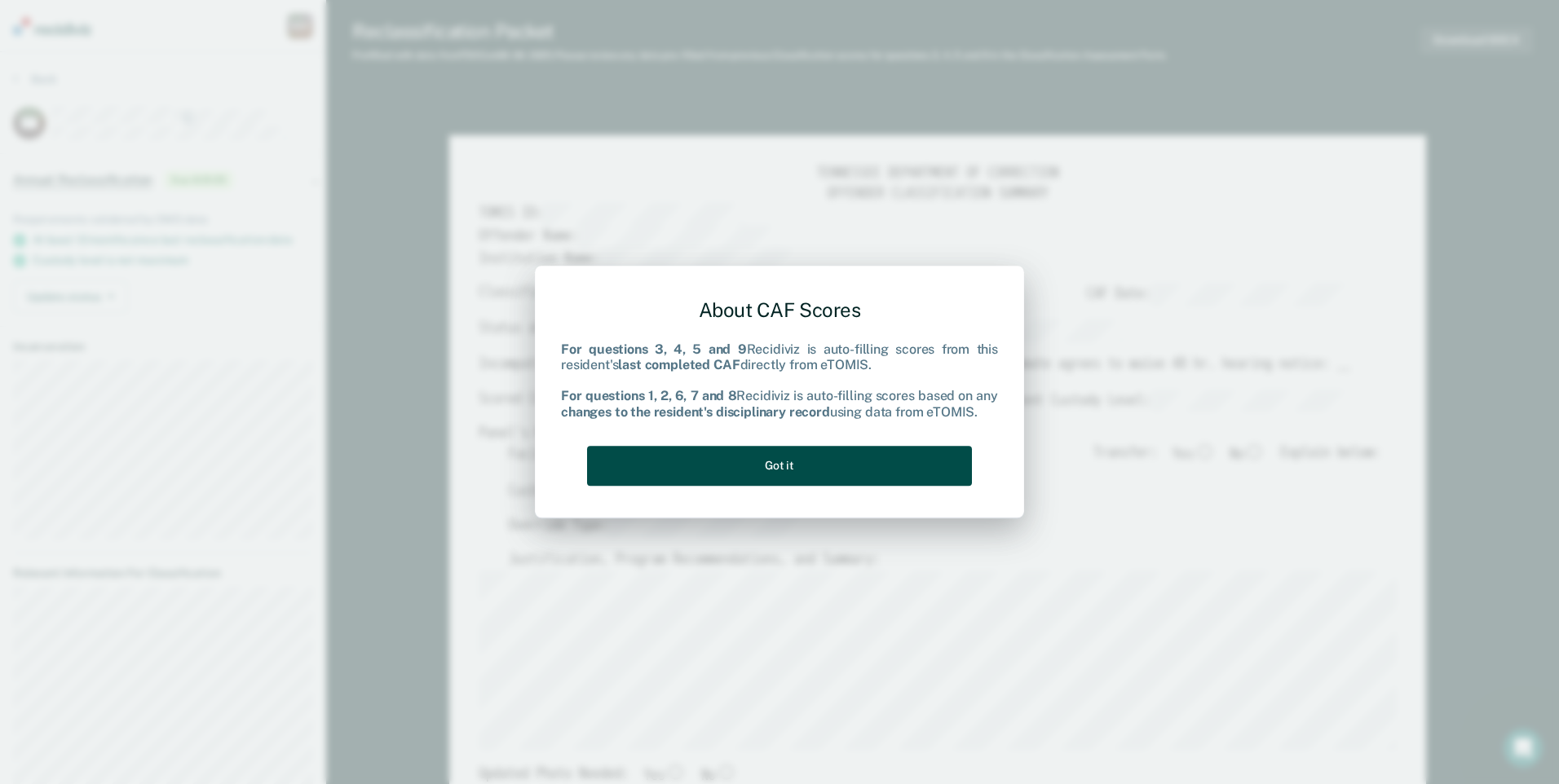 click on "Got it" at bounding box center (780, 465) 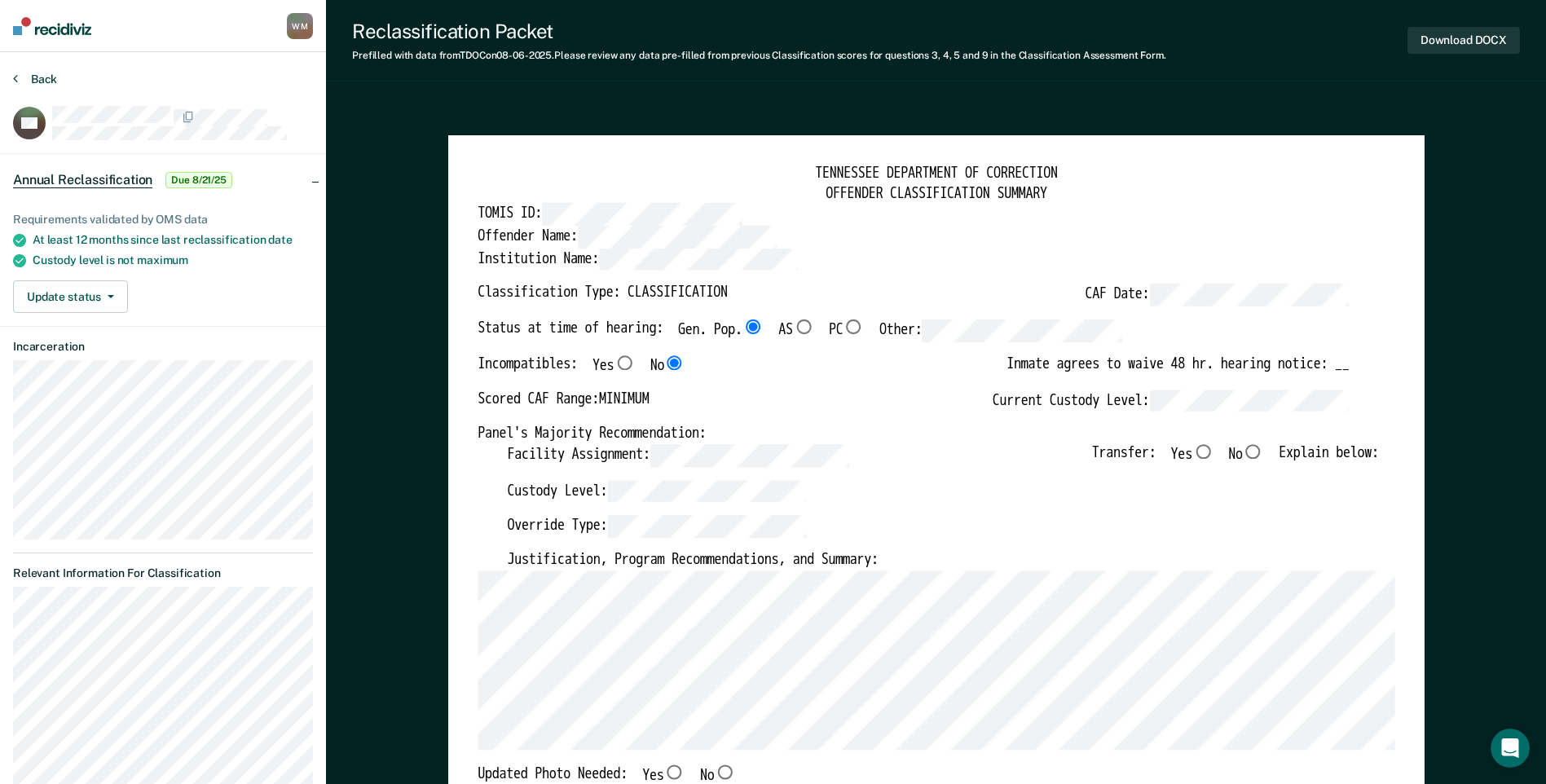 click on "Back" at bounding box center [35, 79] 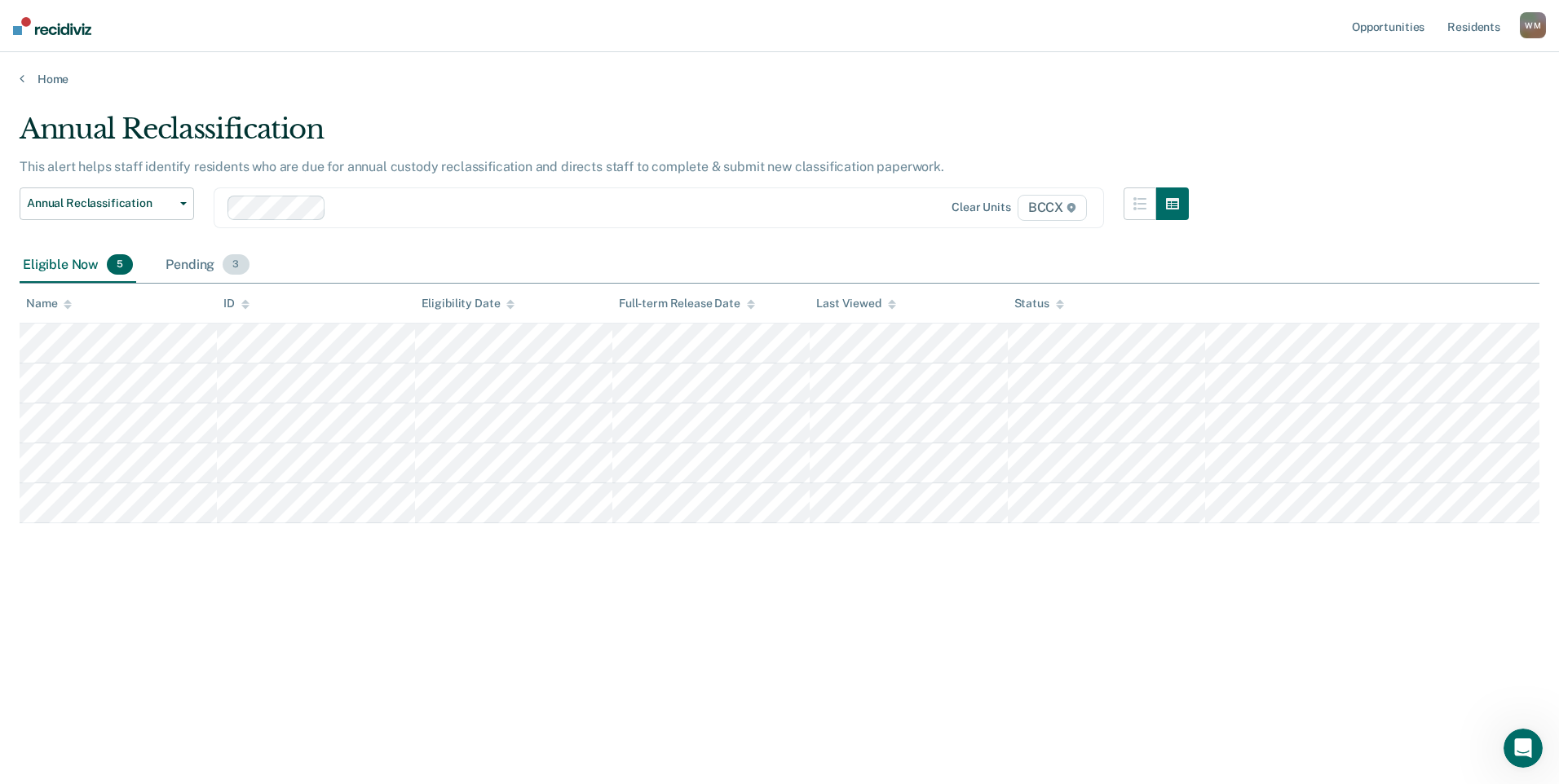 click on "Pending 3" at bounding box center [207, 266] 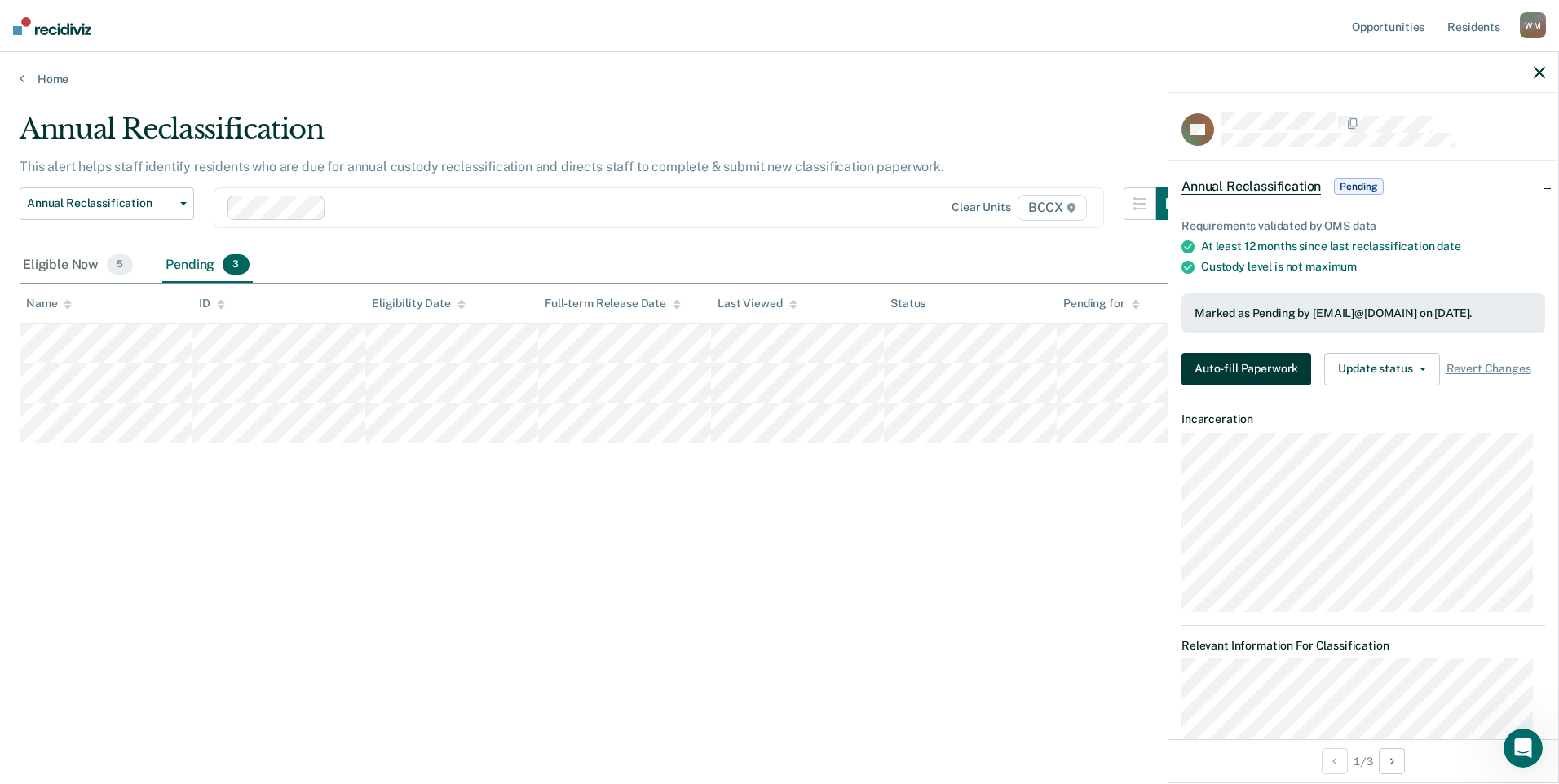 click on "Auto-fill Paperwork" at bounding box center [1246, 369] 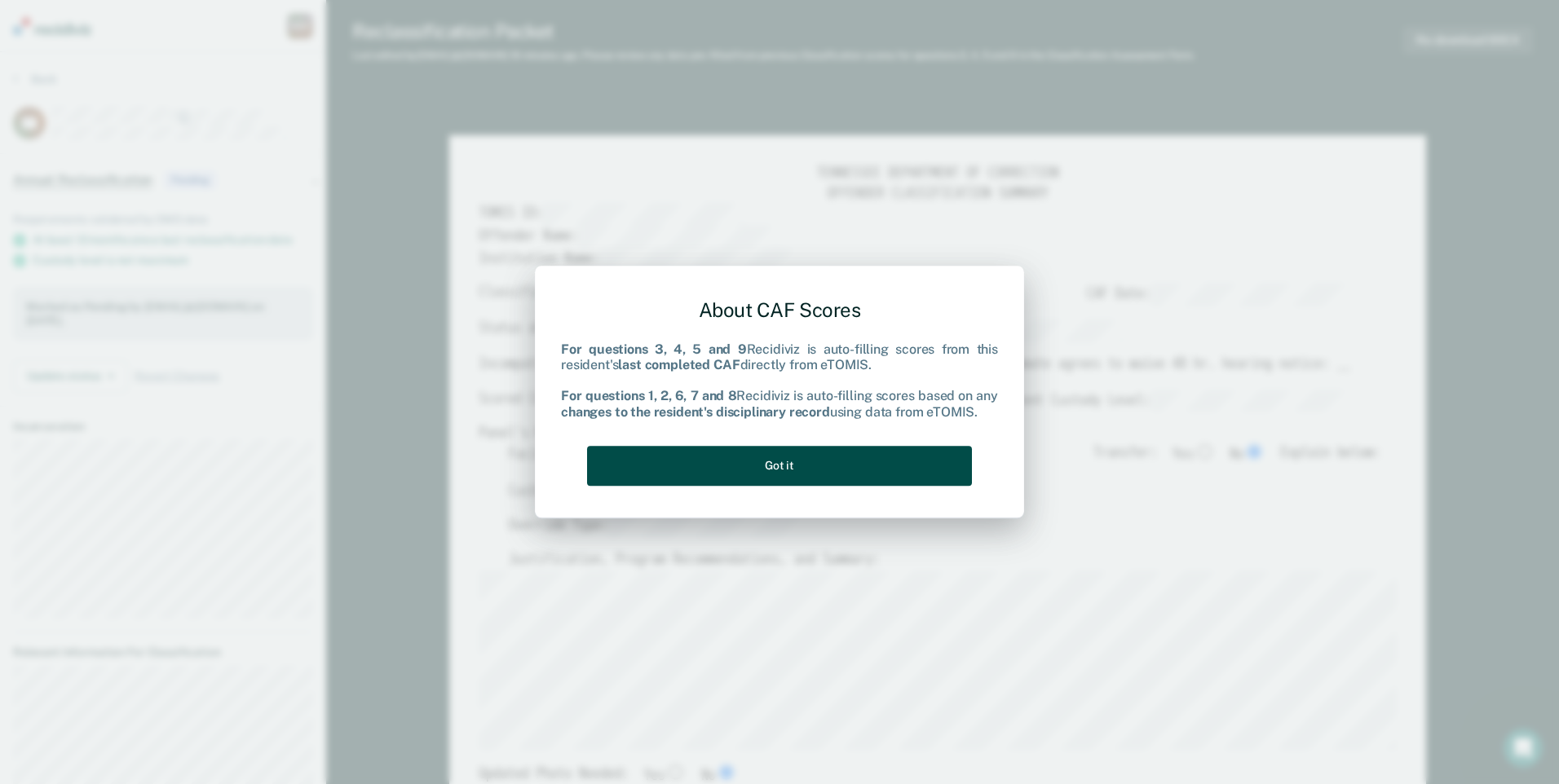click on "Got it" at bounding box center [780, 465] 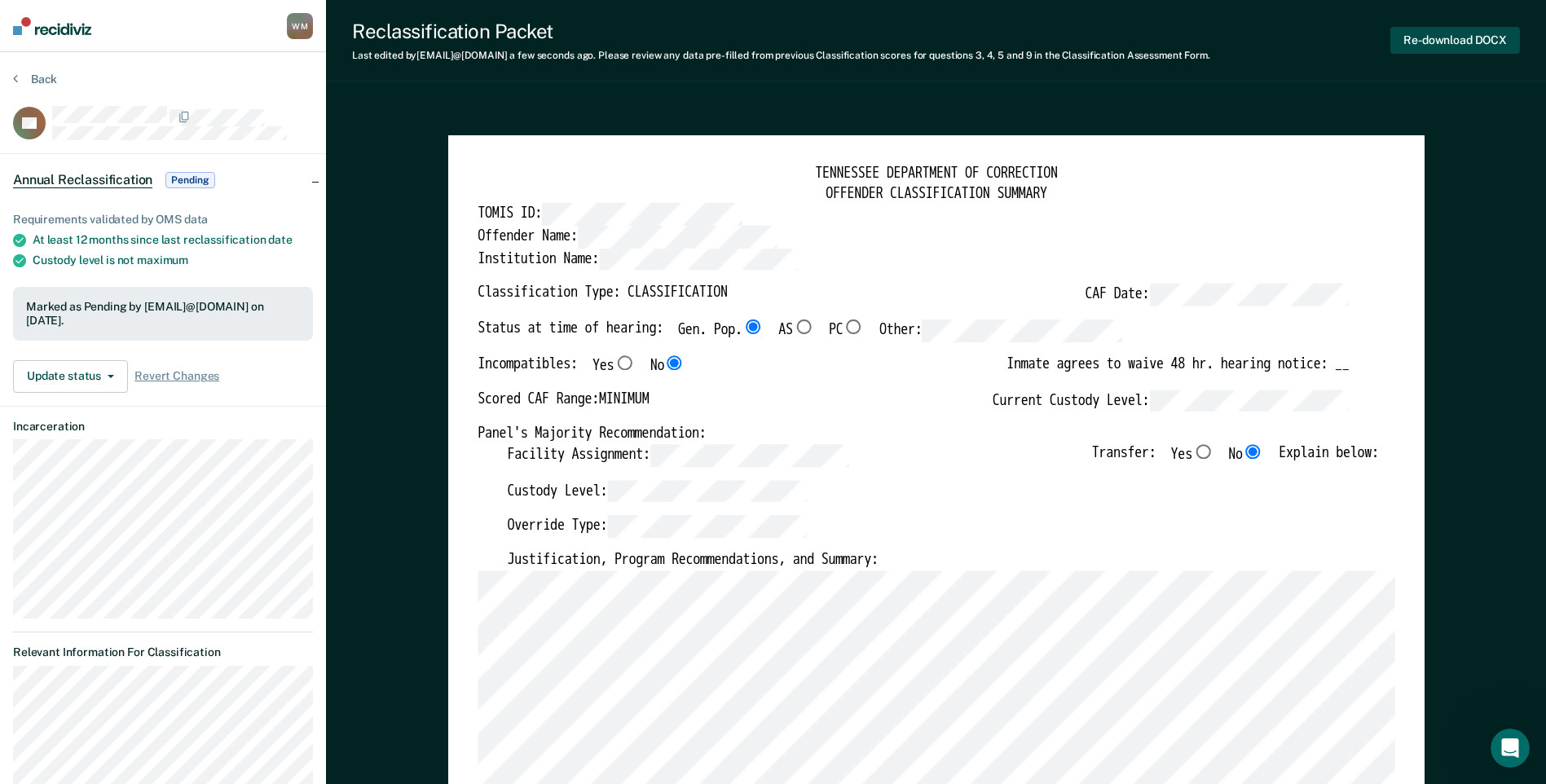 click on "Re-download DOCX" at bounding box center [1455, 40] 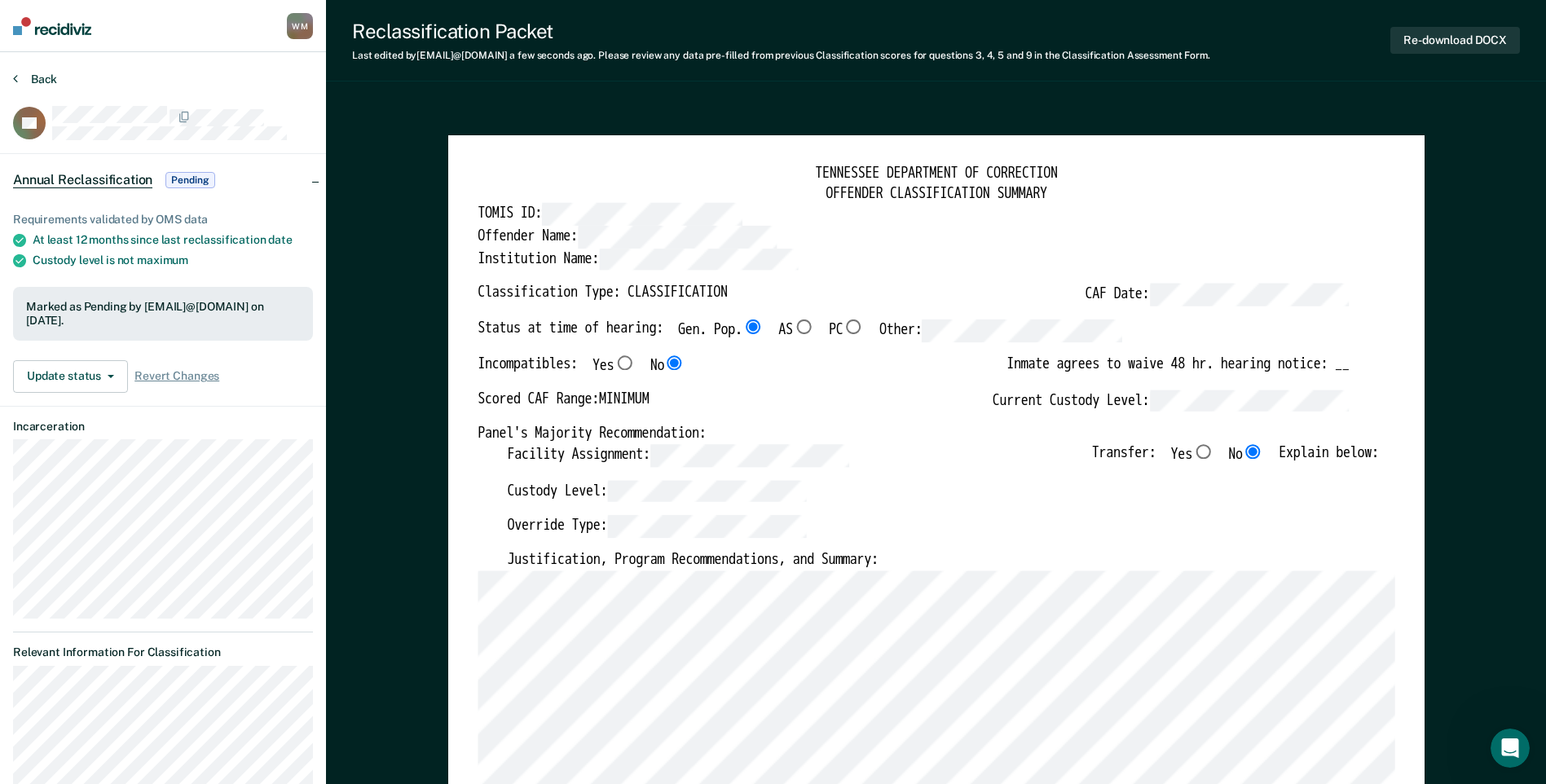 click on "Back" at bounding box center [35, 79] 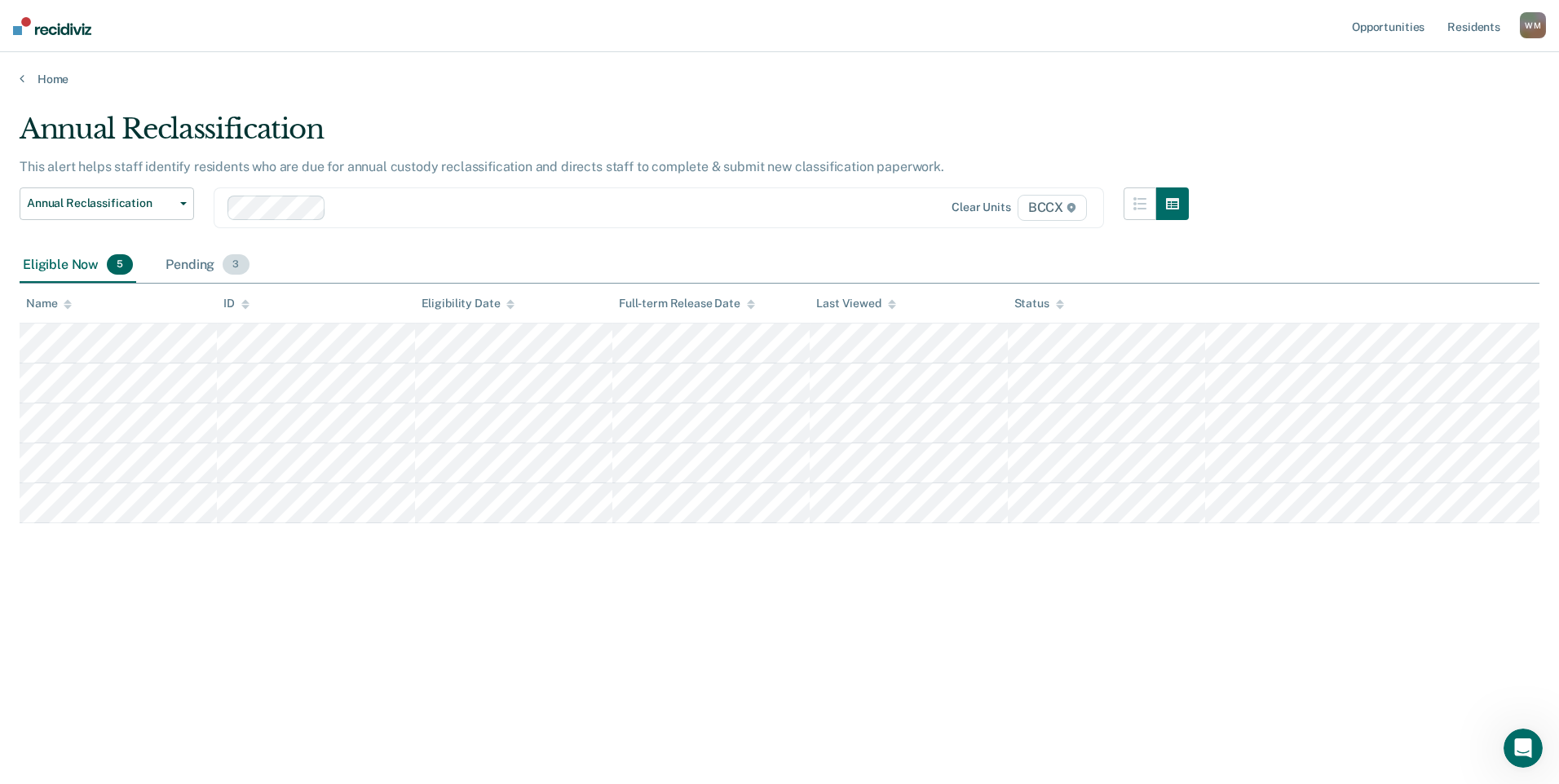 click on "Pending 3" at bounding box center (207, 266) 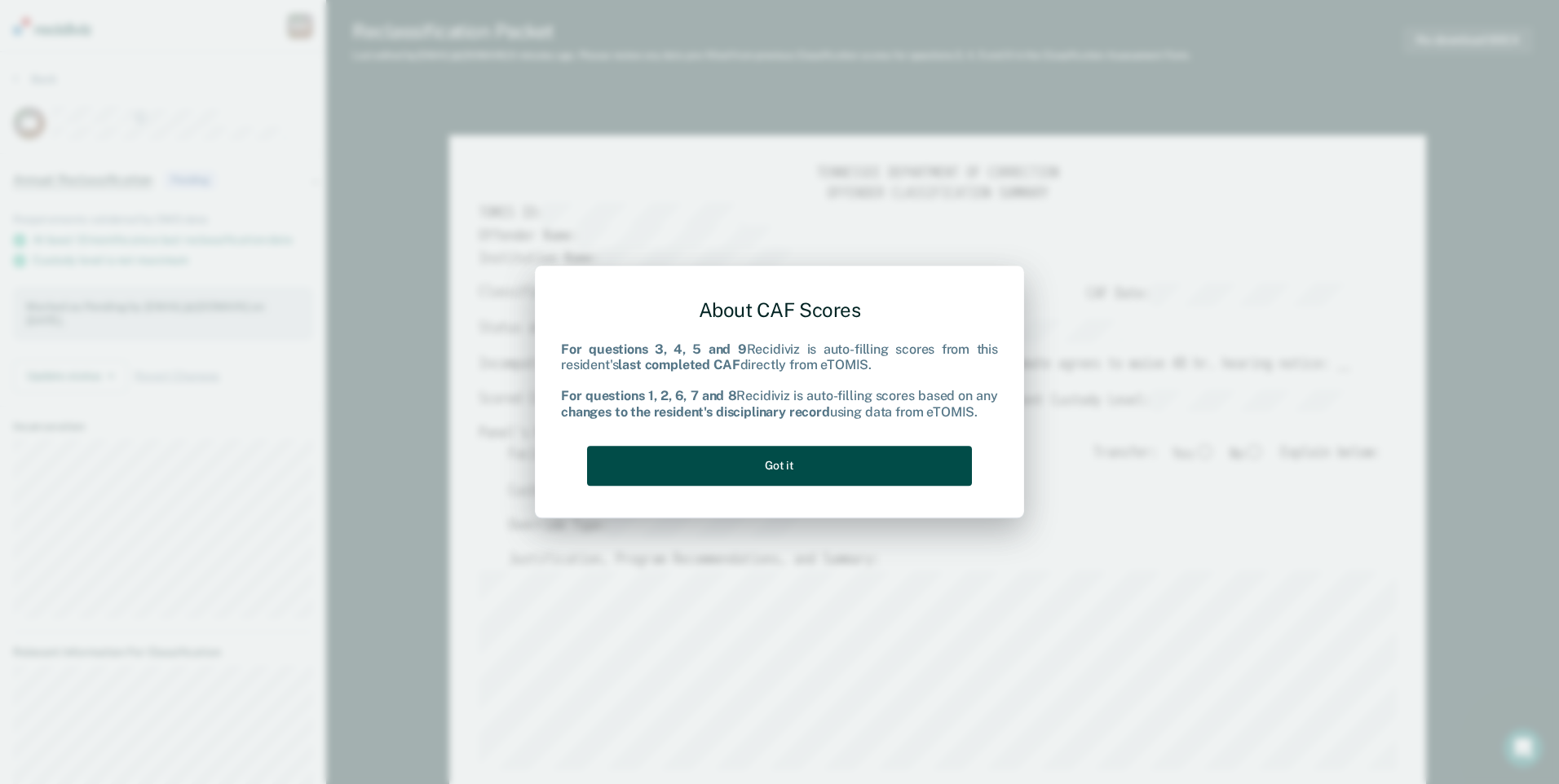 click on "Got it" at bounding box center [780, 465] 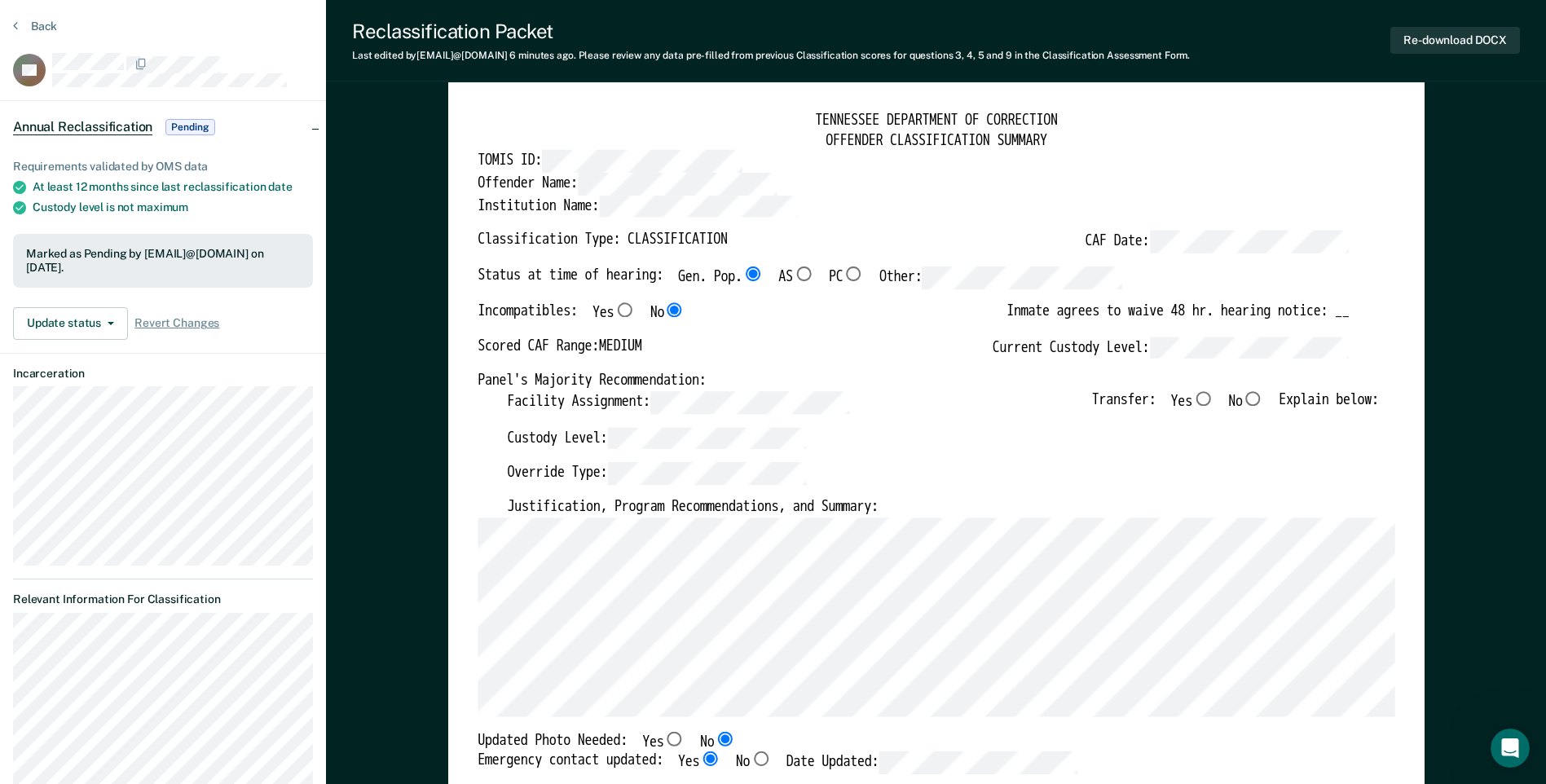 scroll, scrollTop: 81, scrollLeft: 0, axis: vertical 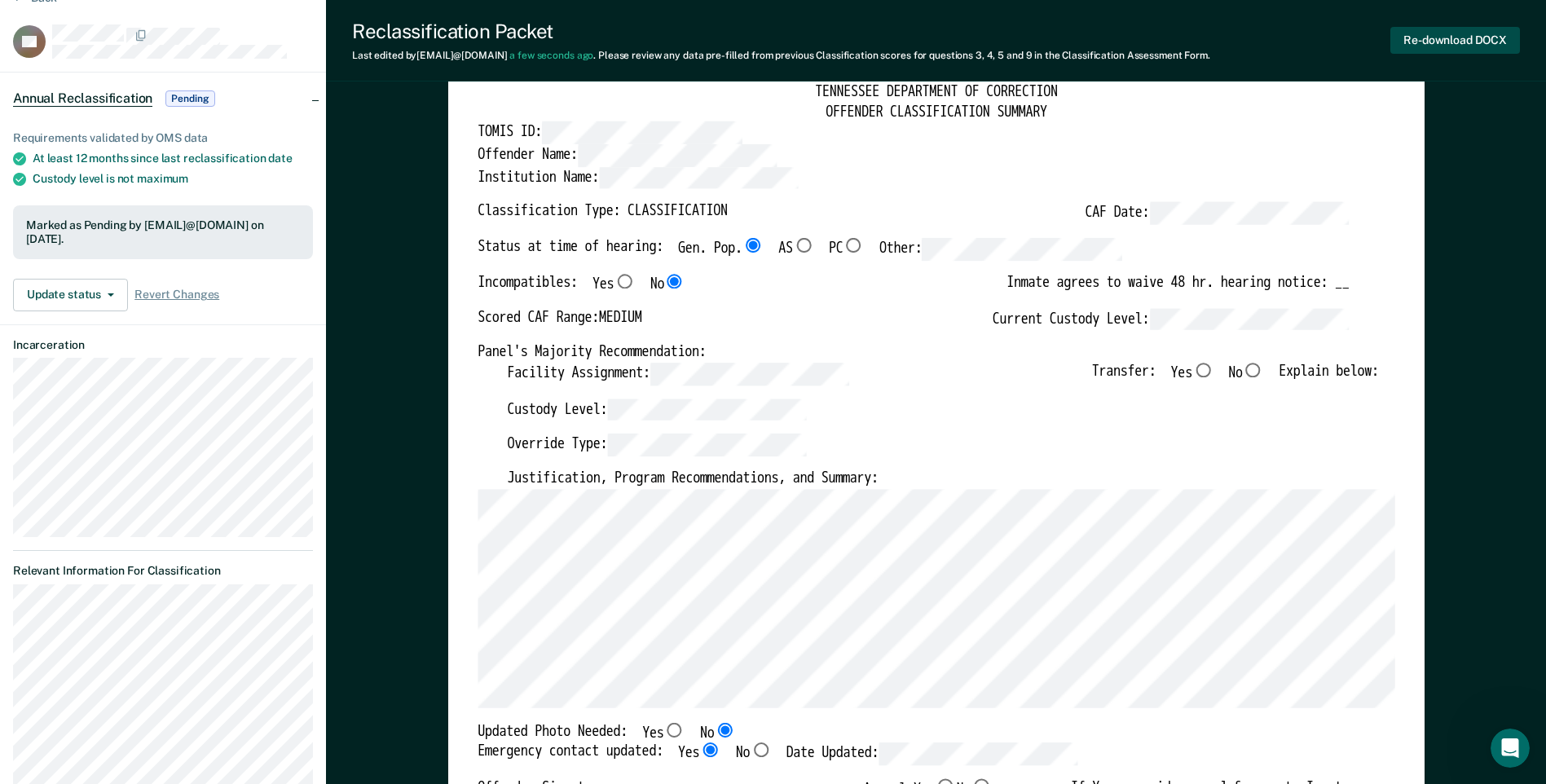 click on "Re-download DOCX" at bounding box center (1455, 40) 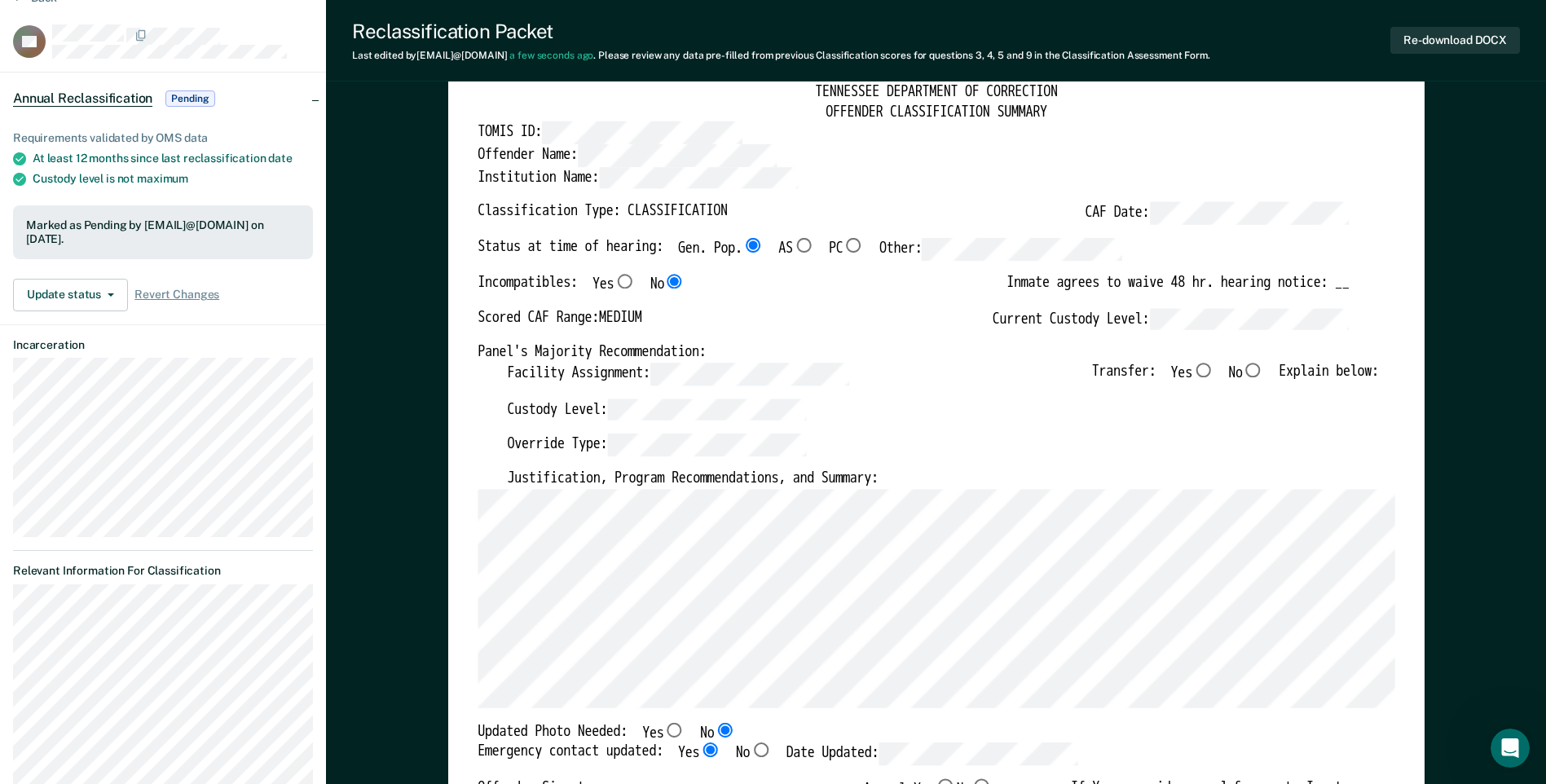 scroll, scrollTop: 0, scrollLeft: 0, axis: both 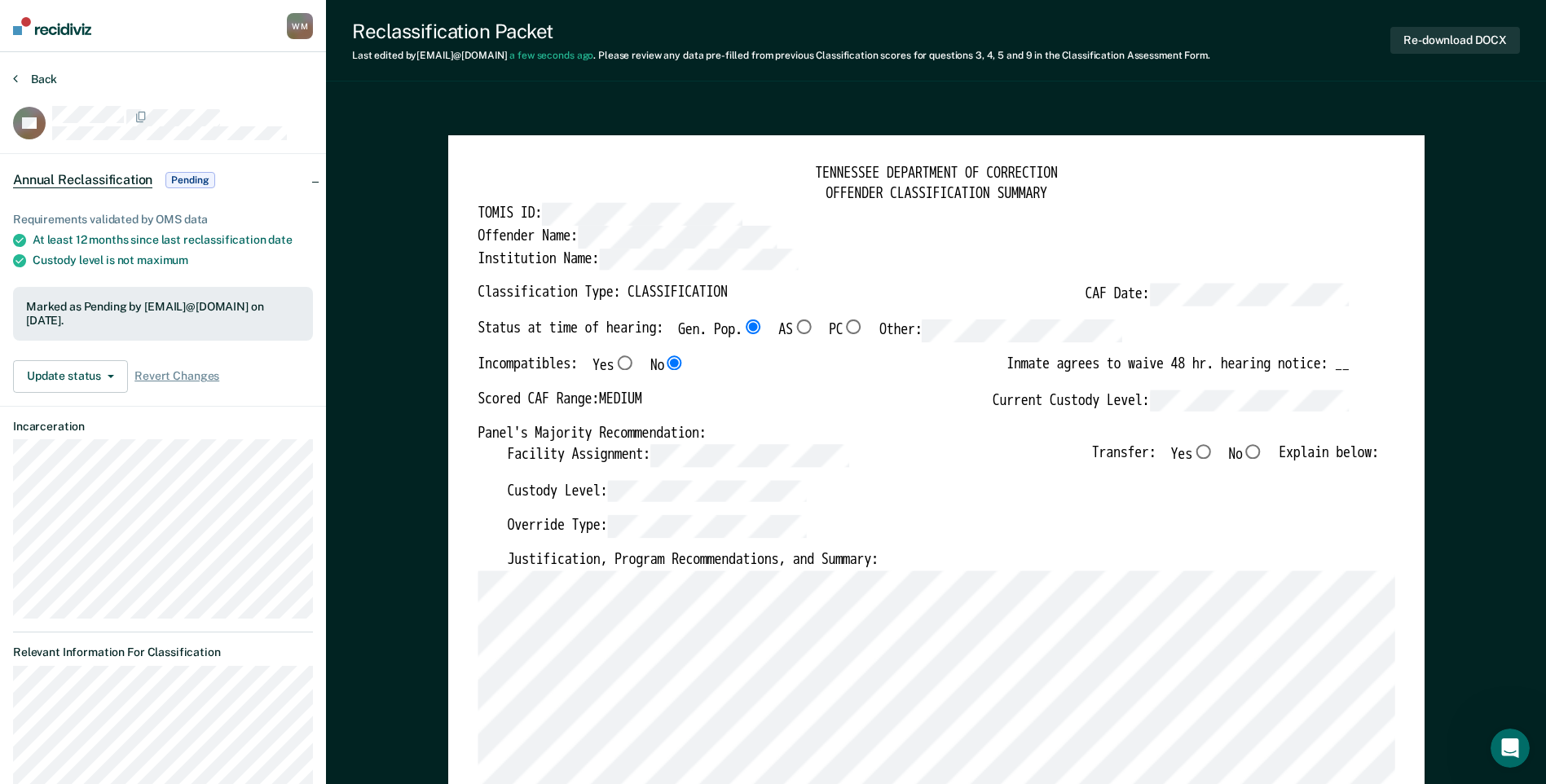 click on "Back" at bounding box center (35, 79) 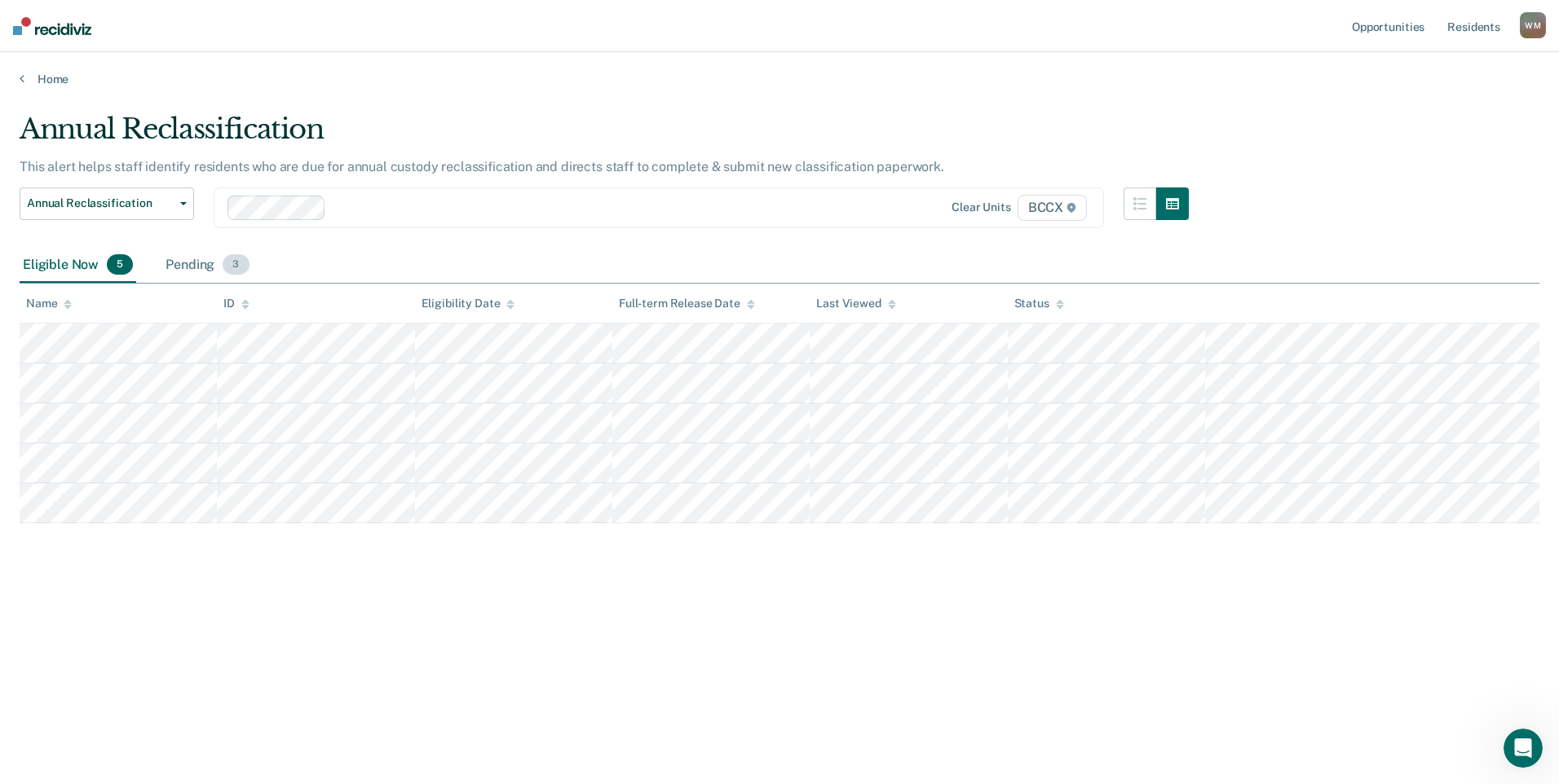 click on "Pending 3" at bounding box center (207, 266) 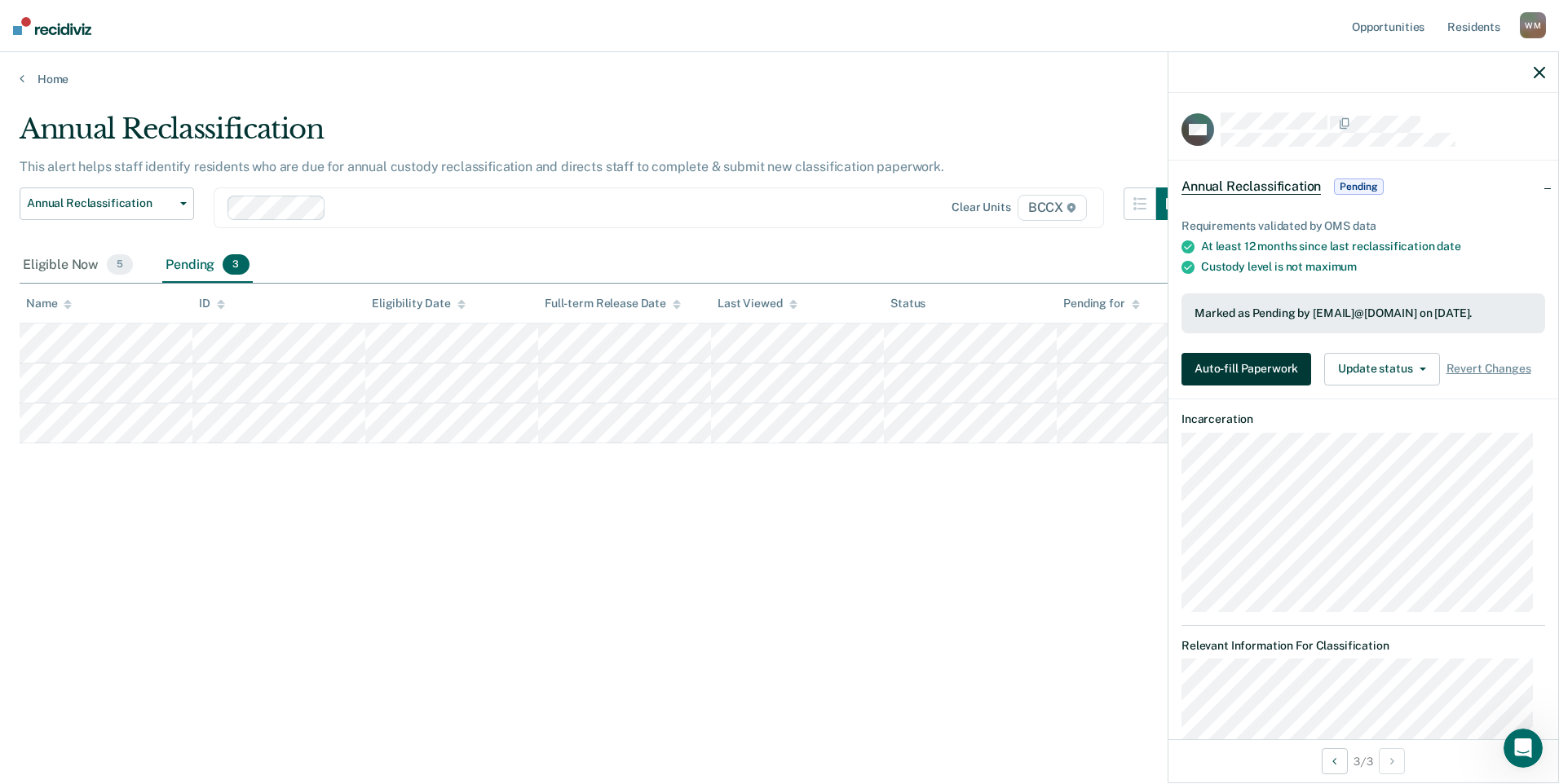 click on "Auto-fill Paperwork" at bounding box center [1246, 369] 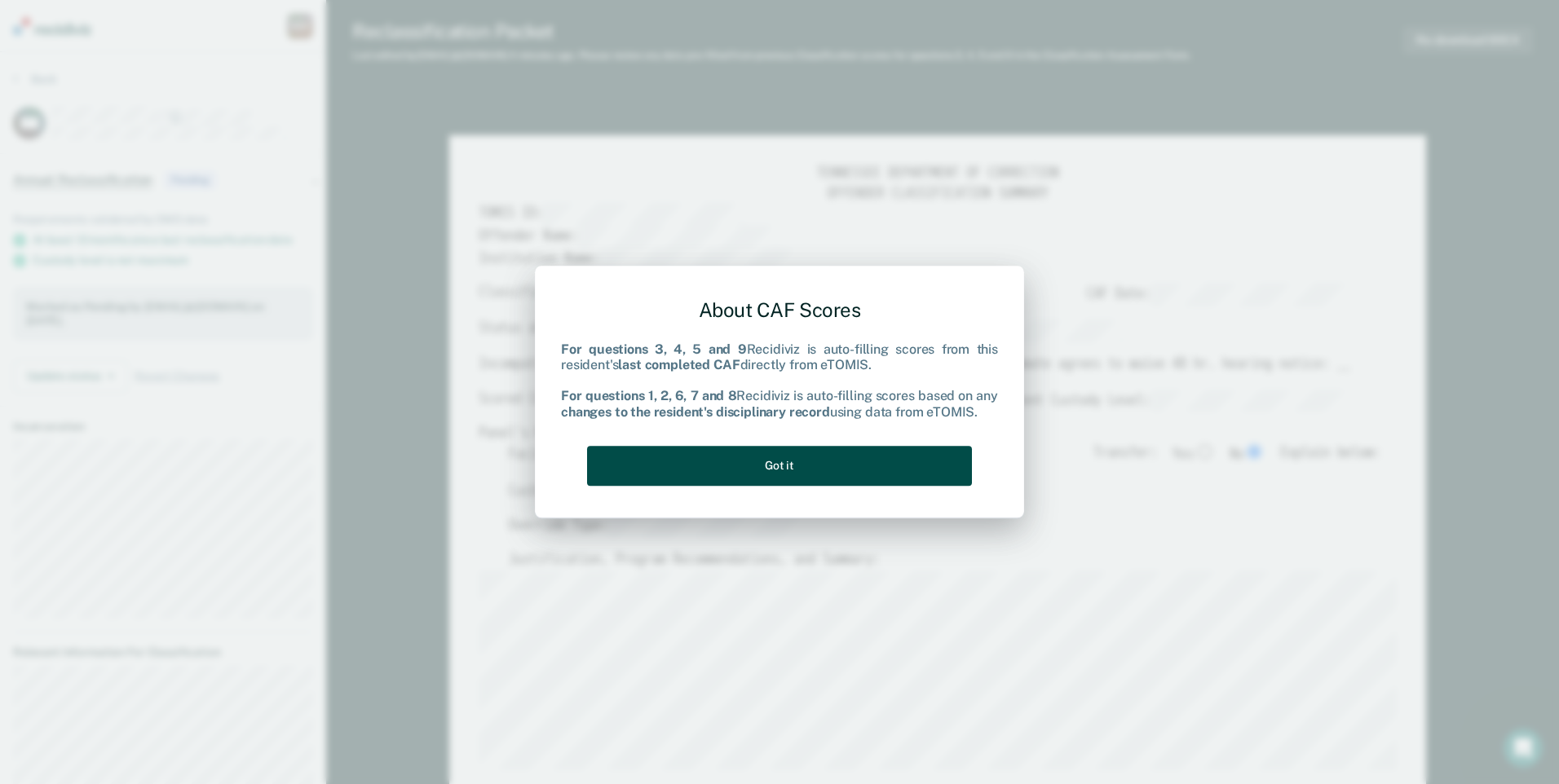 click on "Got it" at bounding box center [780, 465] 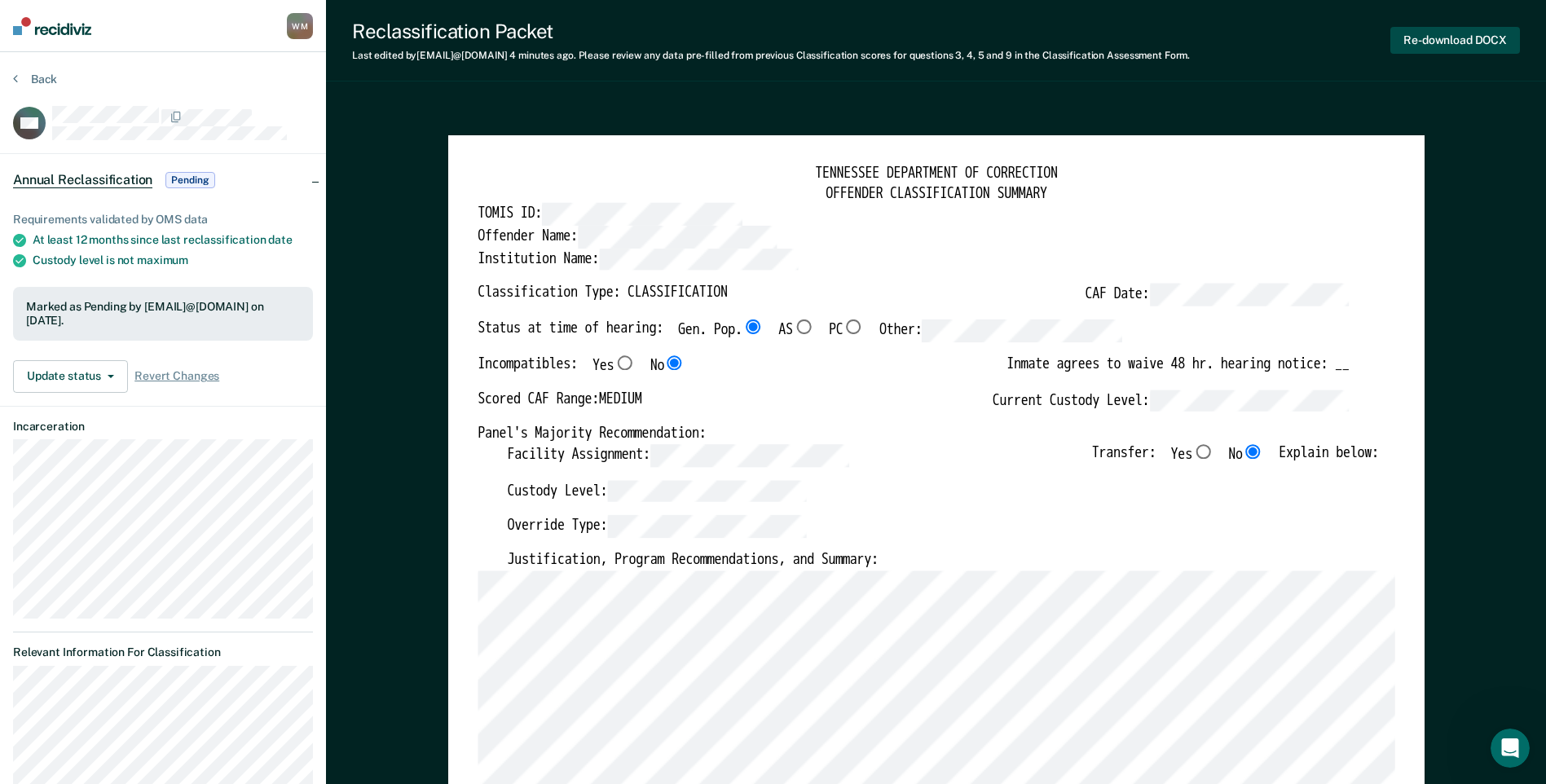click on "Re-download DOCX" at bounding box center [1455, 40] 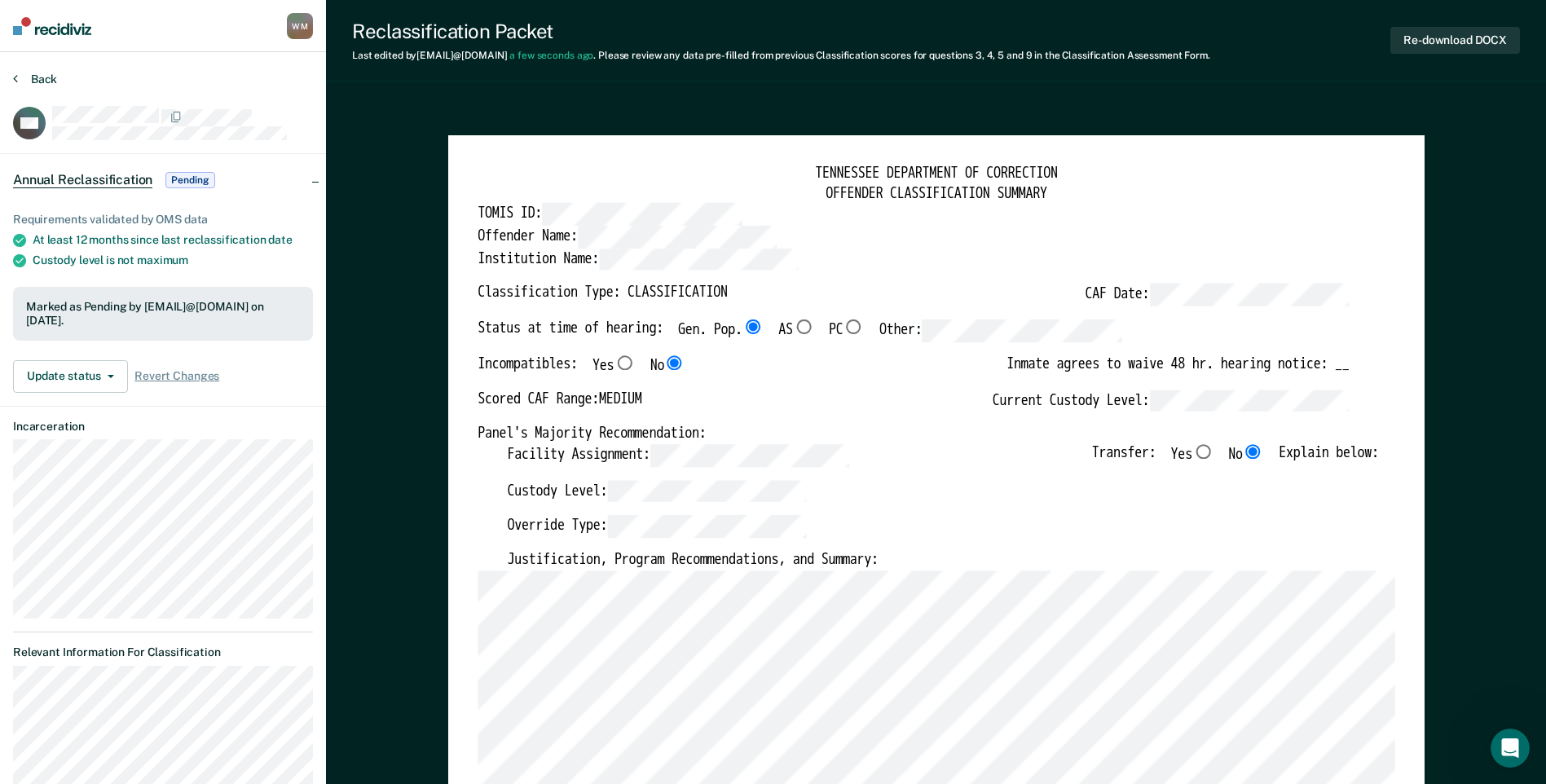 click on "Back" at bounding box center (35, 79) 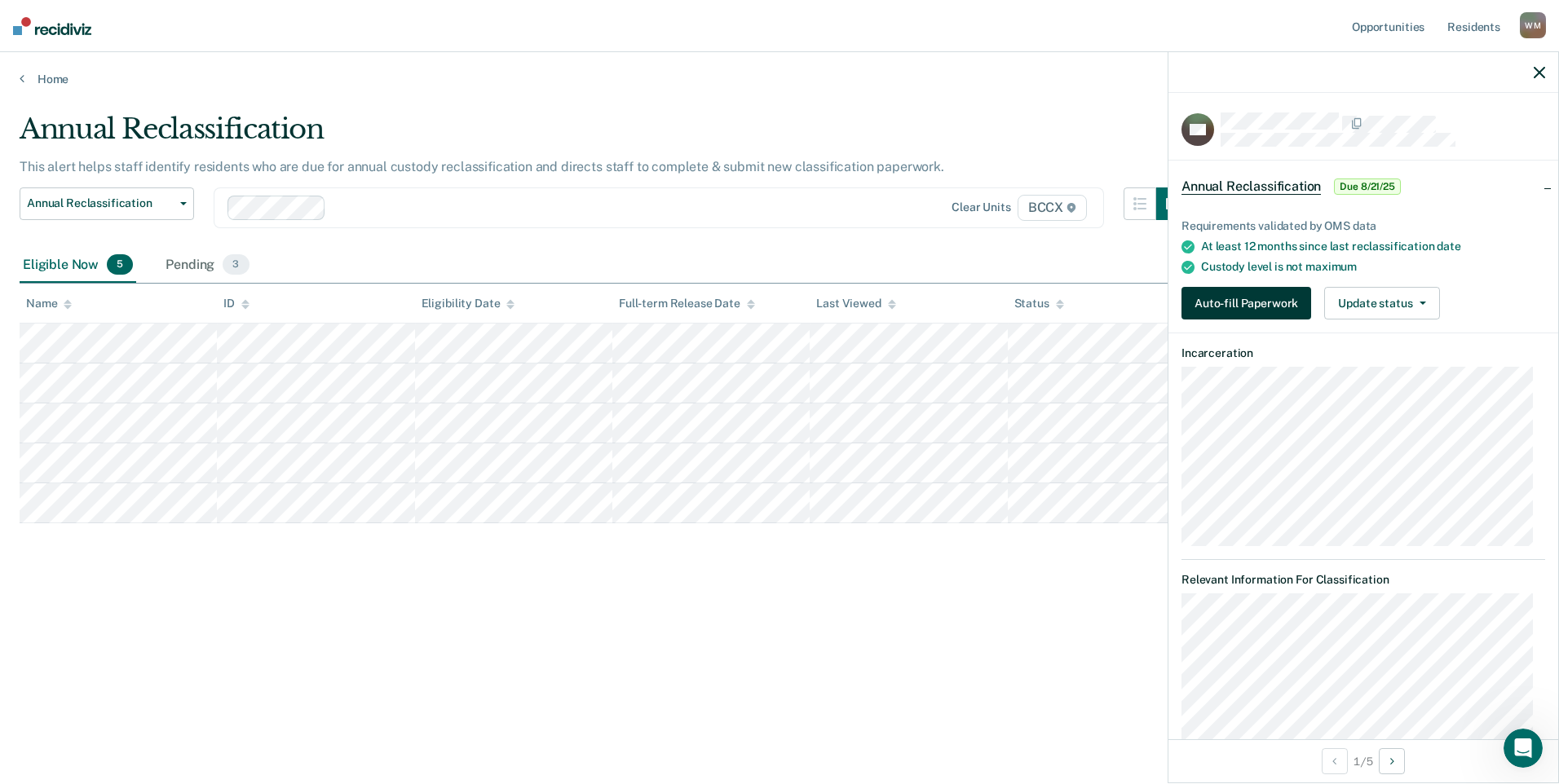 click on "Auto-fill Paperwork" at bounding box center [1246, 303] 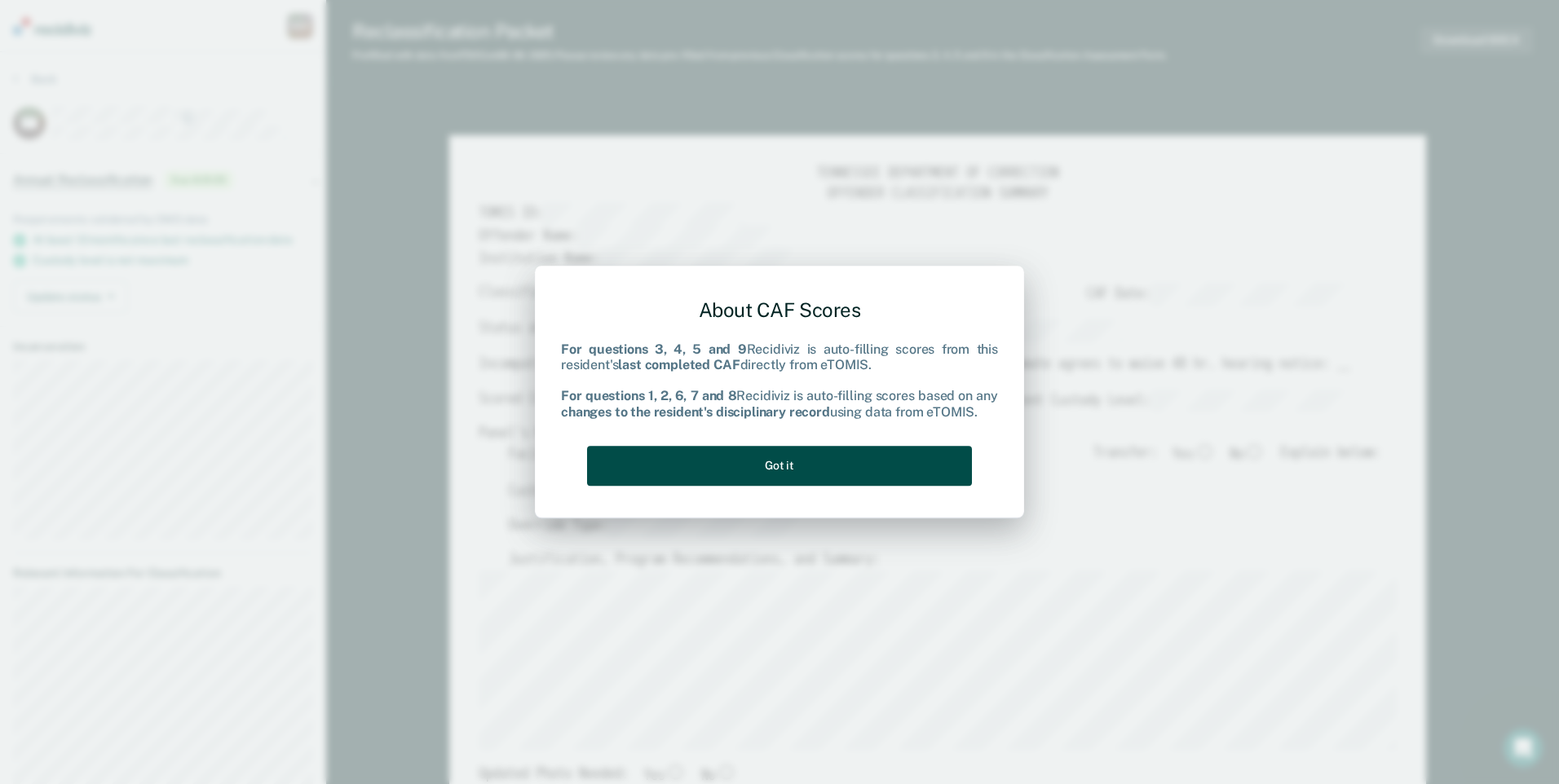 click on "Got it" at bounding box center (780, 465) 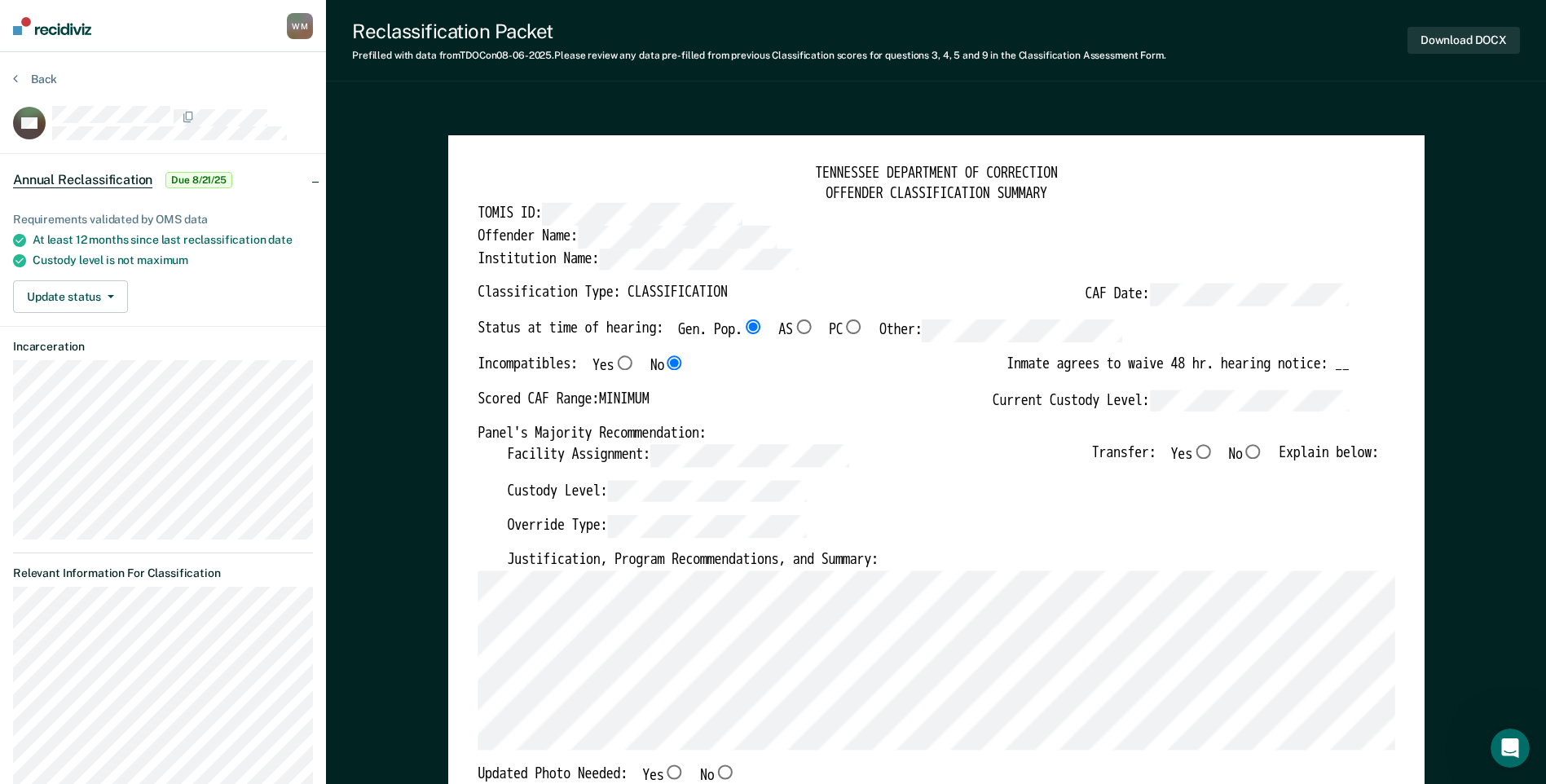 click on "No" at bounding box center (1253, 451) 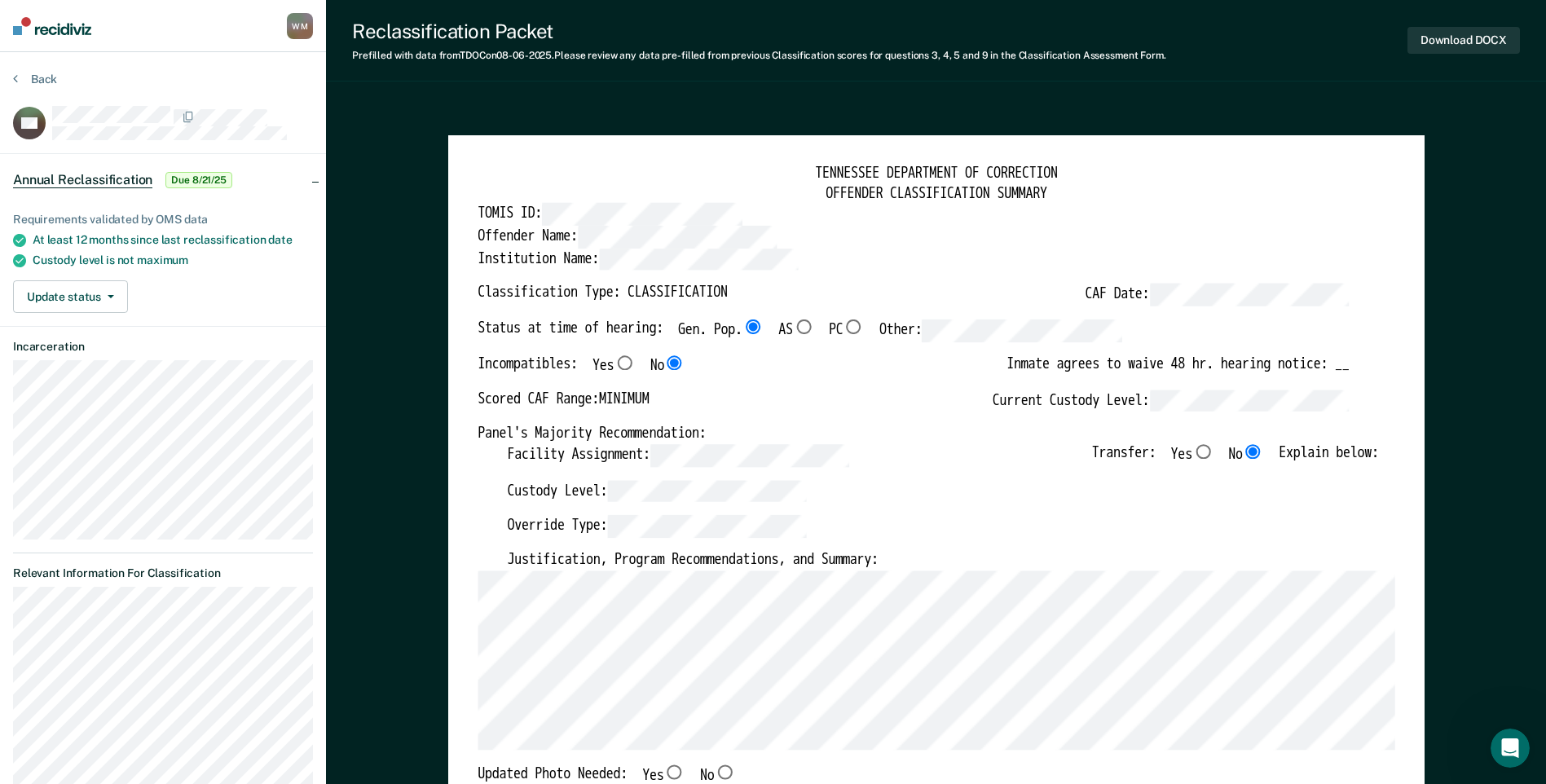 type on "x" 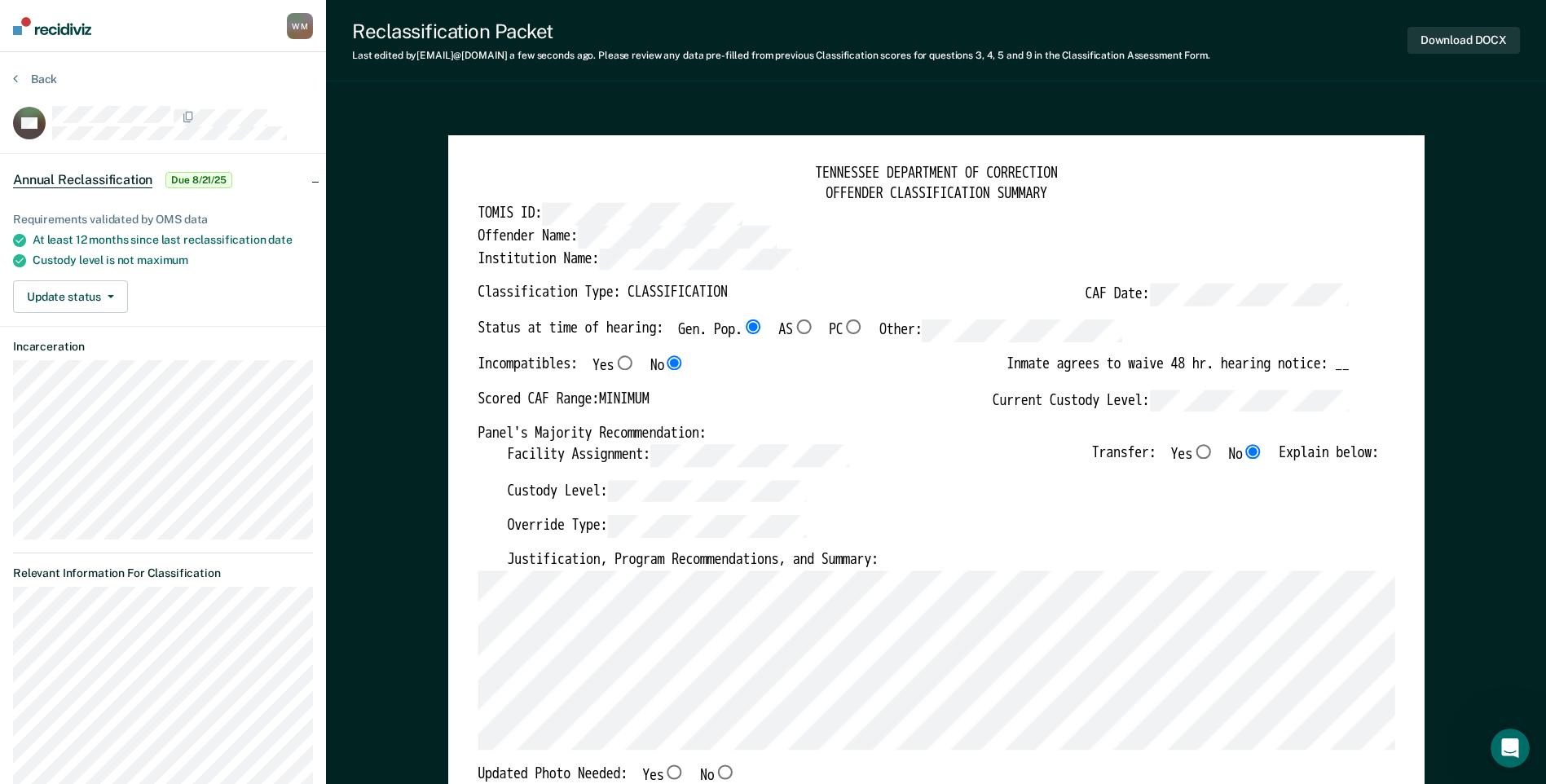 click on "TENNESSEE DEPARTMENT OF CORRECTION OFFENDER CLASSIFICATION SUMMARY TOMIS ID:  Offender Name:  Institution Name:  Classification Type: CLASSIFICATION CAF Date:  Status at time of hearing: Gen. Pop. AS PC Other:   Incompatibles: Yes No Inmate agrees to waive 48 hr. hearing notice: __ Scored CAF Range: MINIMUM Current Custody Level:  Panel's Majority Recommendation: Facility Assignment: Transfer: Yes No Explain below: Custody Level:  Override Type:  Justification, Program Recommendations, and Summary: Updated Photo Needed: Yes No Emergency contact updated: Yes No Date Updated:  Offender Signature: _______________________ Appeal: Yes No If Yes, provide appeal & copy to Inmate Panel Member Signatures: Date: ___________ Chairperson Treatment Member Security Member If panel member disagrees with majority recommend, state specific reasons: Approving Authority: Signature Date Approve ___ Deny ___ If denied, reasons include:" at bounding box center (936, 770) 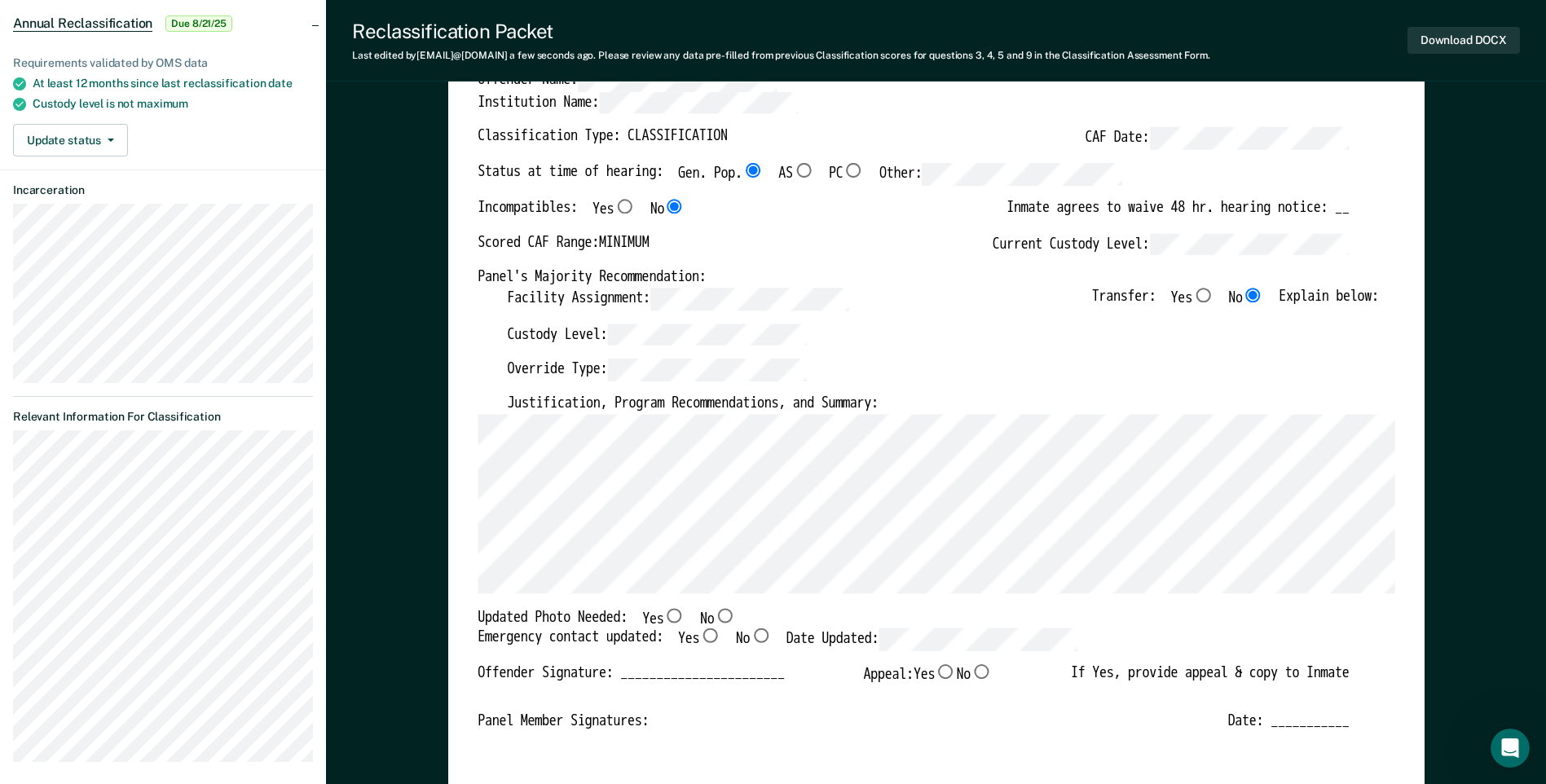 scroll, scrollTop: 163, scrollLeft: 0, axis: vertical 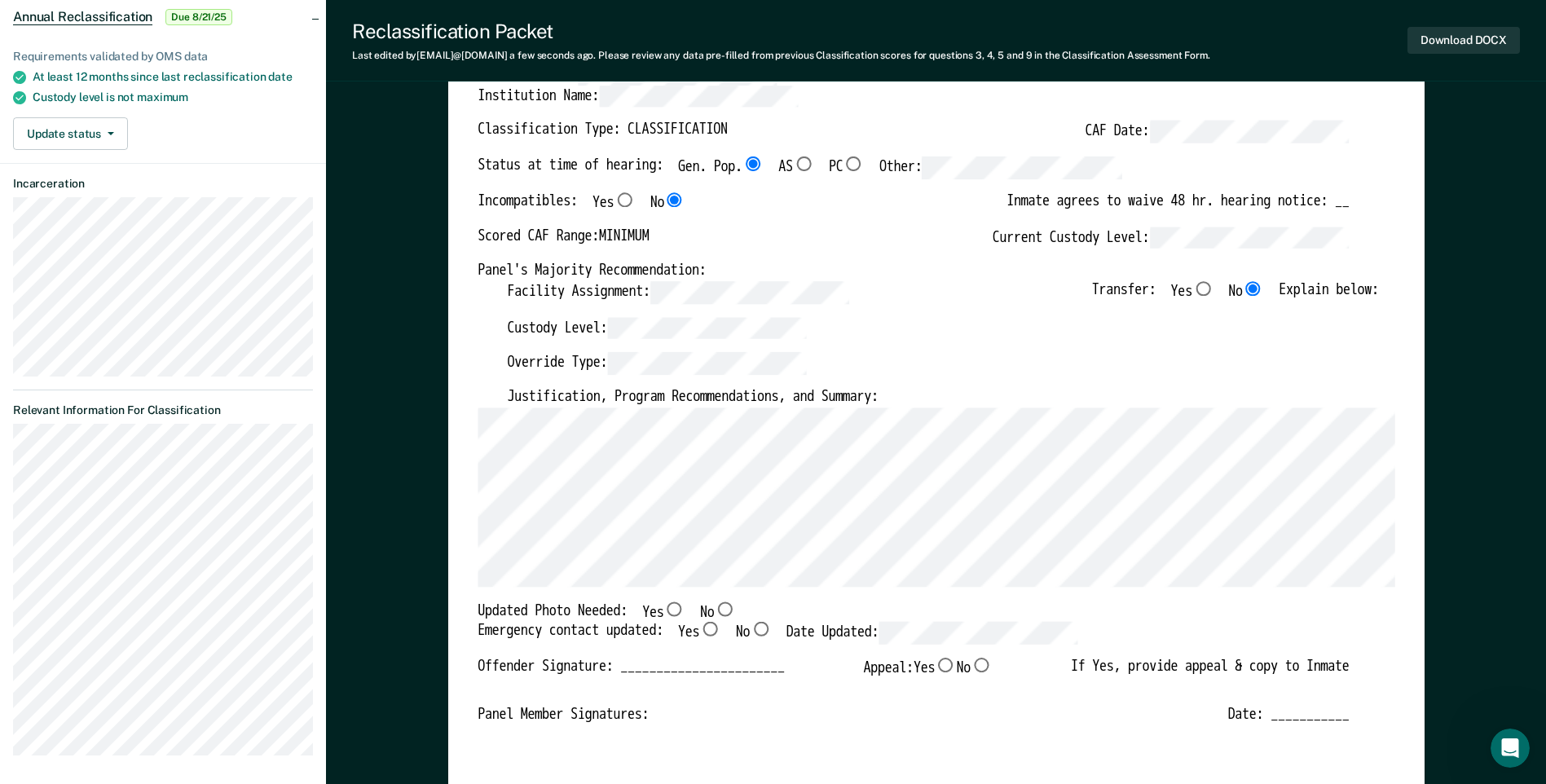 click on "No" at bounding box center [725, 609] 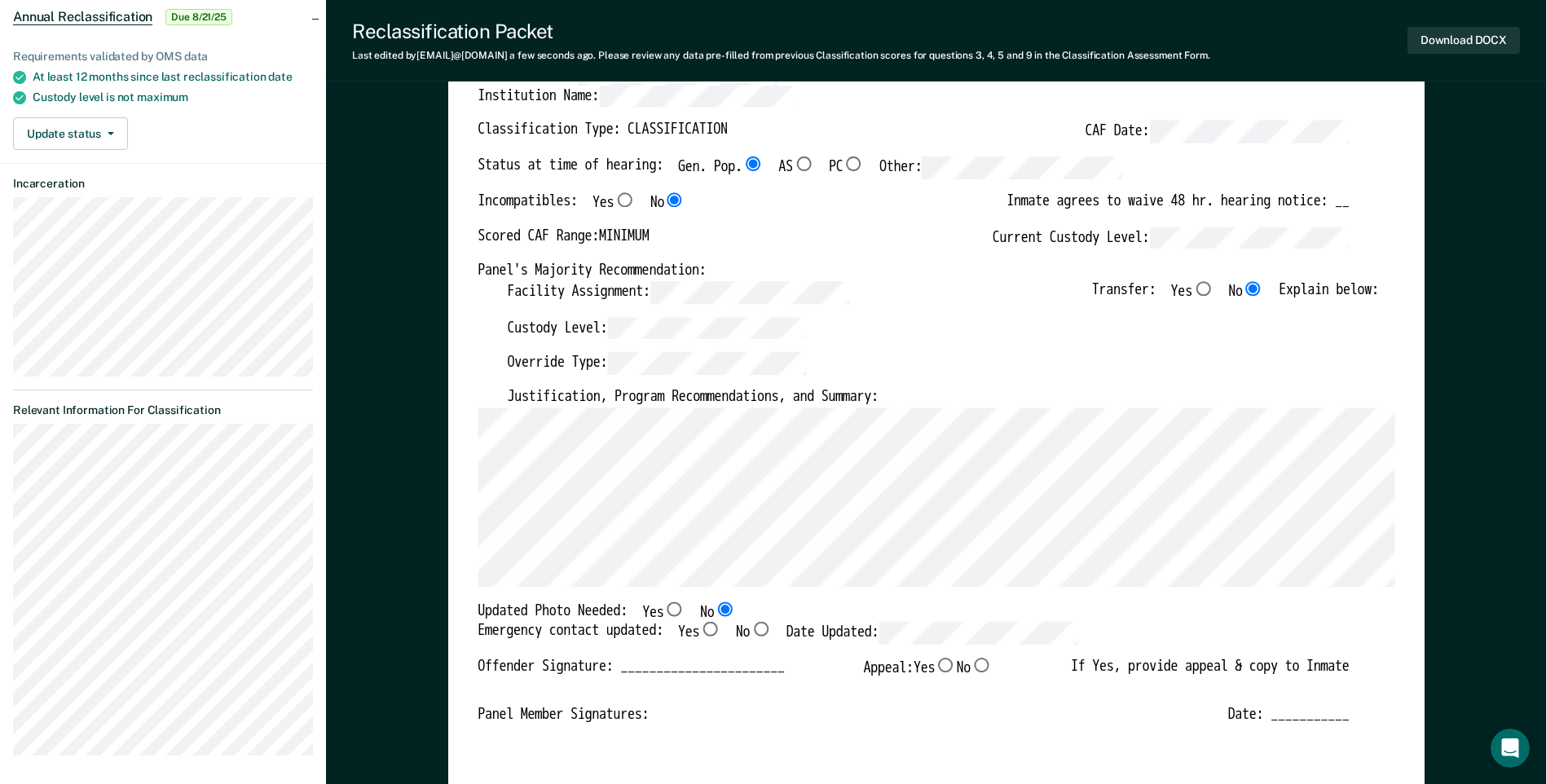 type on "x" 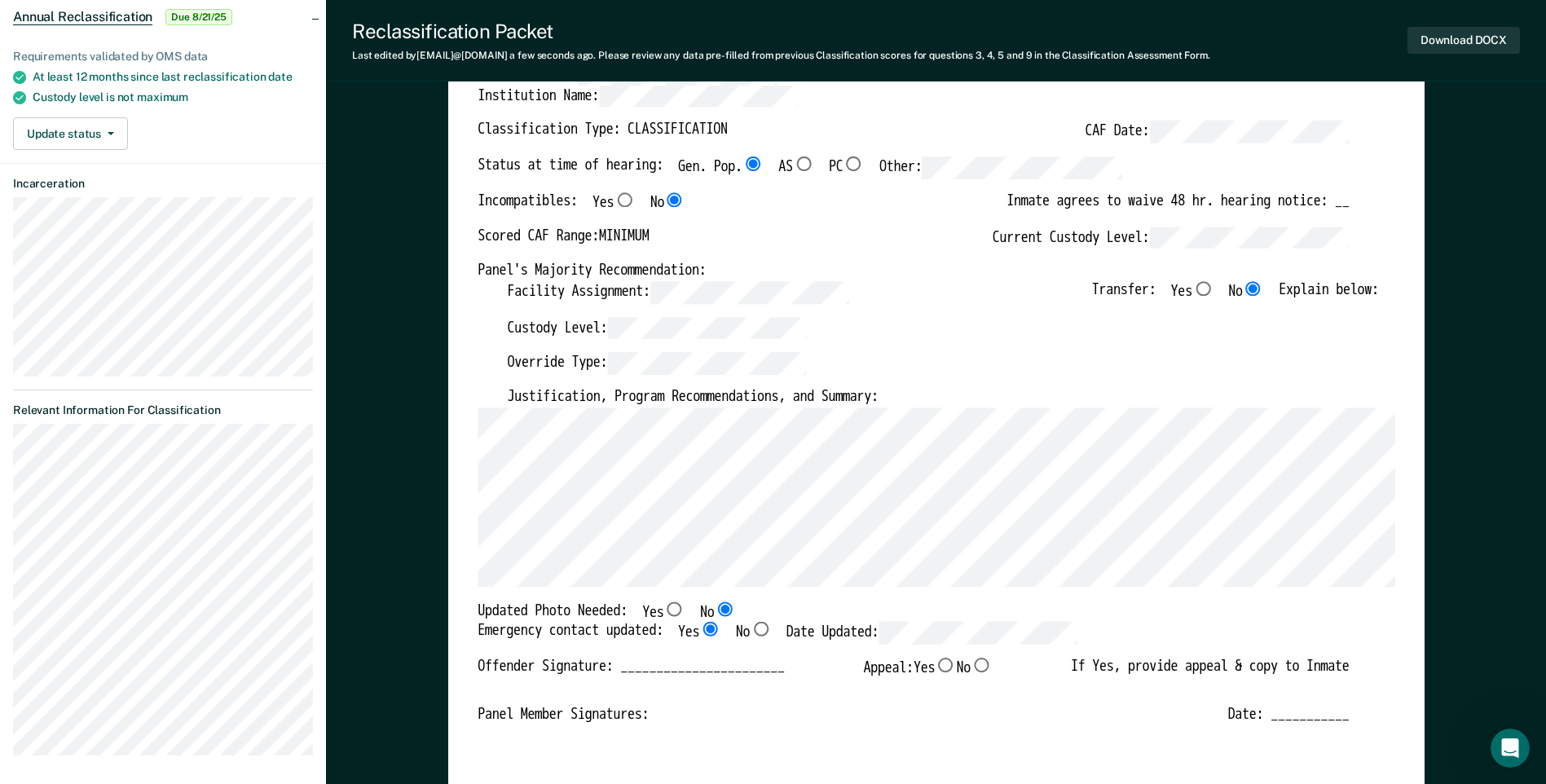 type on "x" 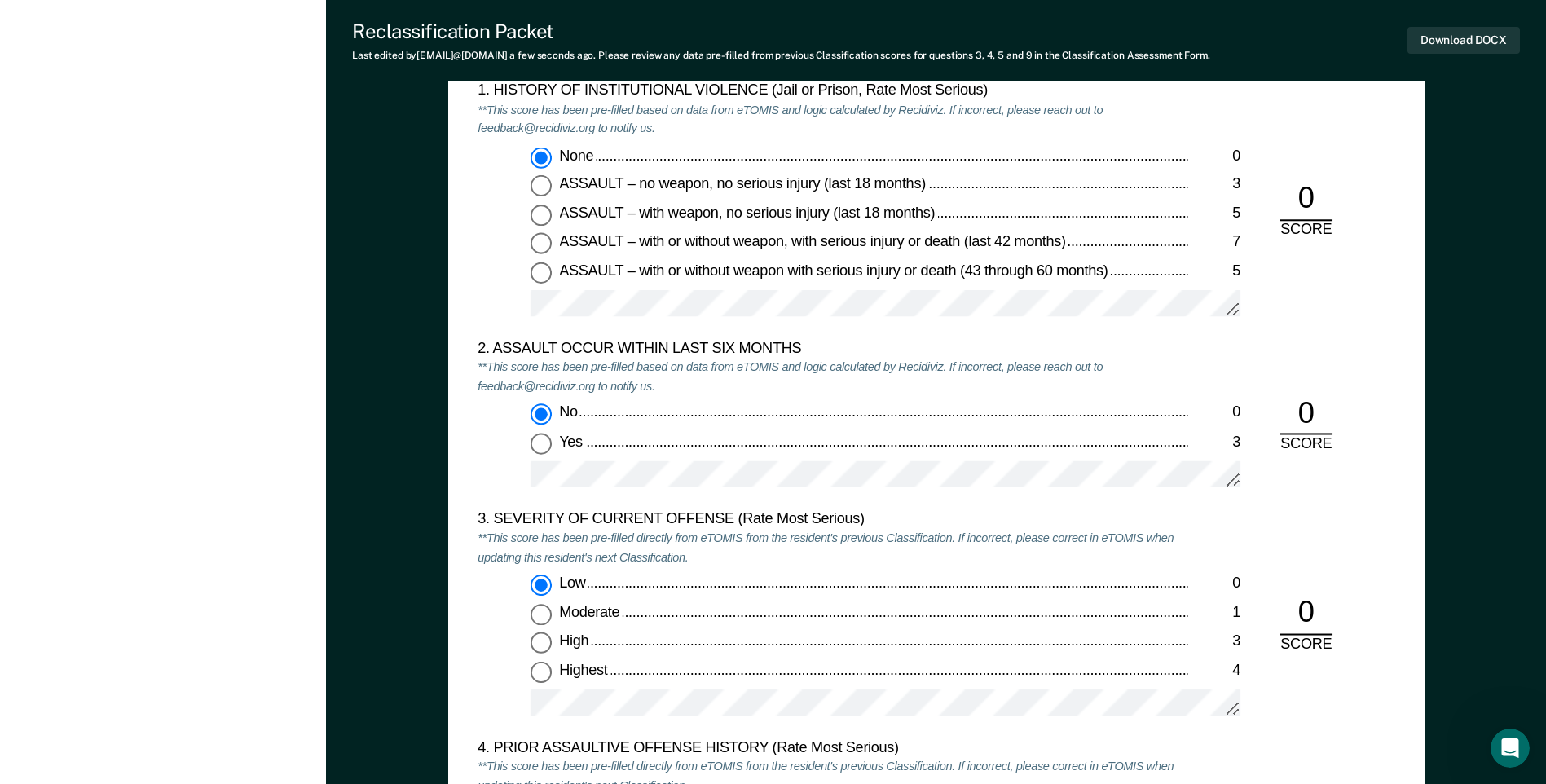 scroll, scrollTop: 1711, scrollLeft: 0, axis: vertical 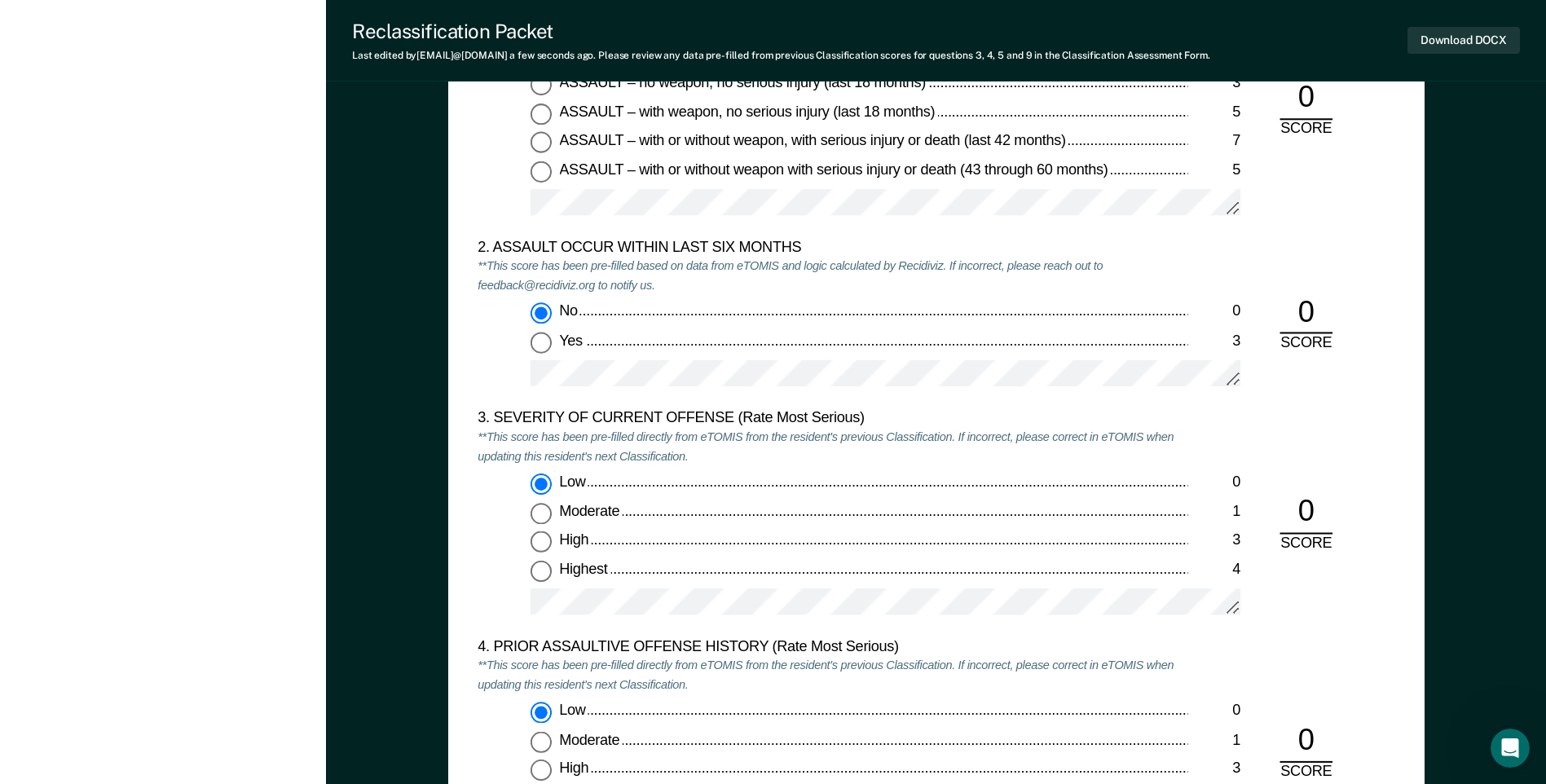 drag, startPoint x: 583, startPoint y: 528, endPoint x: 469, endPoint y: 516, distance: 114.62984 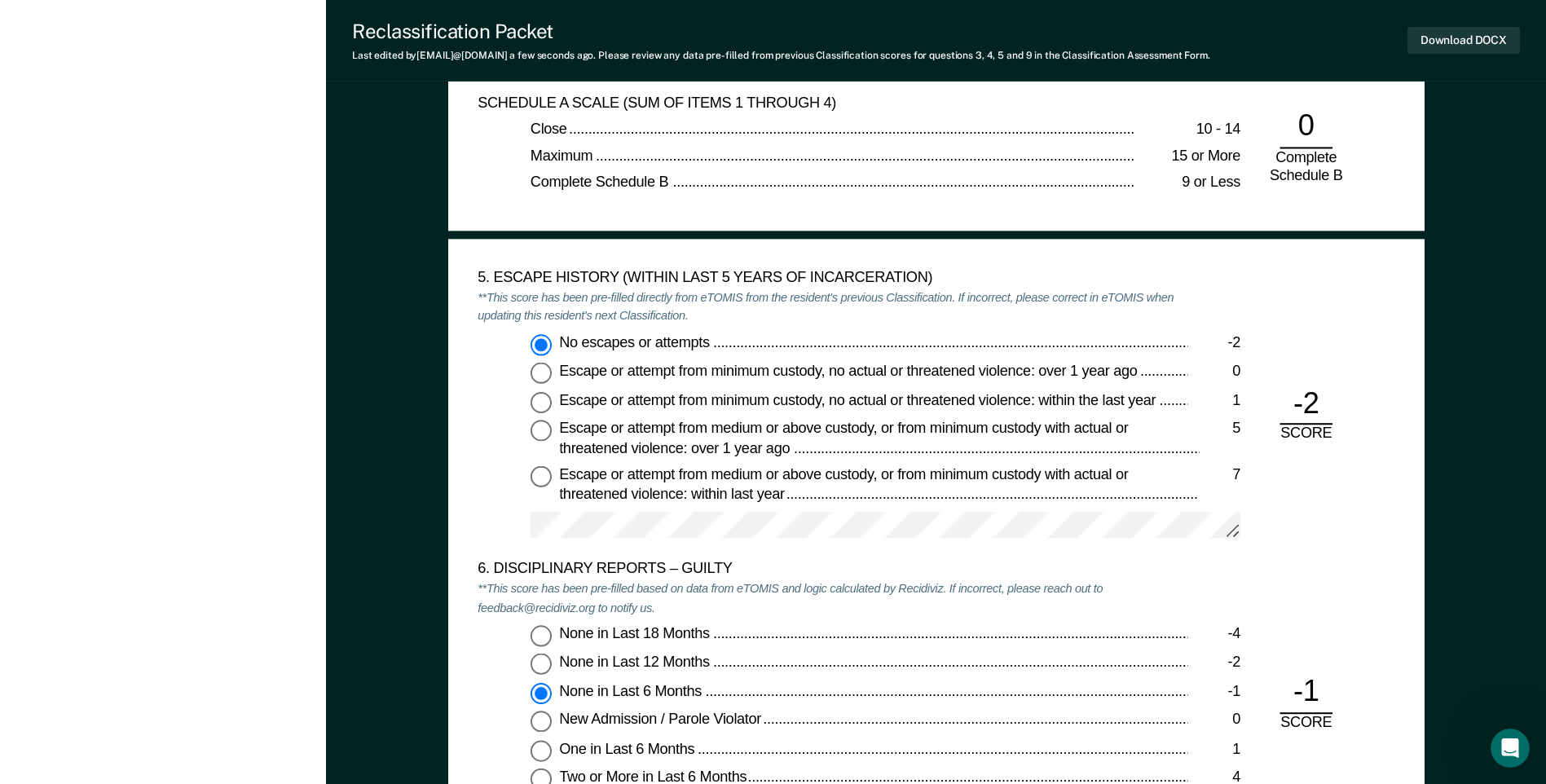 scroll, scrollTop: 2526, scrollLeft: 0, axis: vertical 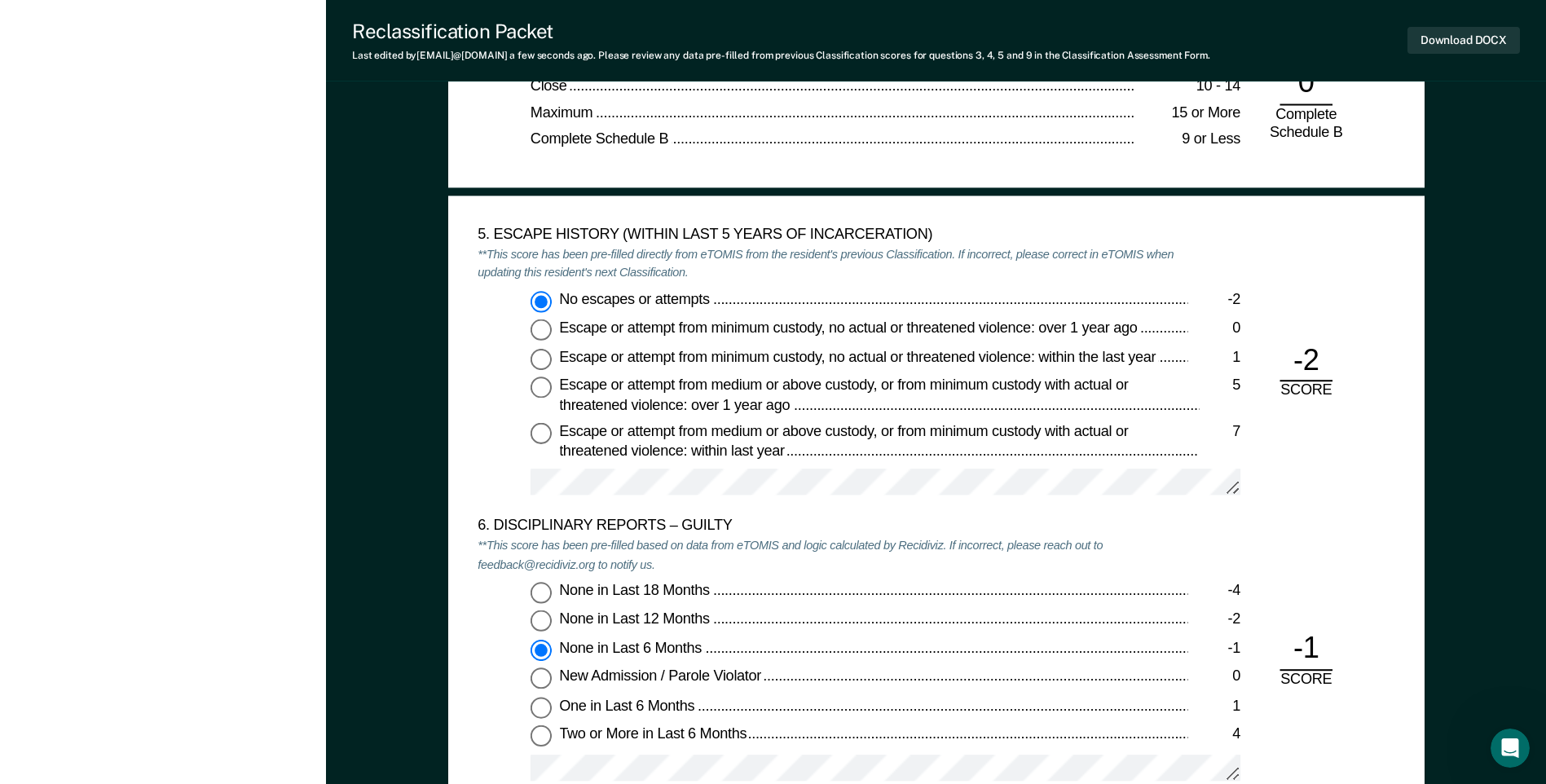 click on "6. DISCIPLINARY REPORTS – GUILTY **This score has been pre-filled based on data from eTOMIS and logic calculated by Recidiviz. If incorrect, please reach out to feedback@recidiviz.org to notify us. None in Last 18 Months -4 None in Last 12 Months -2 None in Last 6 Months -1 New Admission / Parole Violator 0 One in Last 6 Months 1 Two or More in Last 6 Months 4 -1 SCORE" at bounding box center [936, 659] 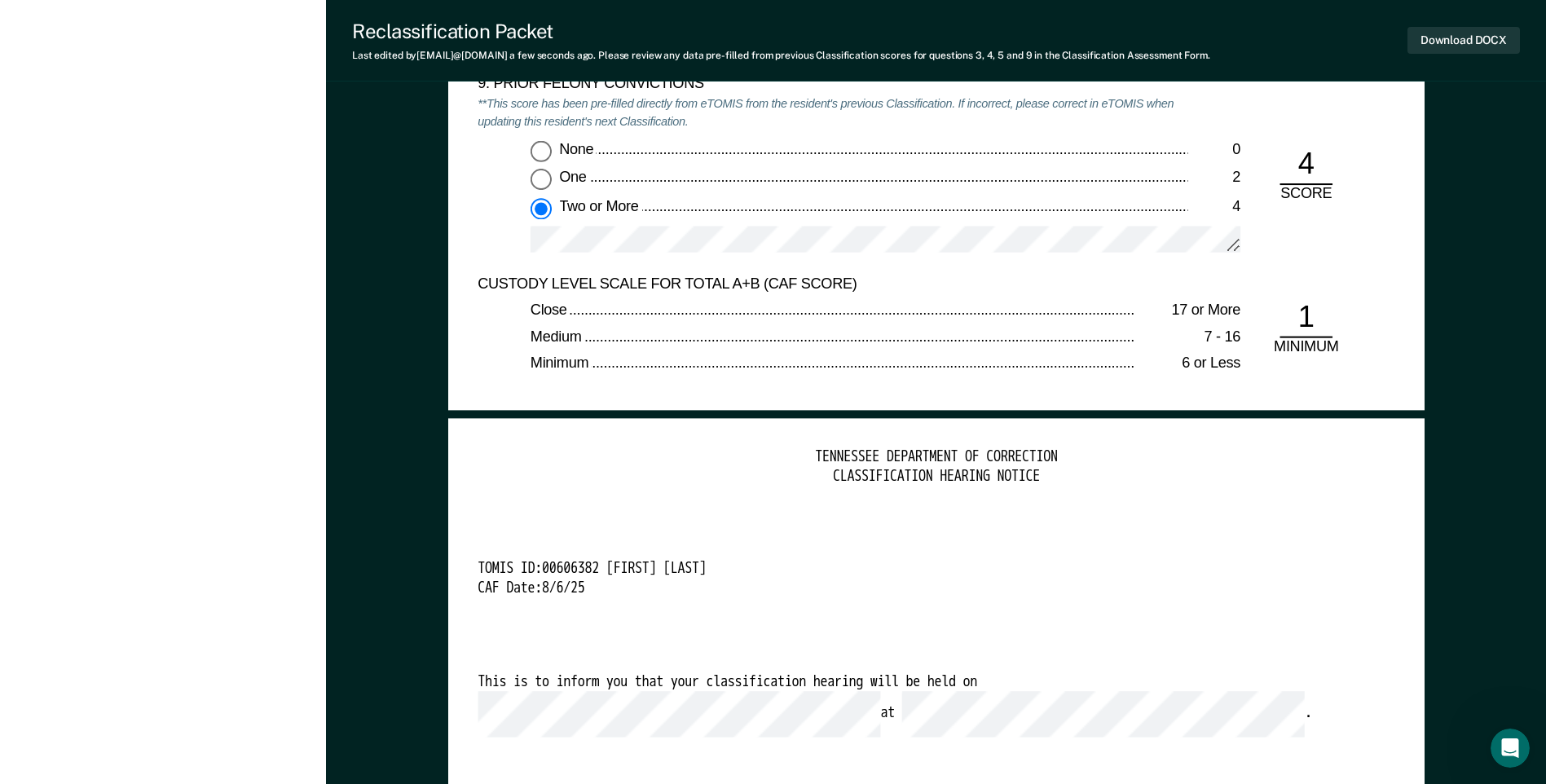 scroll, scrollTop: 3830, scrollLeft: 0, axis: vertical 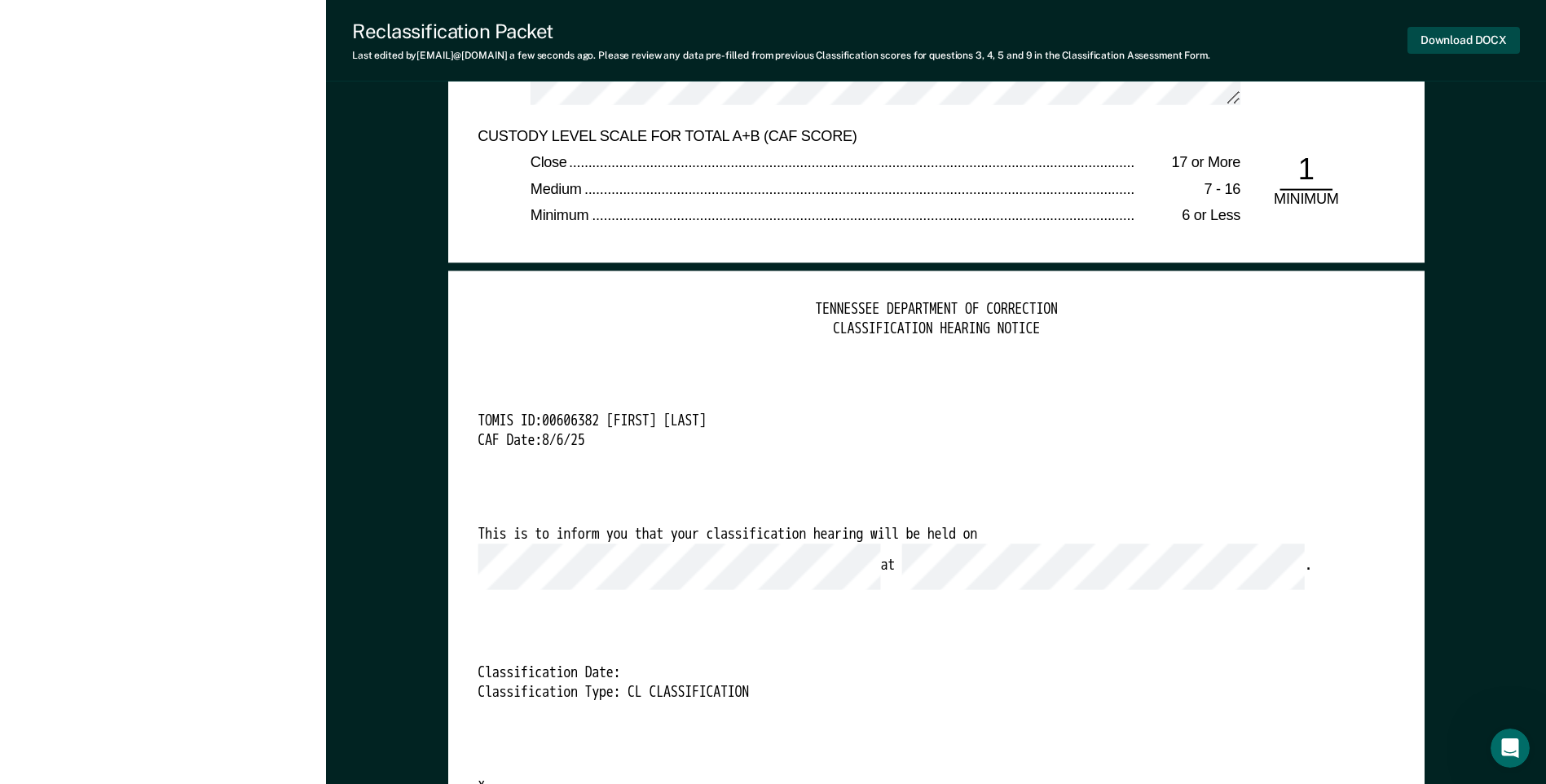 click on "Download DOCX" at bounding box center [1464, 40] 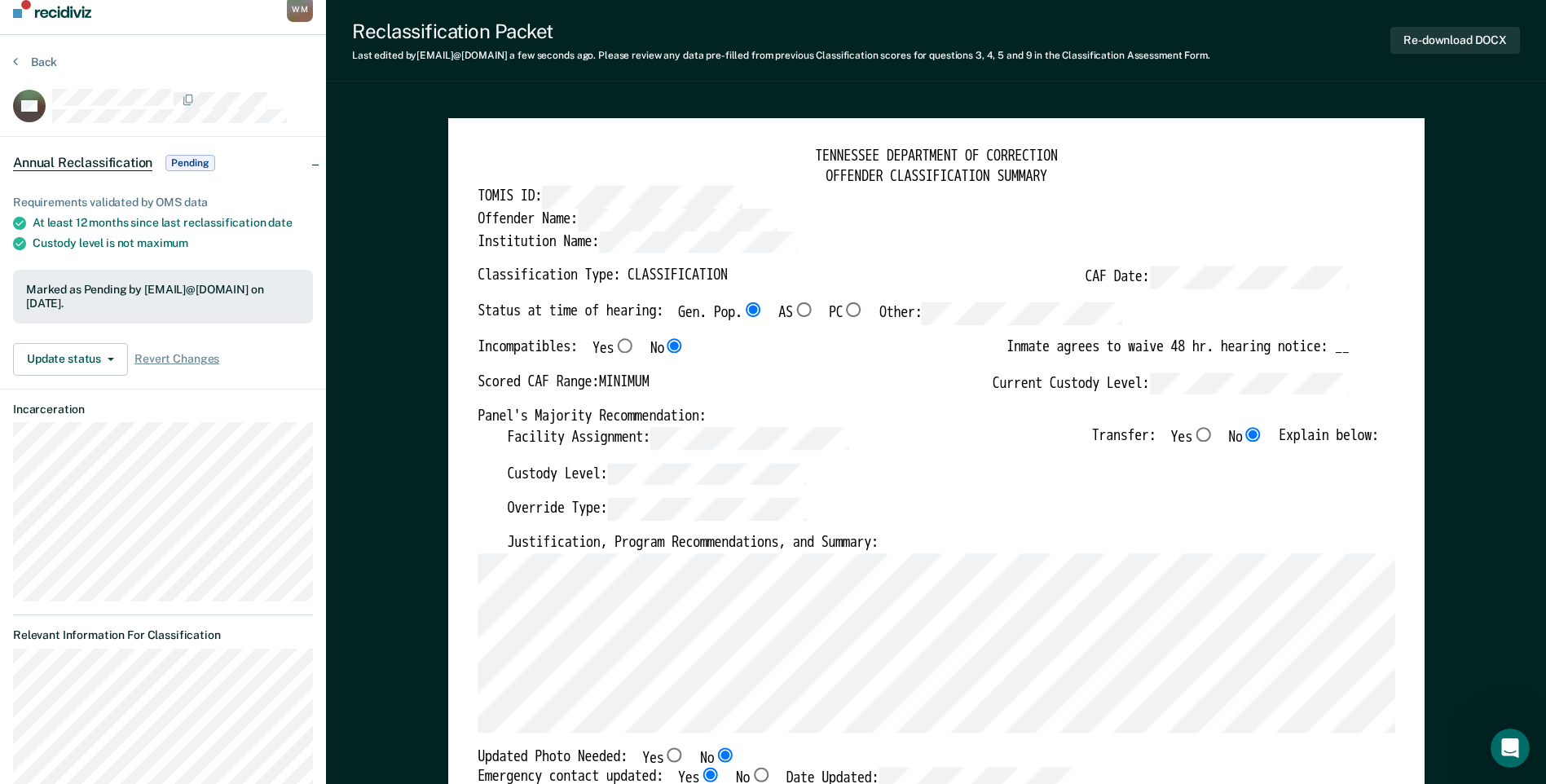 scroll, scrollTop: 0, scrollLeft: 0, axis: both 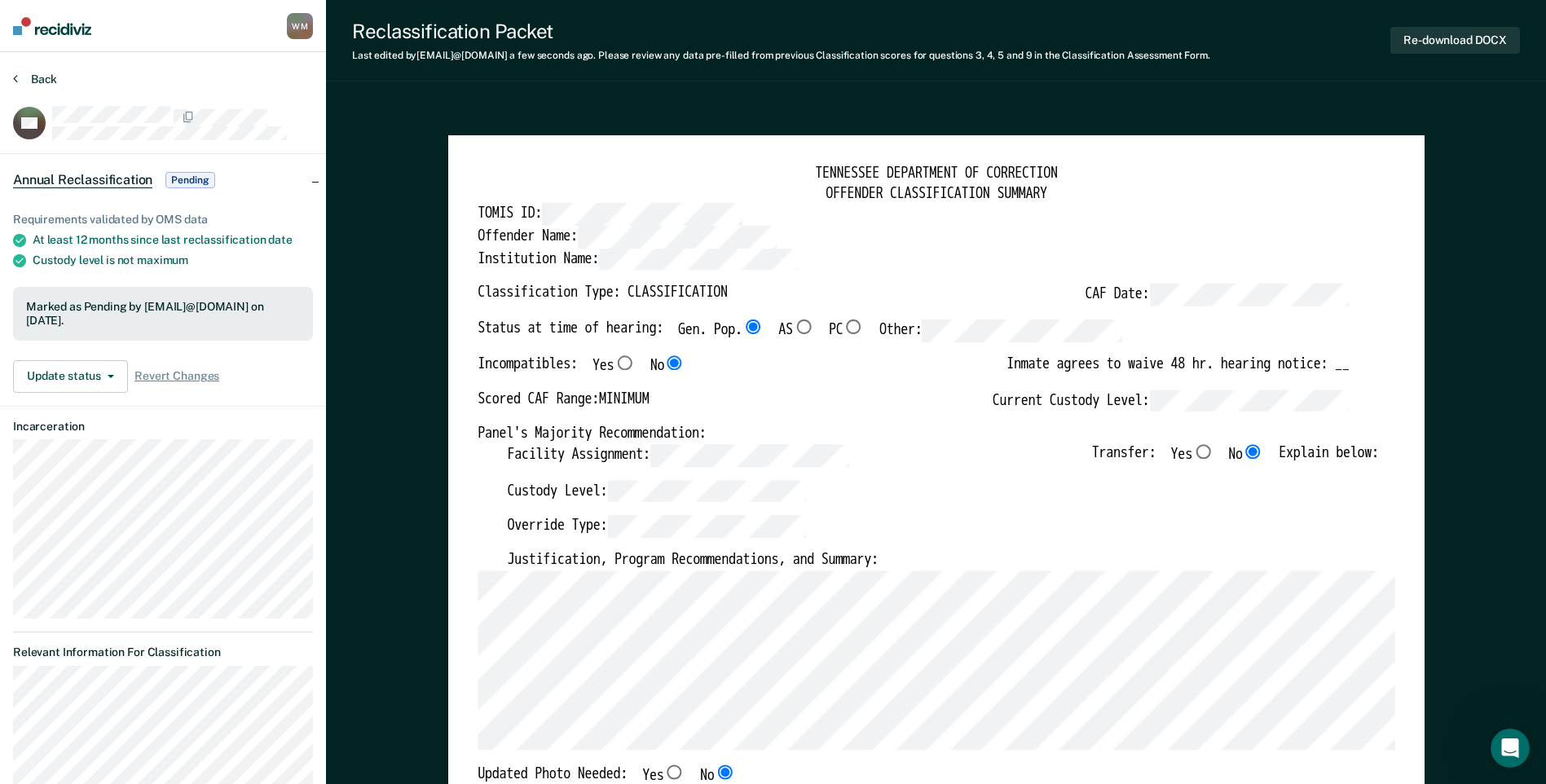click on "Back" at bounding box center (35, 79) 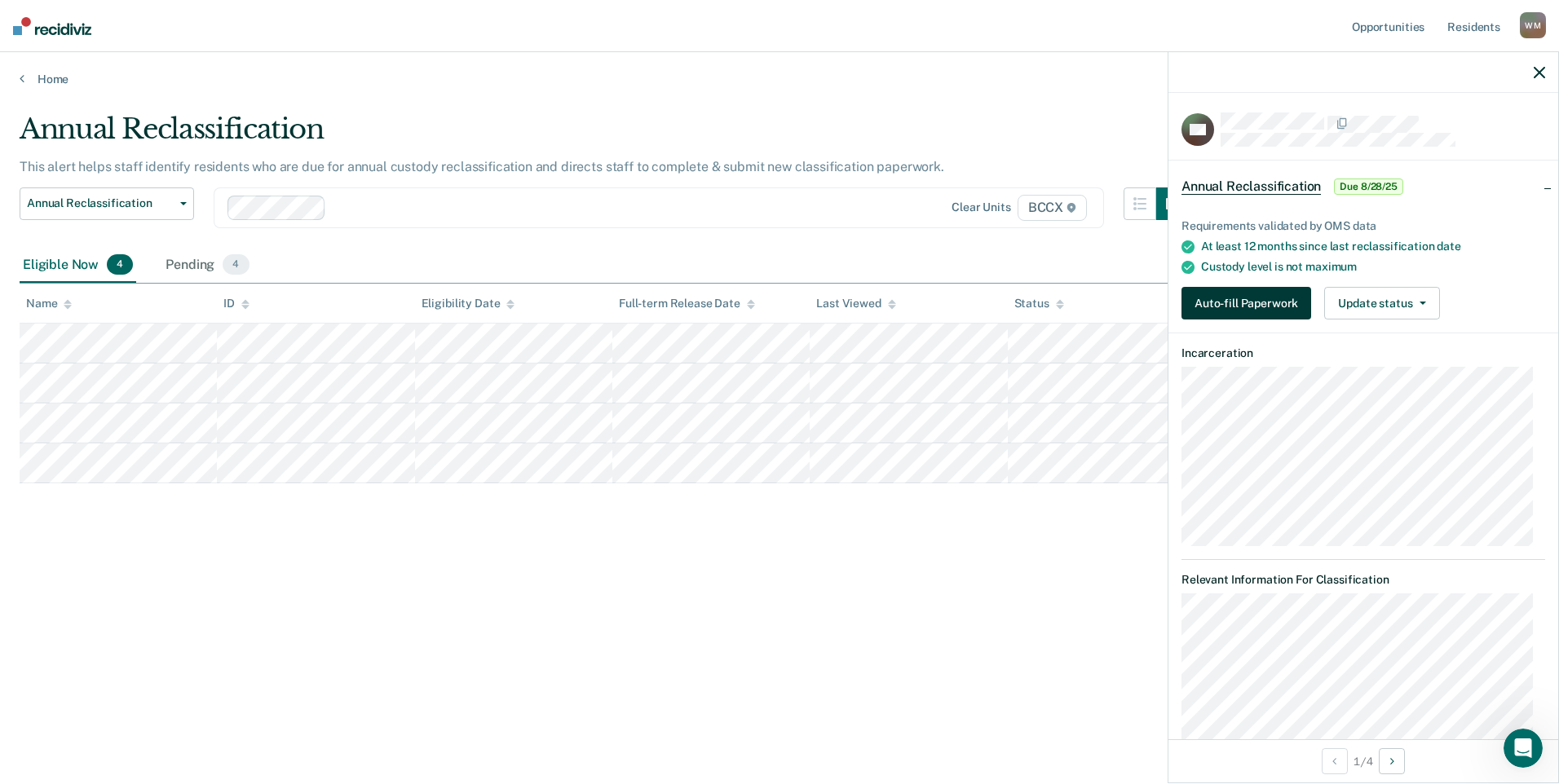 click on "Auto-fill Paperwork" at bounding box center (1246, 303) 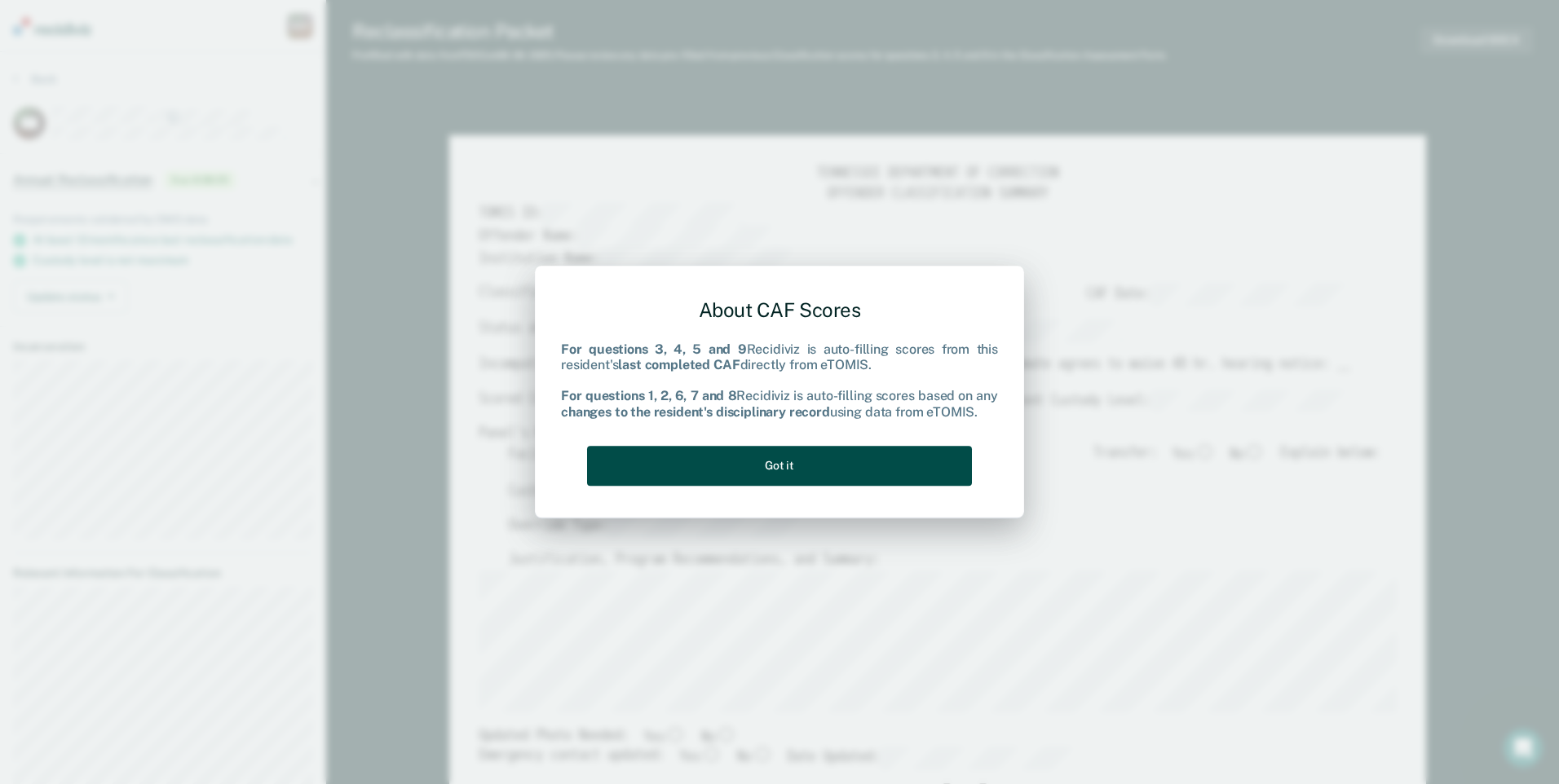 click on "Got it" at bounding box center (780, 465) 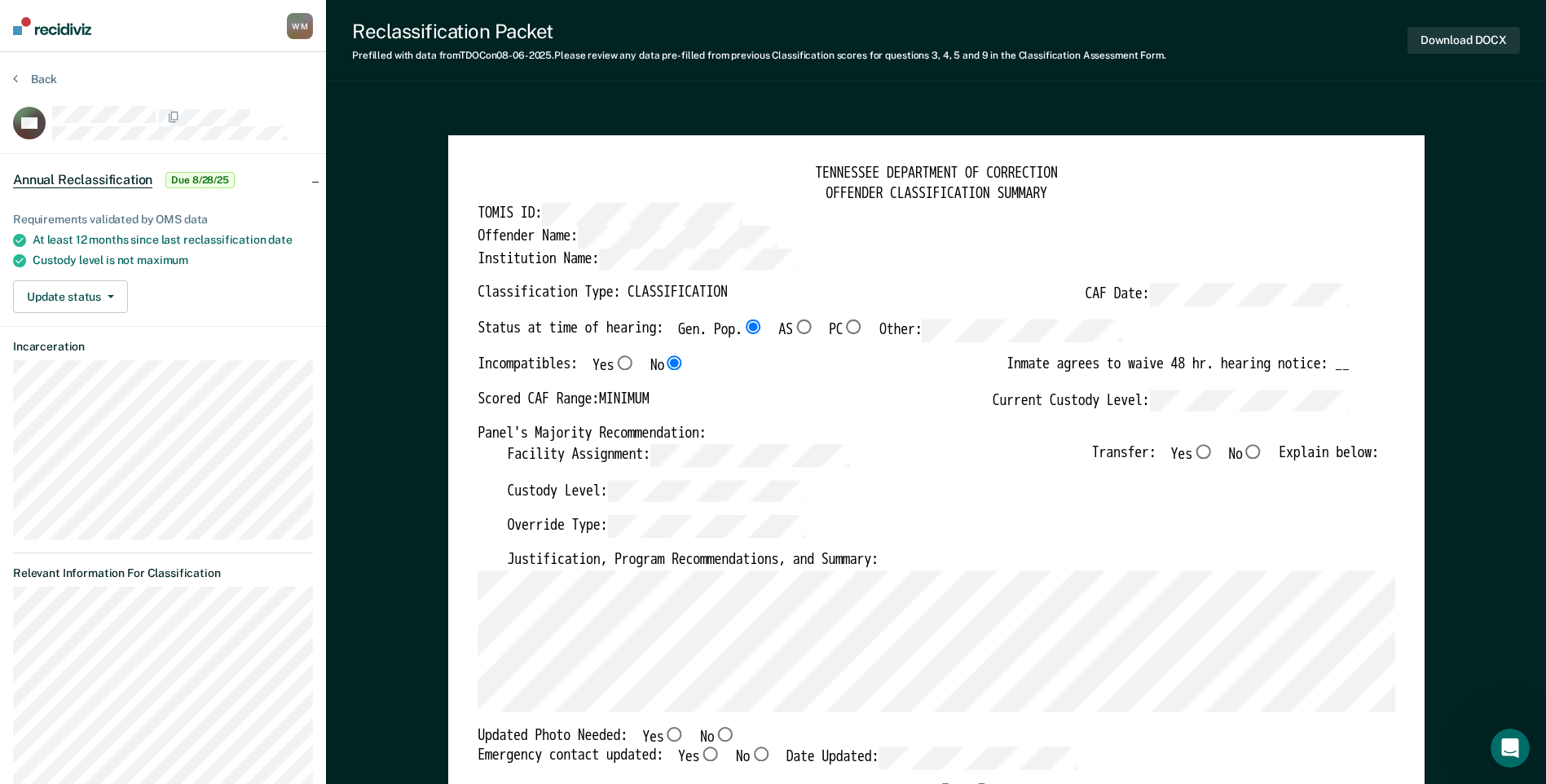 click on "No" at bounding box center [1253, 451] 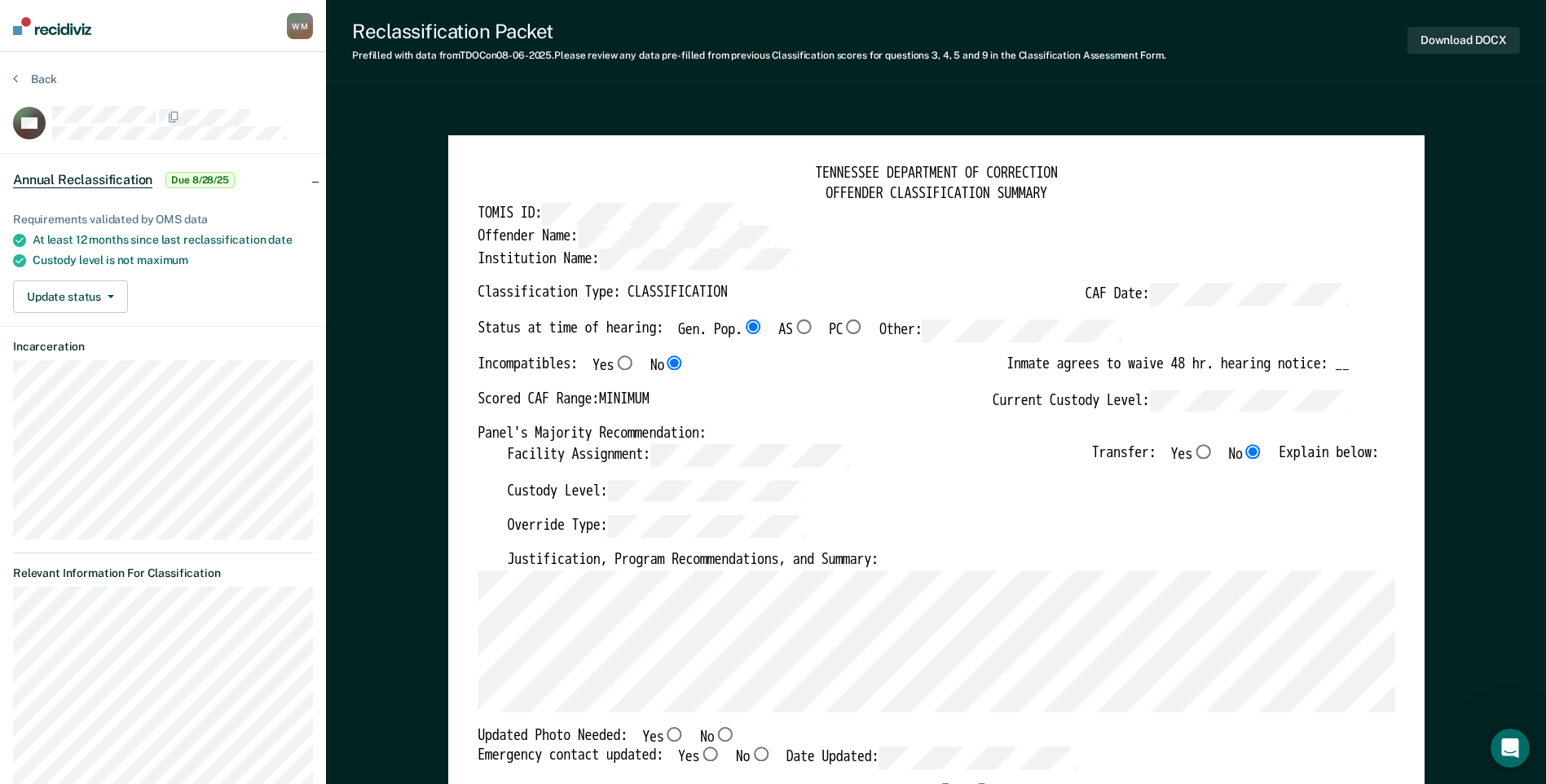 type on "x" 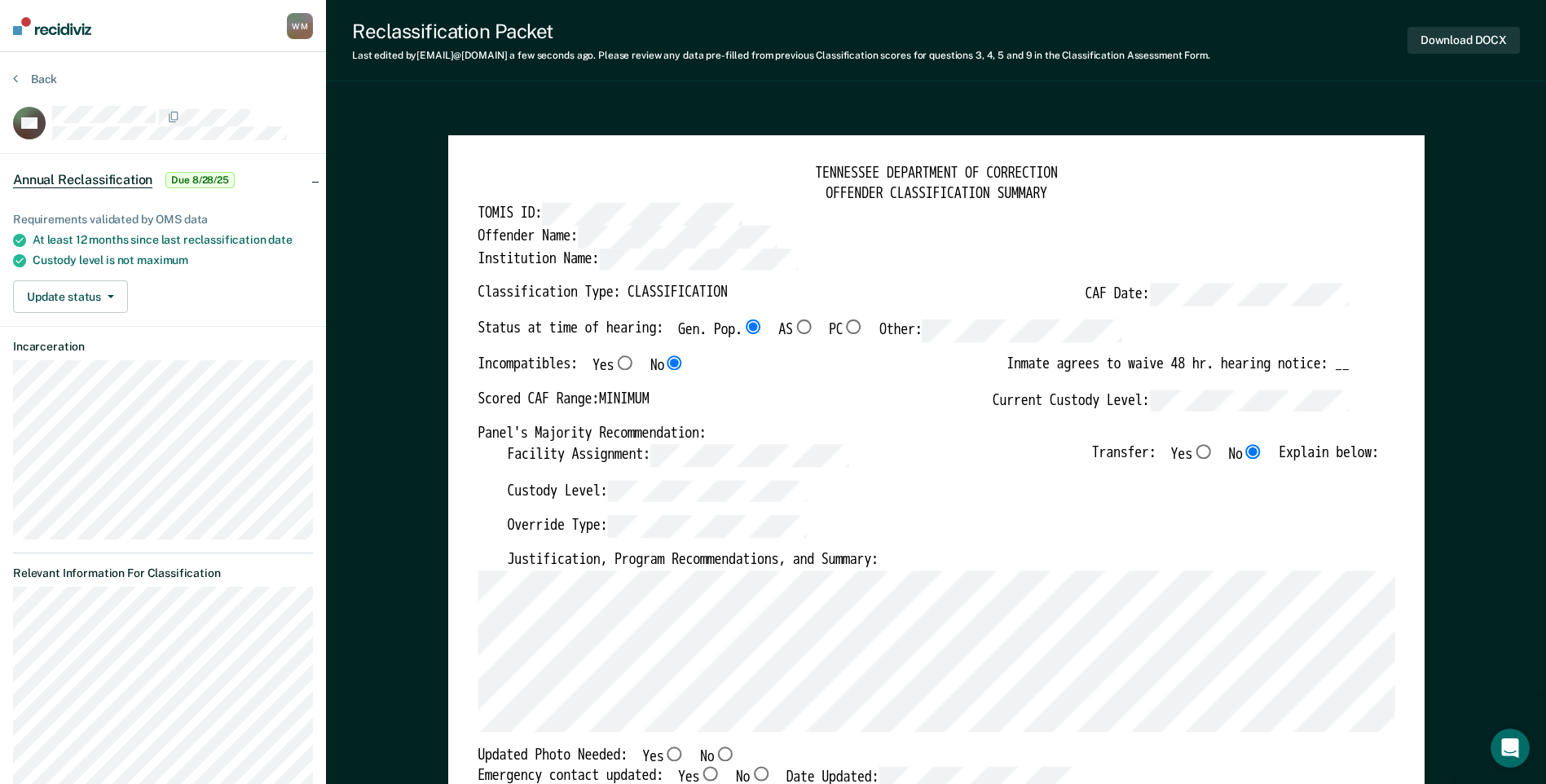 click on "No" at bounding box center [725, 754] 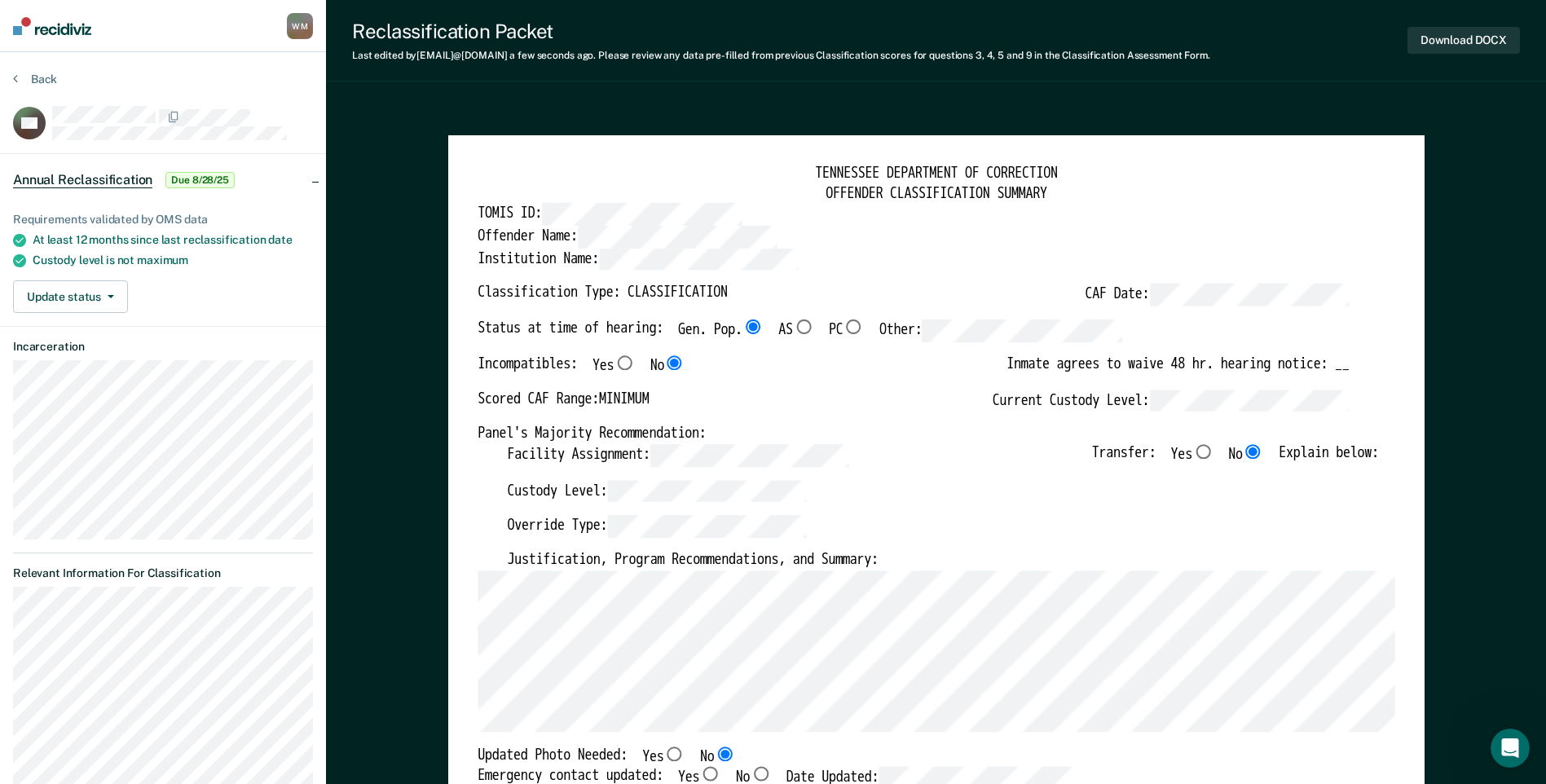 type on "x" 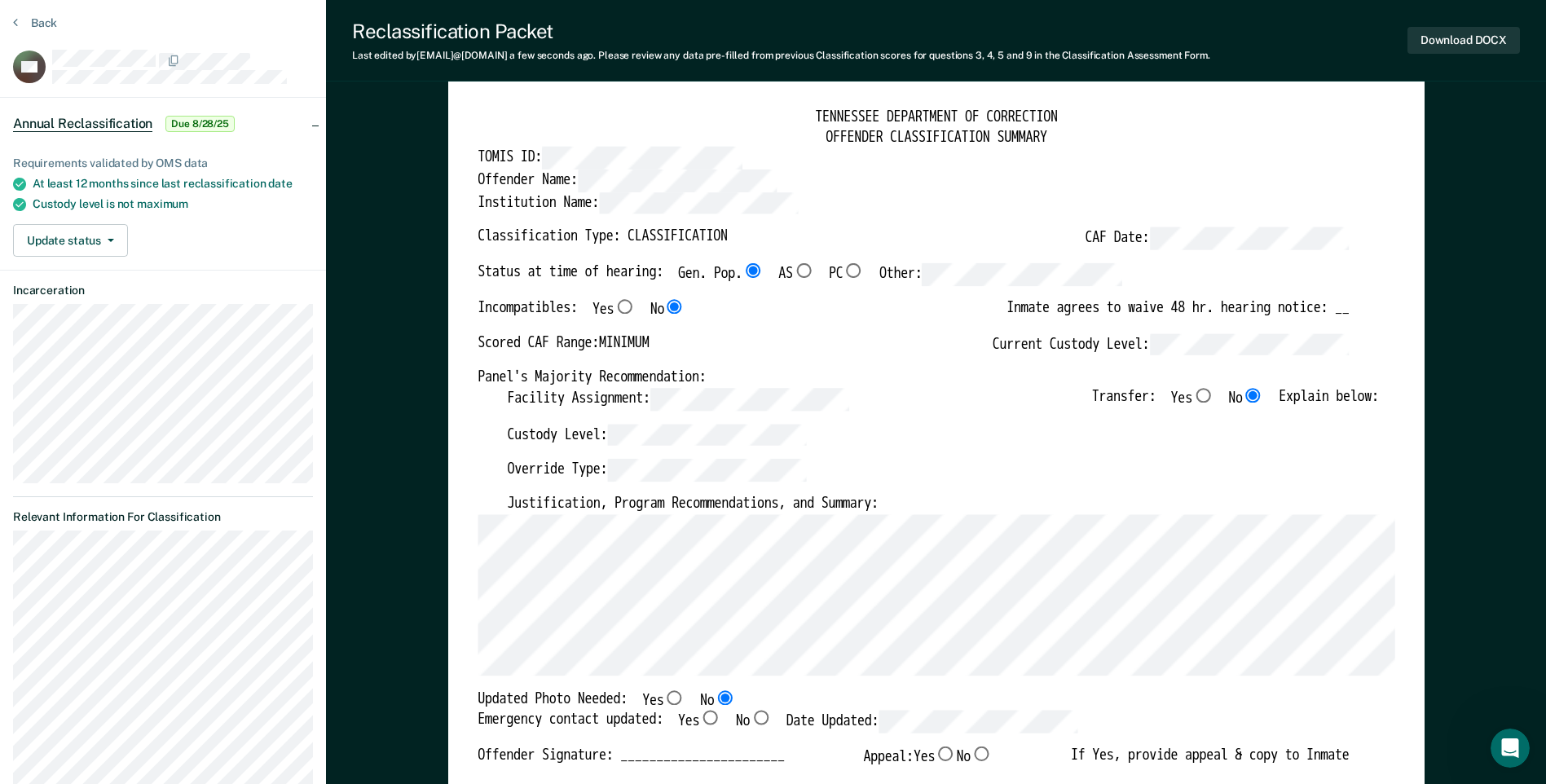 scroll, scrollTop: 81, scrollLeft: 0, axis: vertical 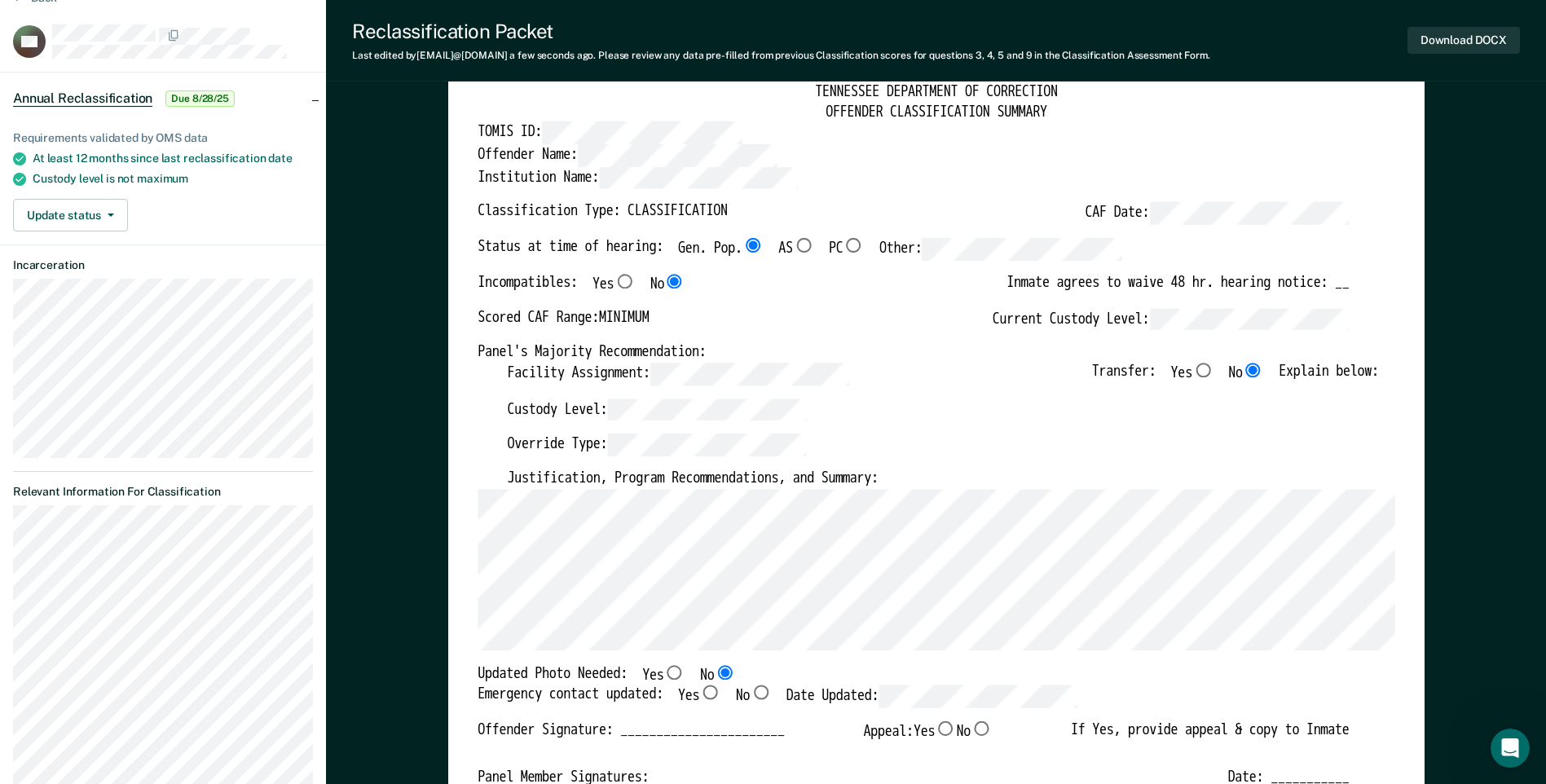 click on "Yes" at bounding box center (710, 693) 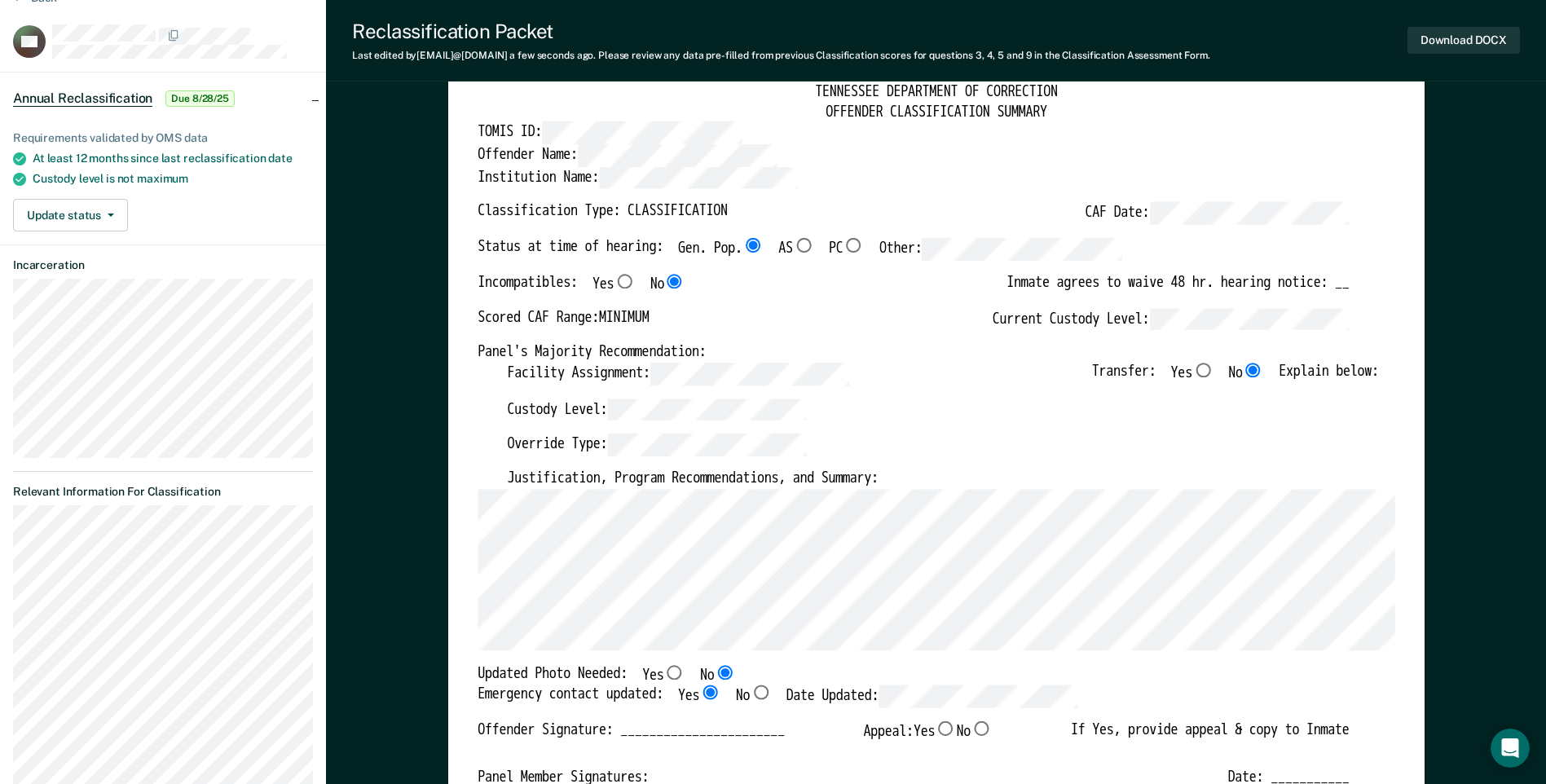 type on "x" 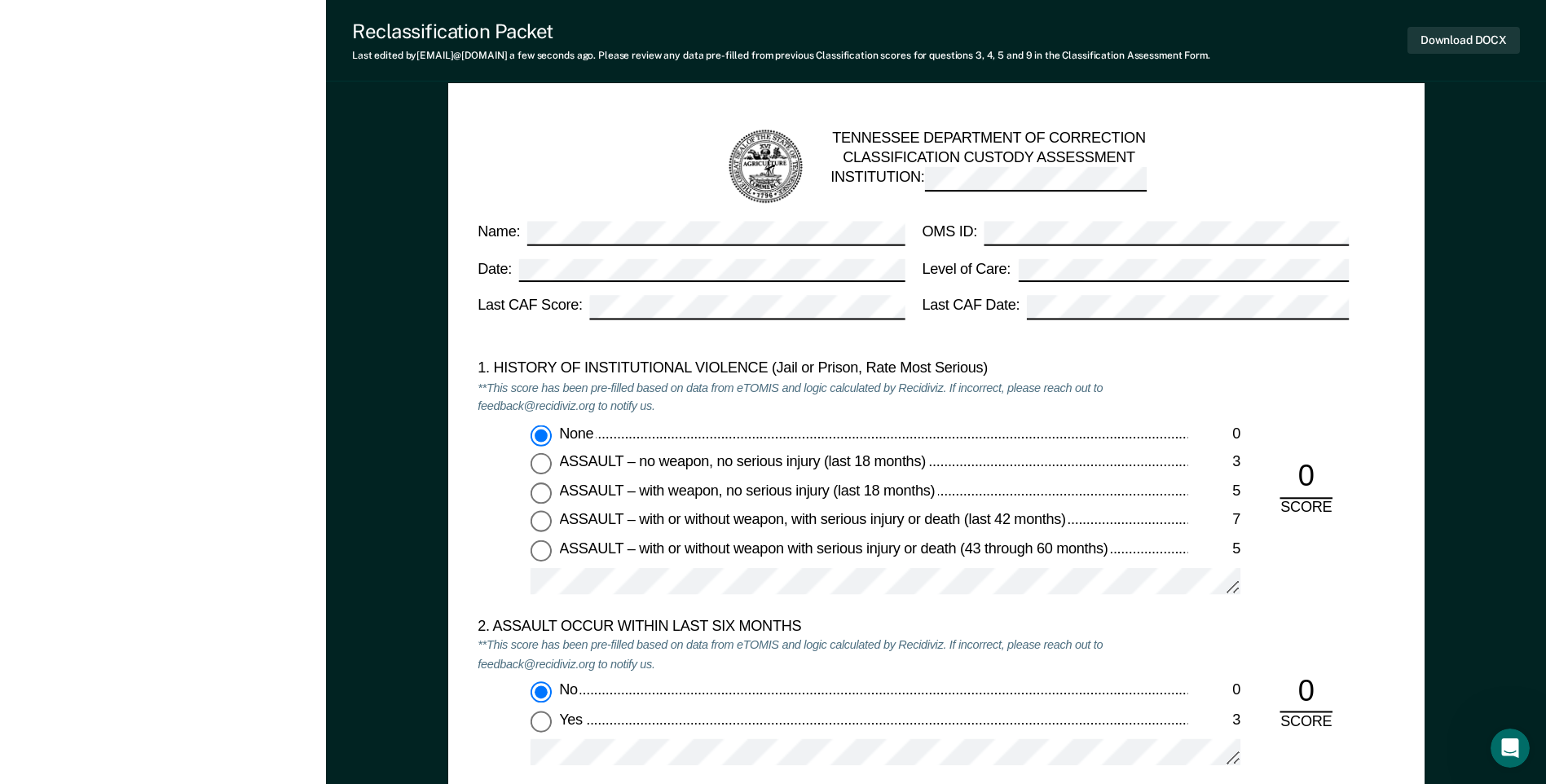 scroll, scrollTop: 1385, scrollLeft: 0, axis: vertical 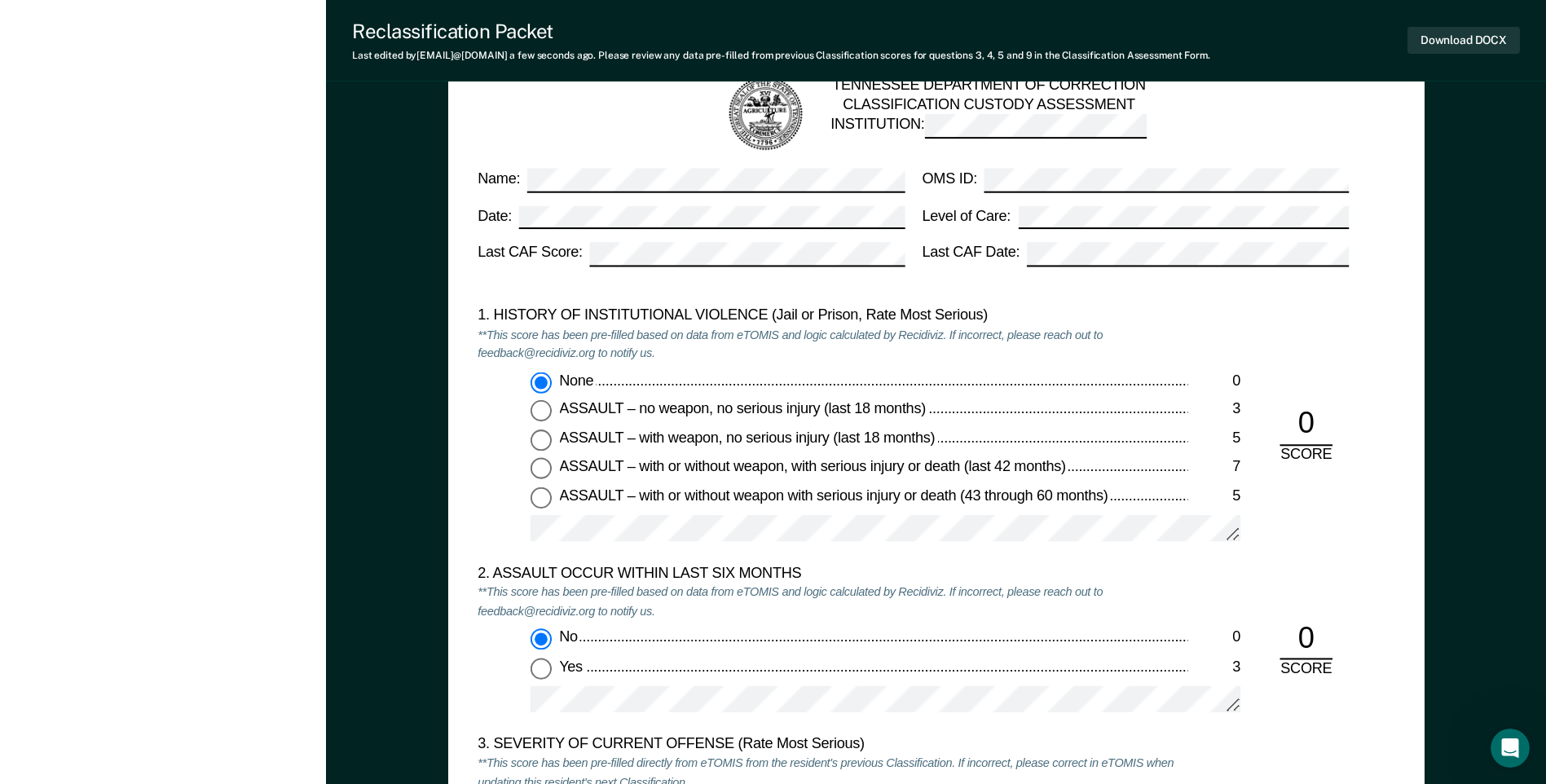 click on "[FIRST] [LAST] W M Profile How it works Log Out Back SH   Annual Reclassification Due [DATE] Requirements validated by OMS data At least 12 months since last reclassification   date Custody level is not   maximum Update status Mark Pending Incarceration Relevant Information For Classification" at bounding box center (163, 1328) 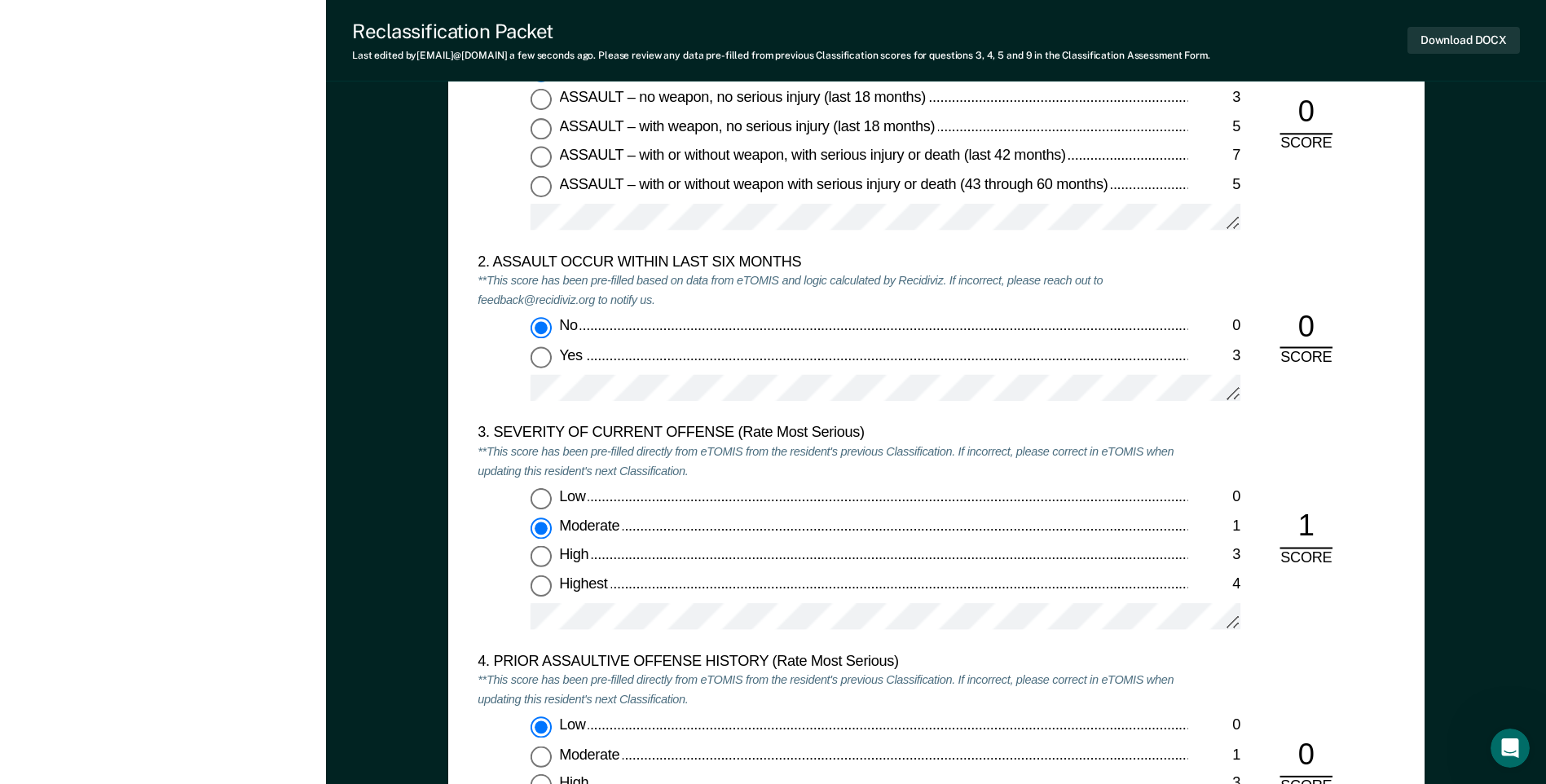 scroll, scrollTop: 1793, scrollLeft: 0, axis: vertical 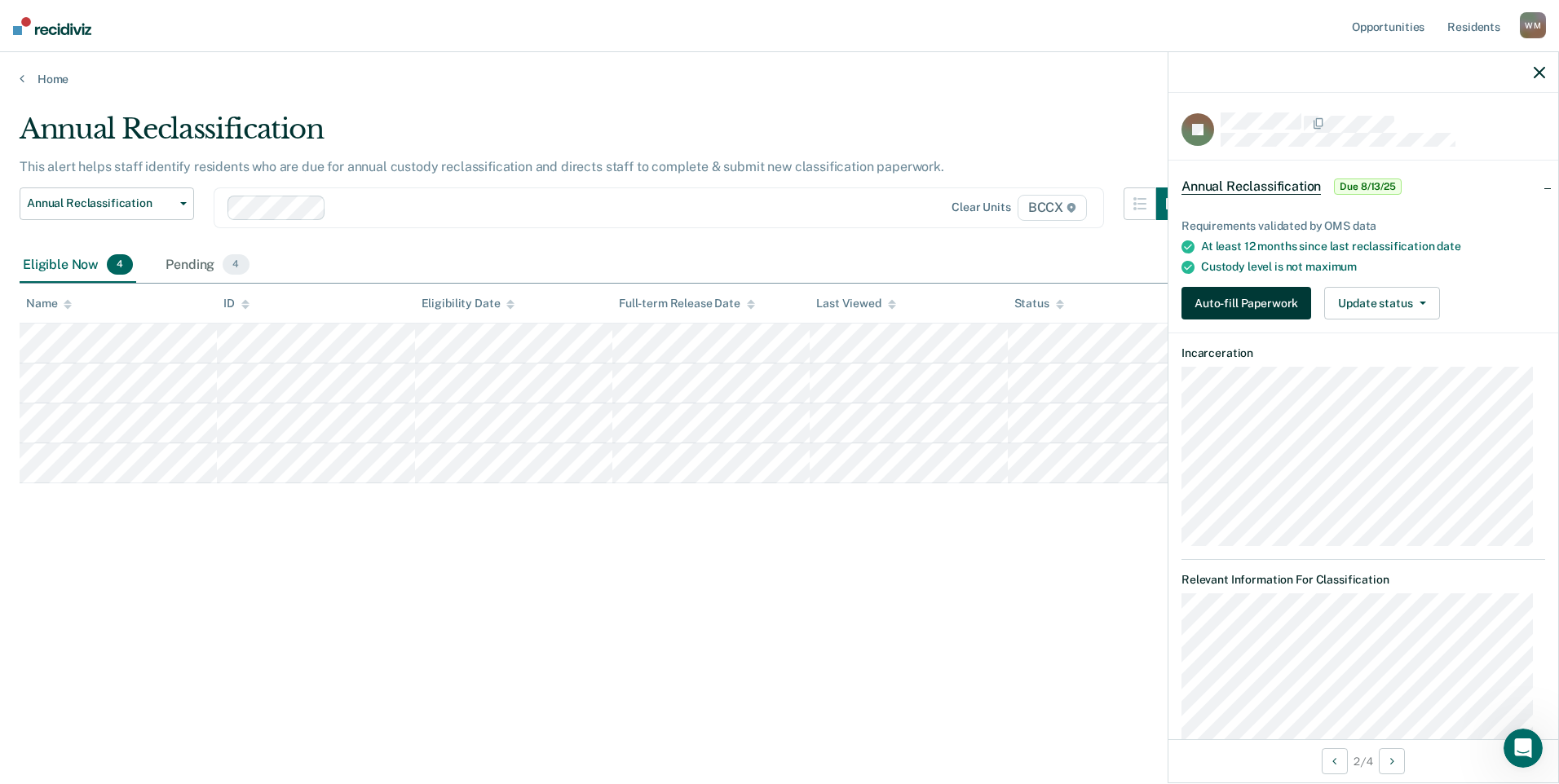 click on "Auto-fill Paperwork" at bounding box center (1246, 303) 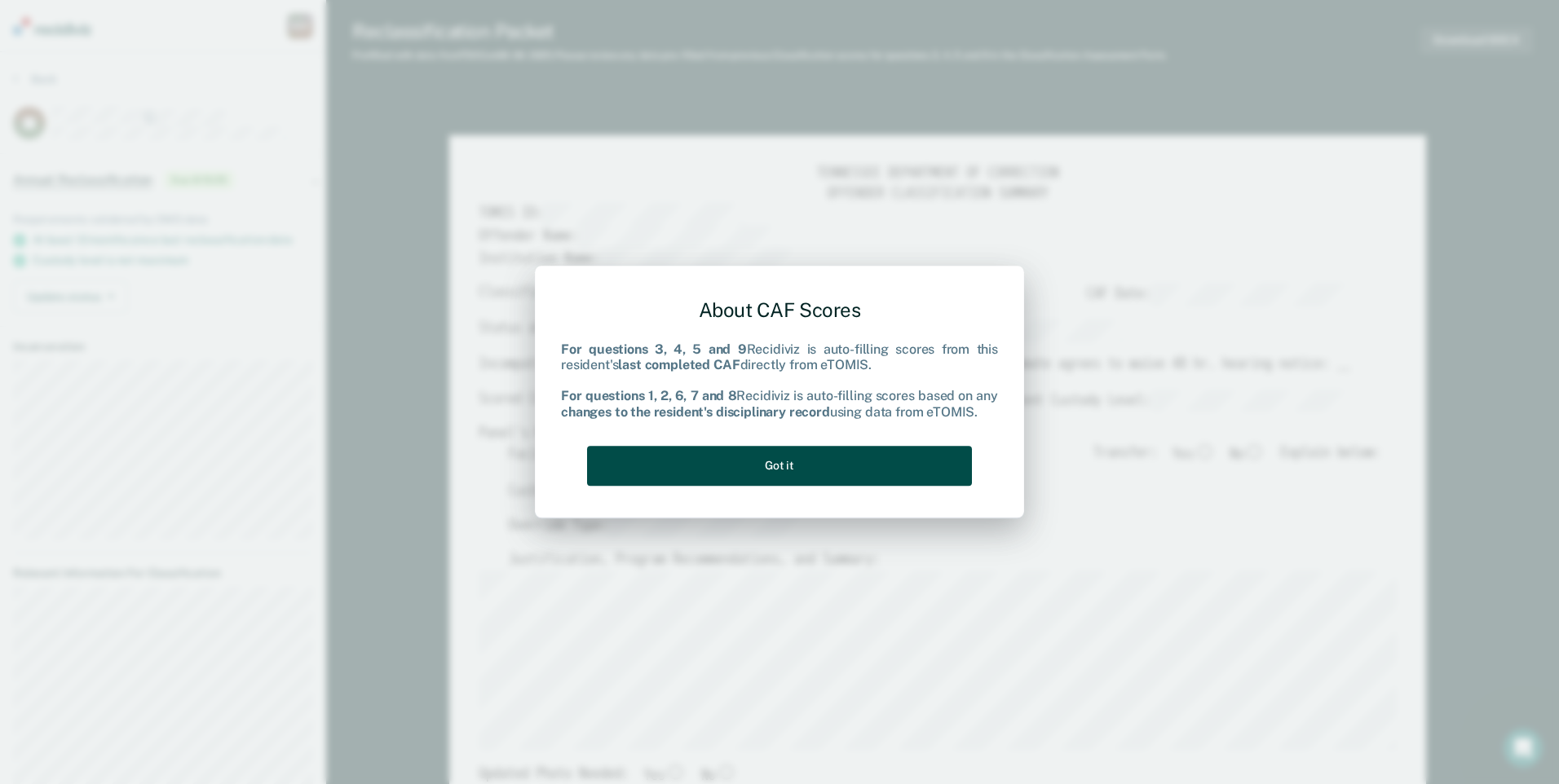 click on "Got it" at bounding box center [780, 465] 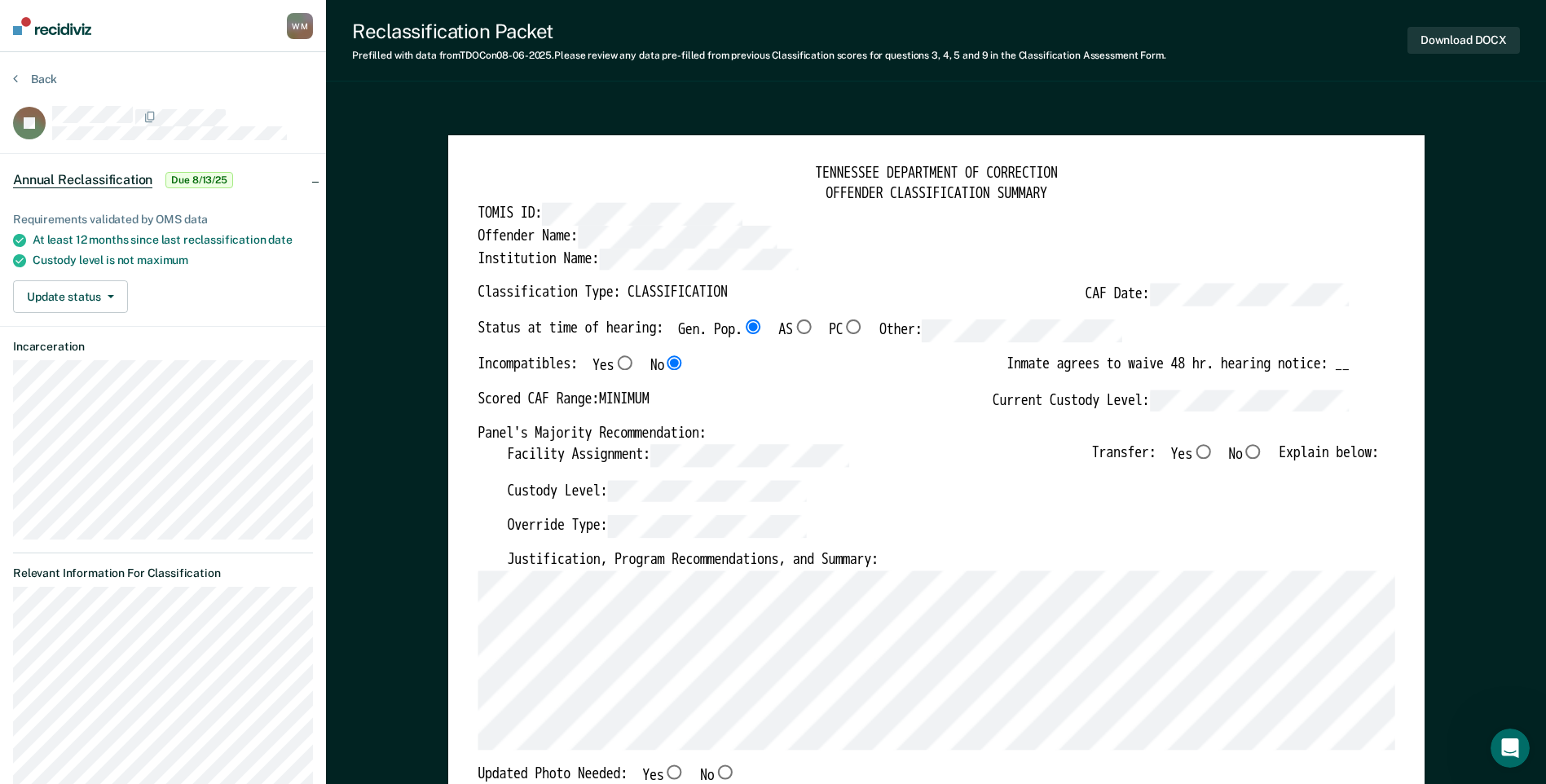 click on "No" at bounding box center (1253, 451) 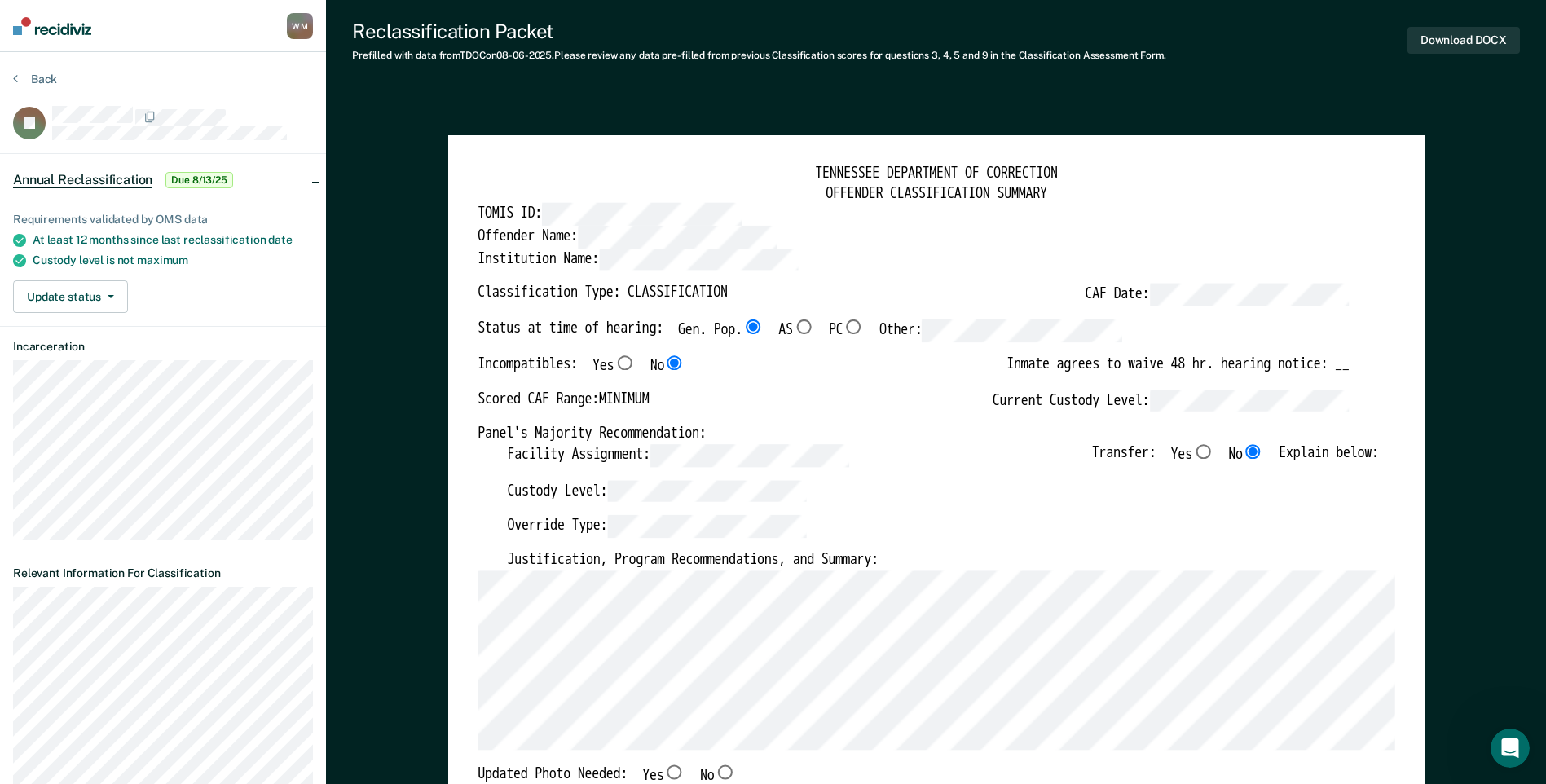 type on "x" 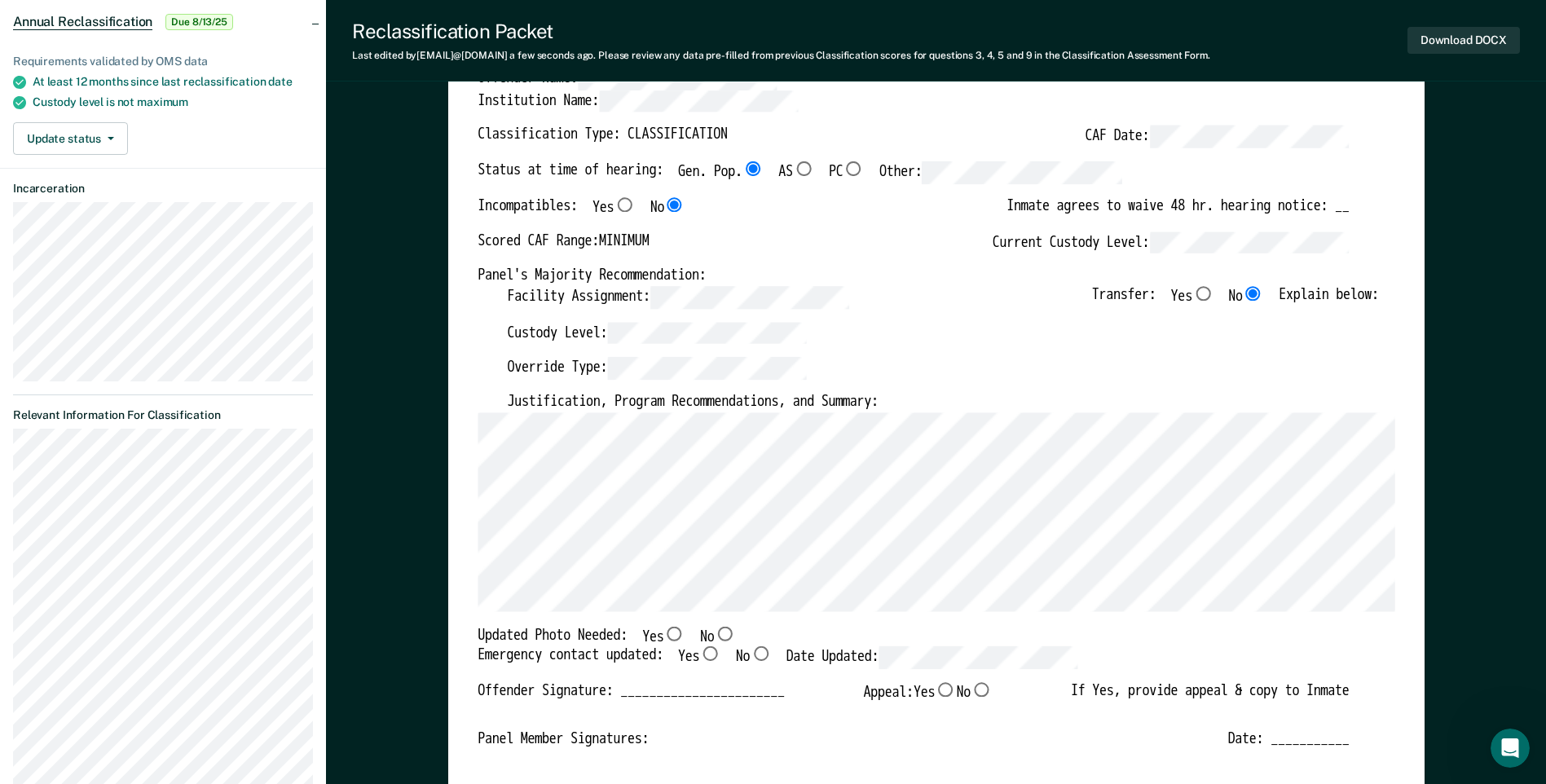 scroll, scrollTop: 163, scrollLeft: 0, axis: vertical 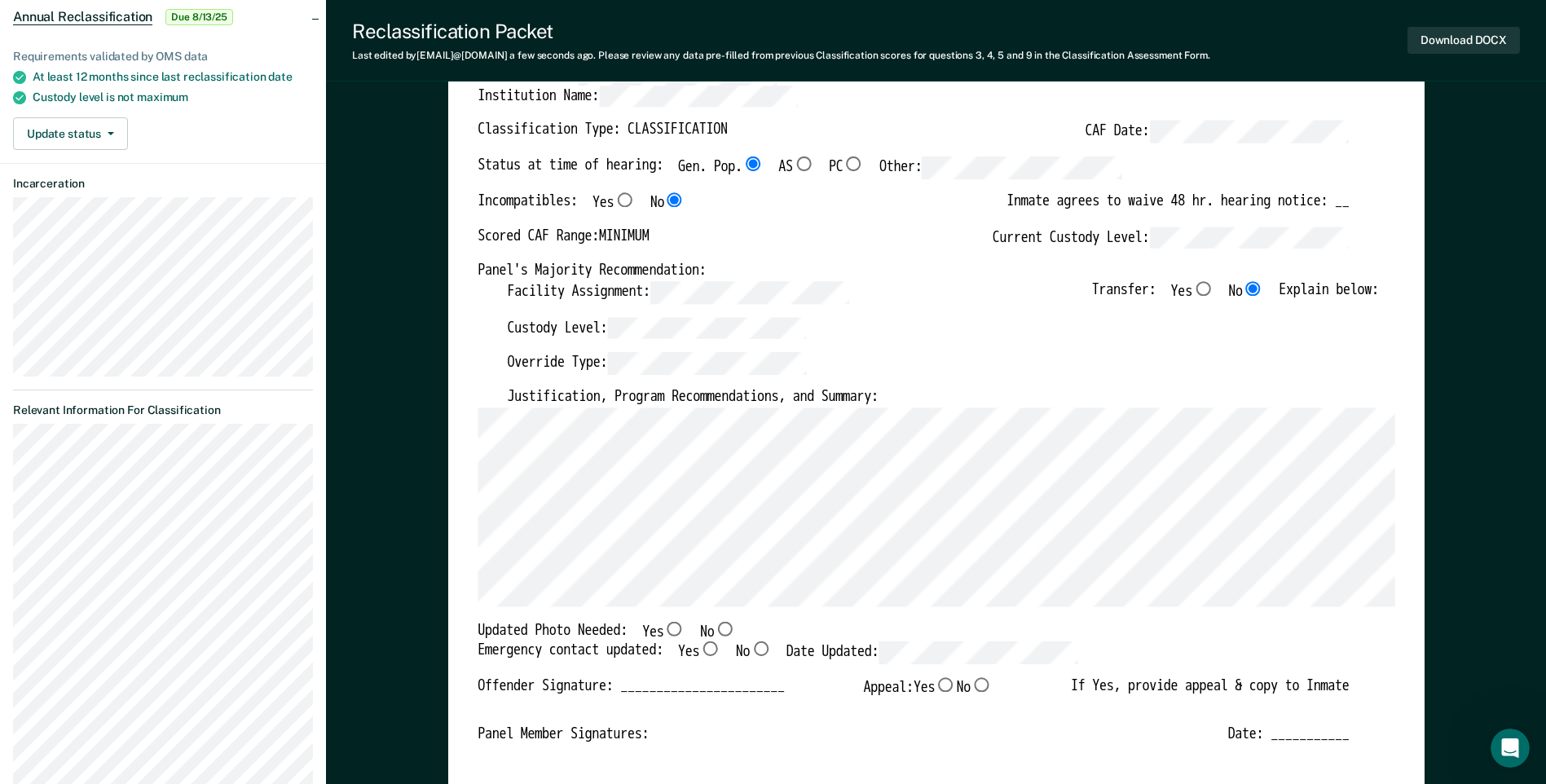 click on "No" at bounding box center [725, 628] 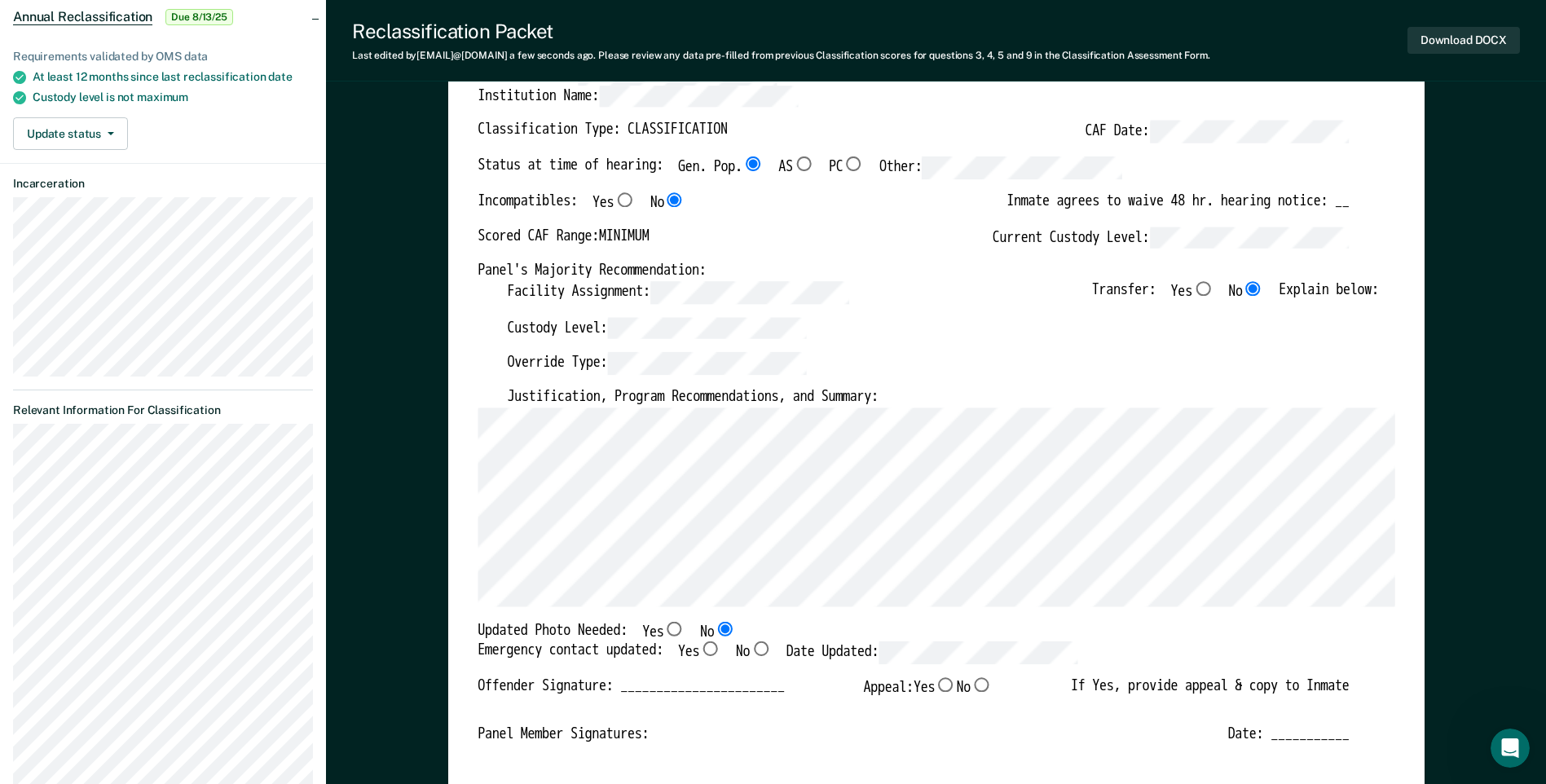 type on "x" 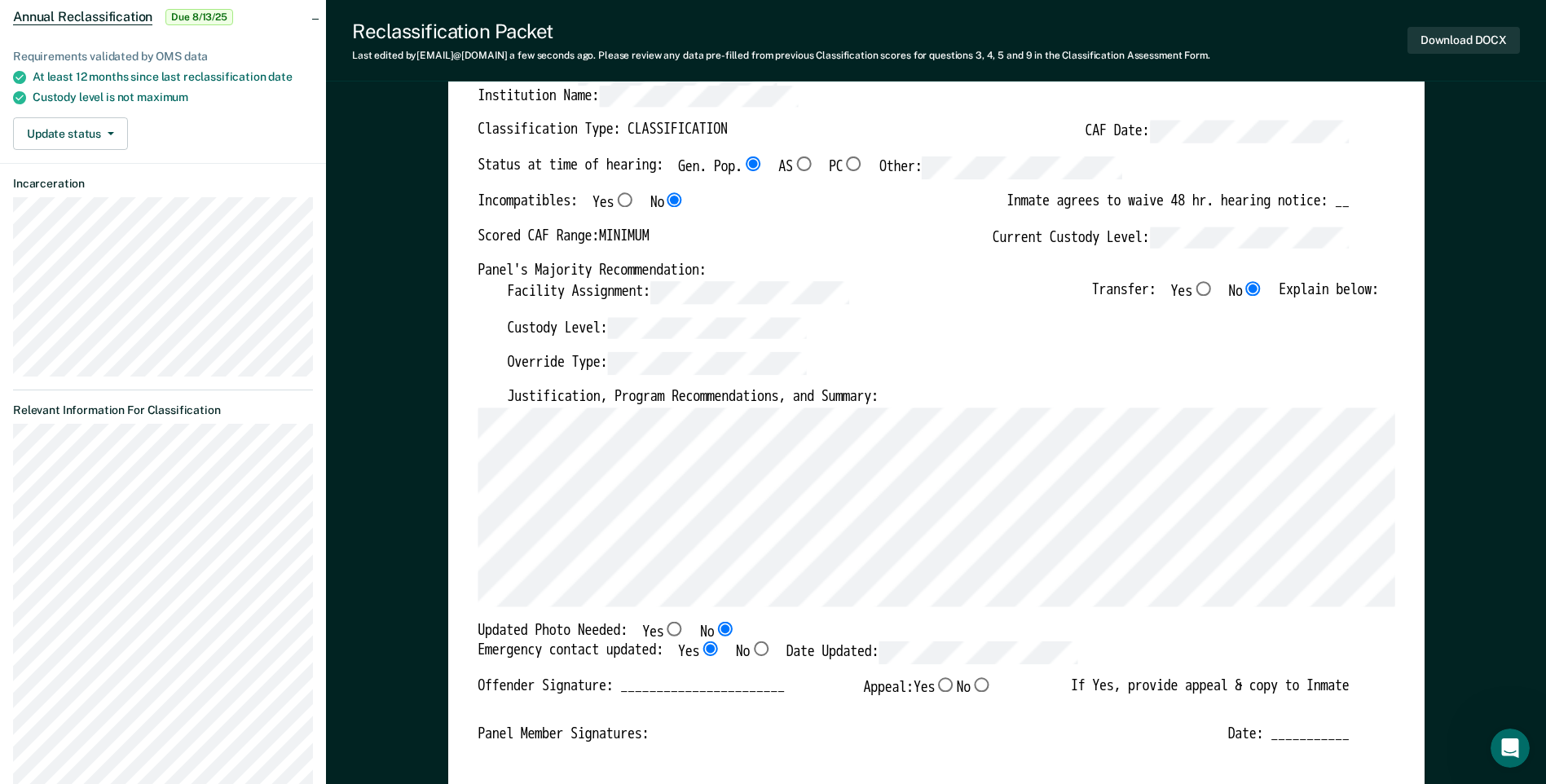type on "x" 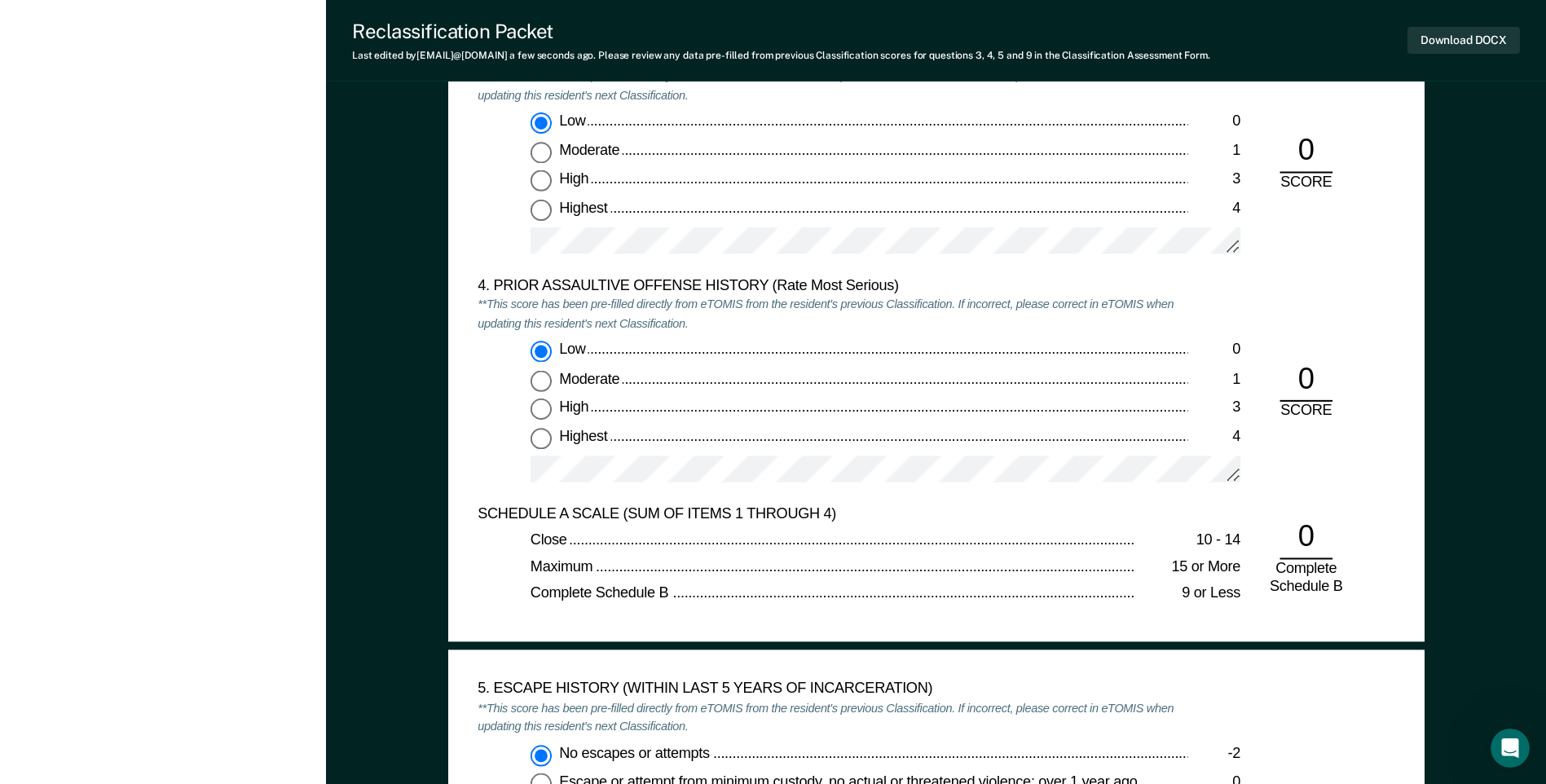 scroll, scrollTop: 2119, scrollLeft: 0, axis: vertical 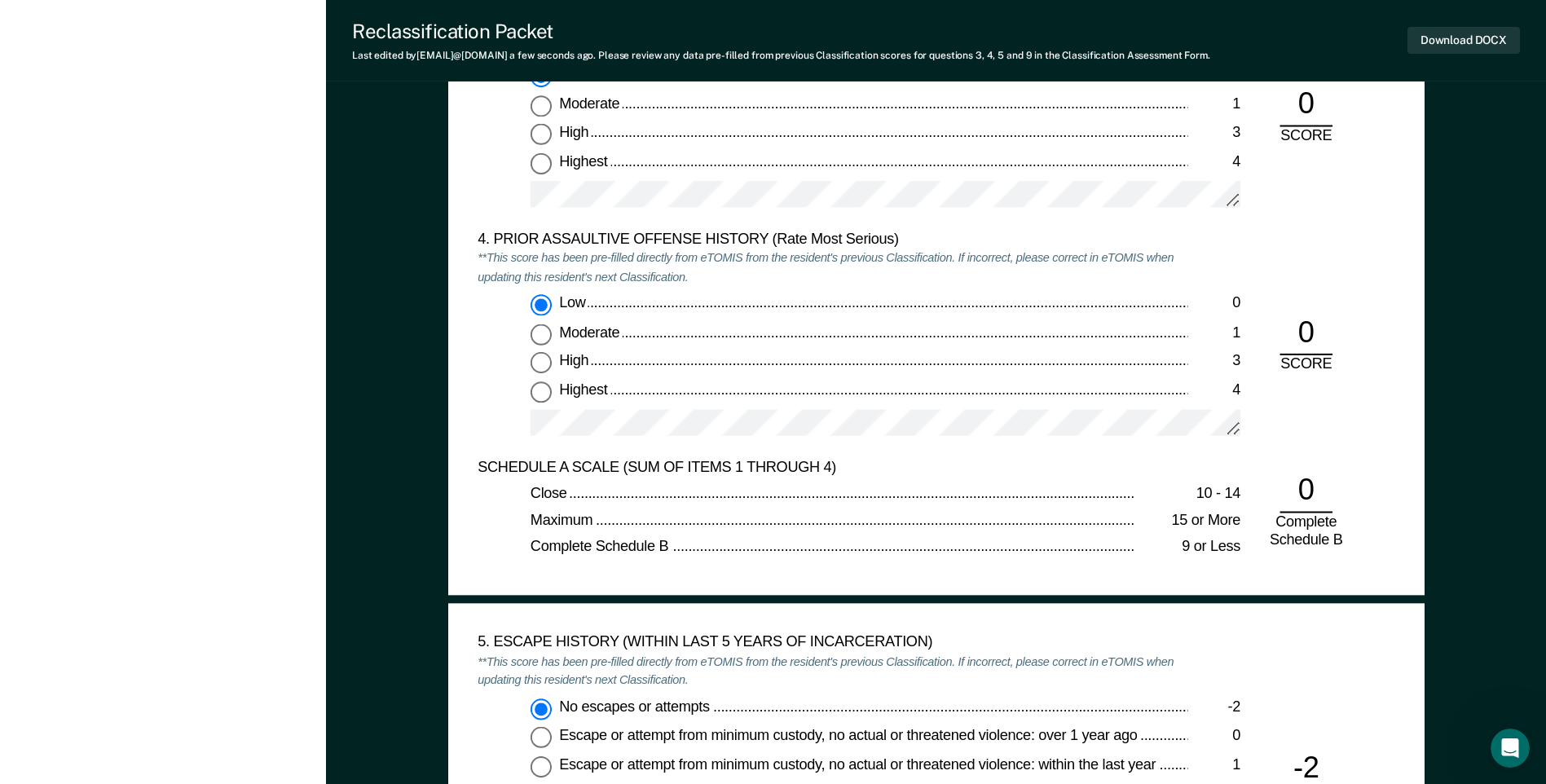 click on "TENNESSEE DEPARTMENT OF CORRECTION  CLASSIFICATION CUSTODY ASSESSMENT  INSTITUTION:   Name: OMS ID: Date: Level of Care: Last CAF Score: Last CAF Date: 1. HISTORY OF INSTITUTIONAL VIOLENCE (Jail or Prison, Rate Most Serious) **This score has been pre-filled based on data from eTOMIS and logic calculated by Recidiviz. If incorrect, please reach out to feedback@recidiviz.org to notify us. None 0 ASSAULT – no weapon, no serious injury (last 18 months) 3 ASSAULT – with weapon, no serious injury (last 18 months) 5 ASSAULT – with or without weapon, with serious injury or death (last 42 months) 7 ASSAULT – with or without weapon with serious injury or death (43 through 60 months) 5 0 SCORE 2. ASSAULT OCCUR WITHIN LAST SIX MONTHS **This score has been pre-filled based on data from eTOMIS and logic calculated by Recidiviz. If incorrect, please reach out to feedback@recidiviz.org to notify us. No 0 Yes 3 0 SCORE 3. SEVERITY OF CURRENT OFFENSE (Rate Most Serious) Low 0 Moderate 1 High 3 Highest 4 0 SCORE Low 0 1" at bounding box center [936, -55] 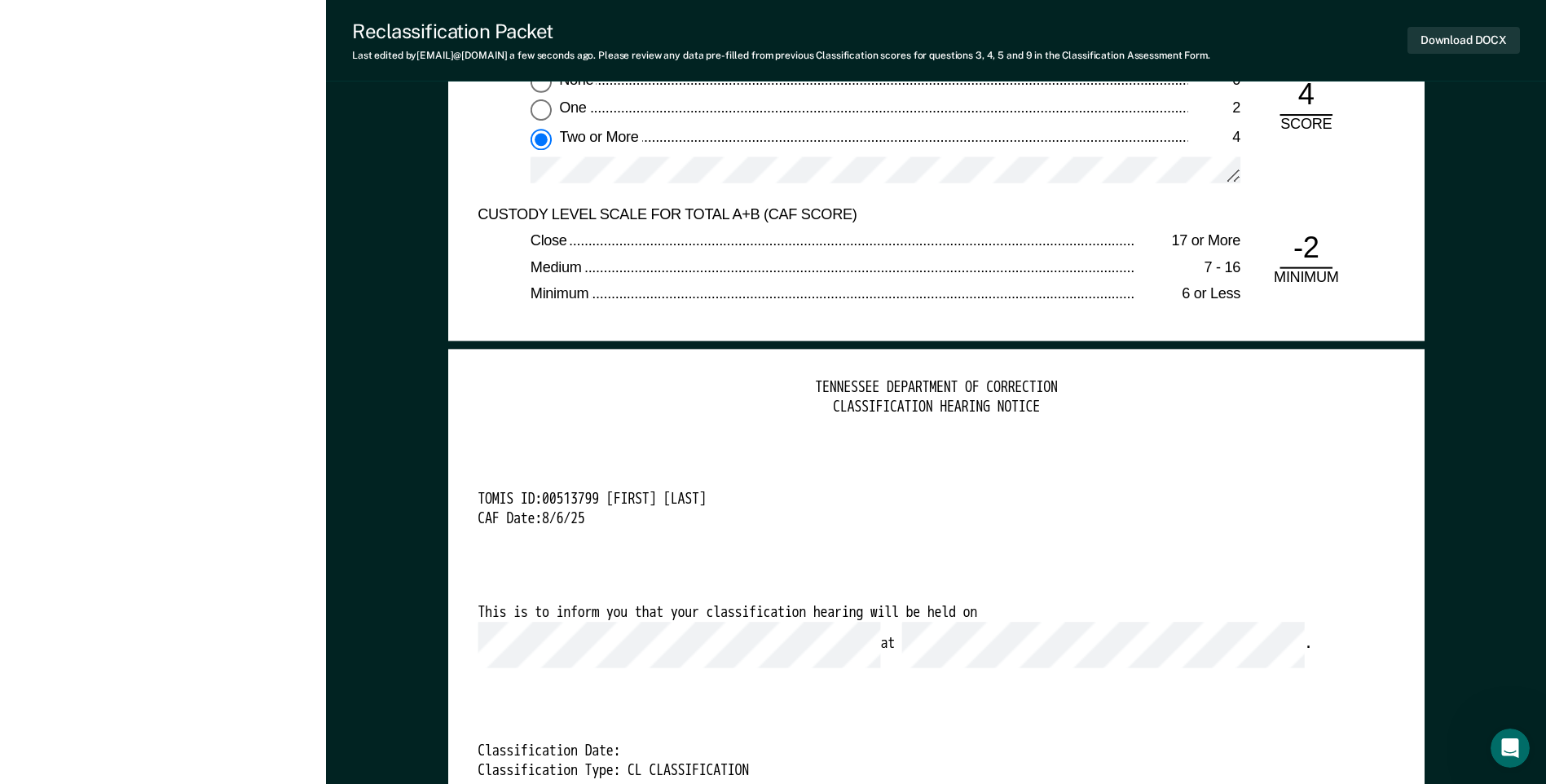 scroll, scrollTop: 3993, scrollLeft: 0, axis: vertical 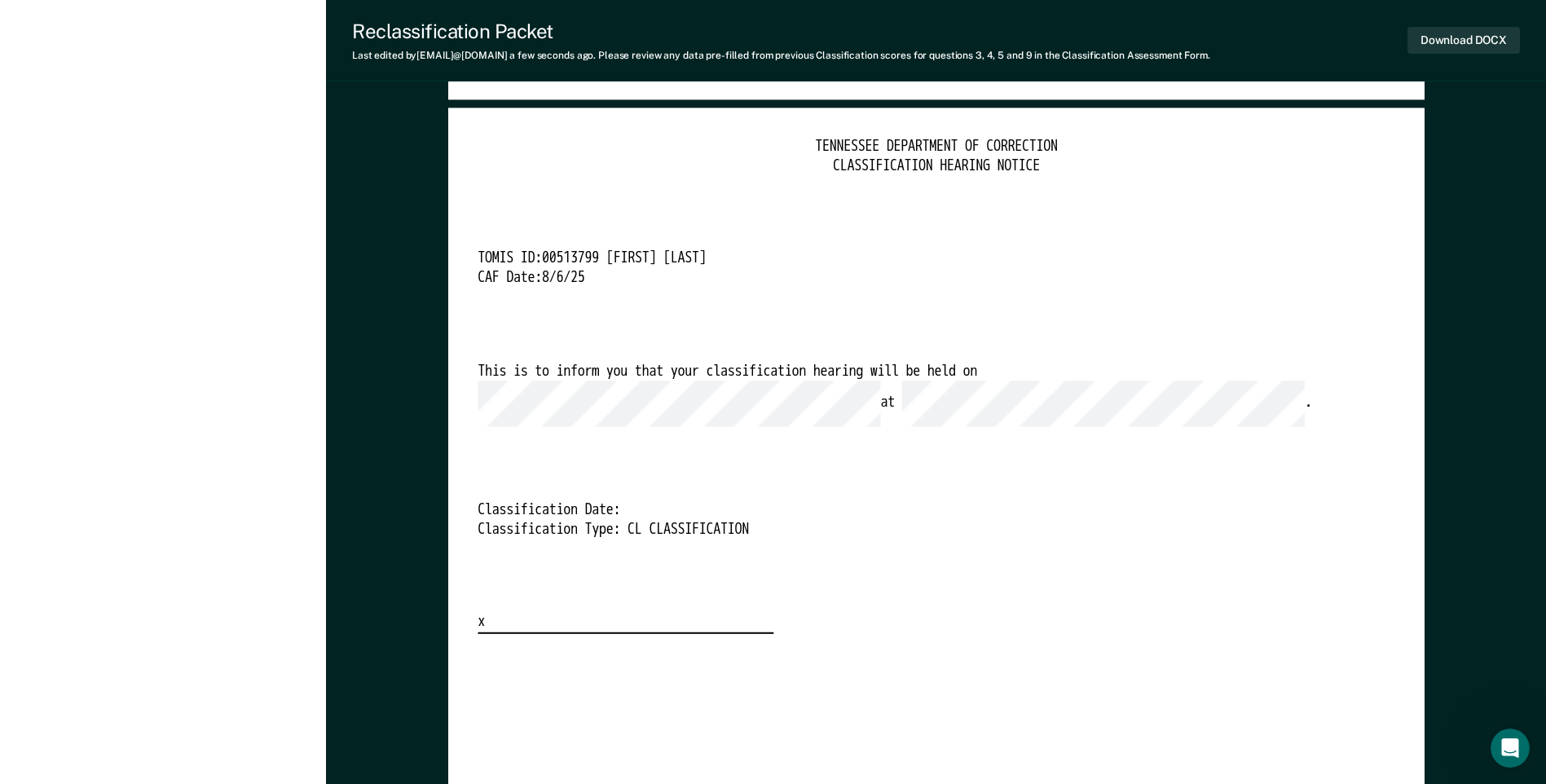 drag, startPoint x: 775, startPoint y: 432, endPoint x: 814, endPoint y: 425, distance: 39.62323 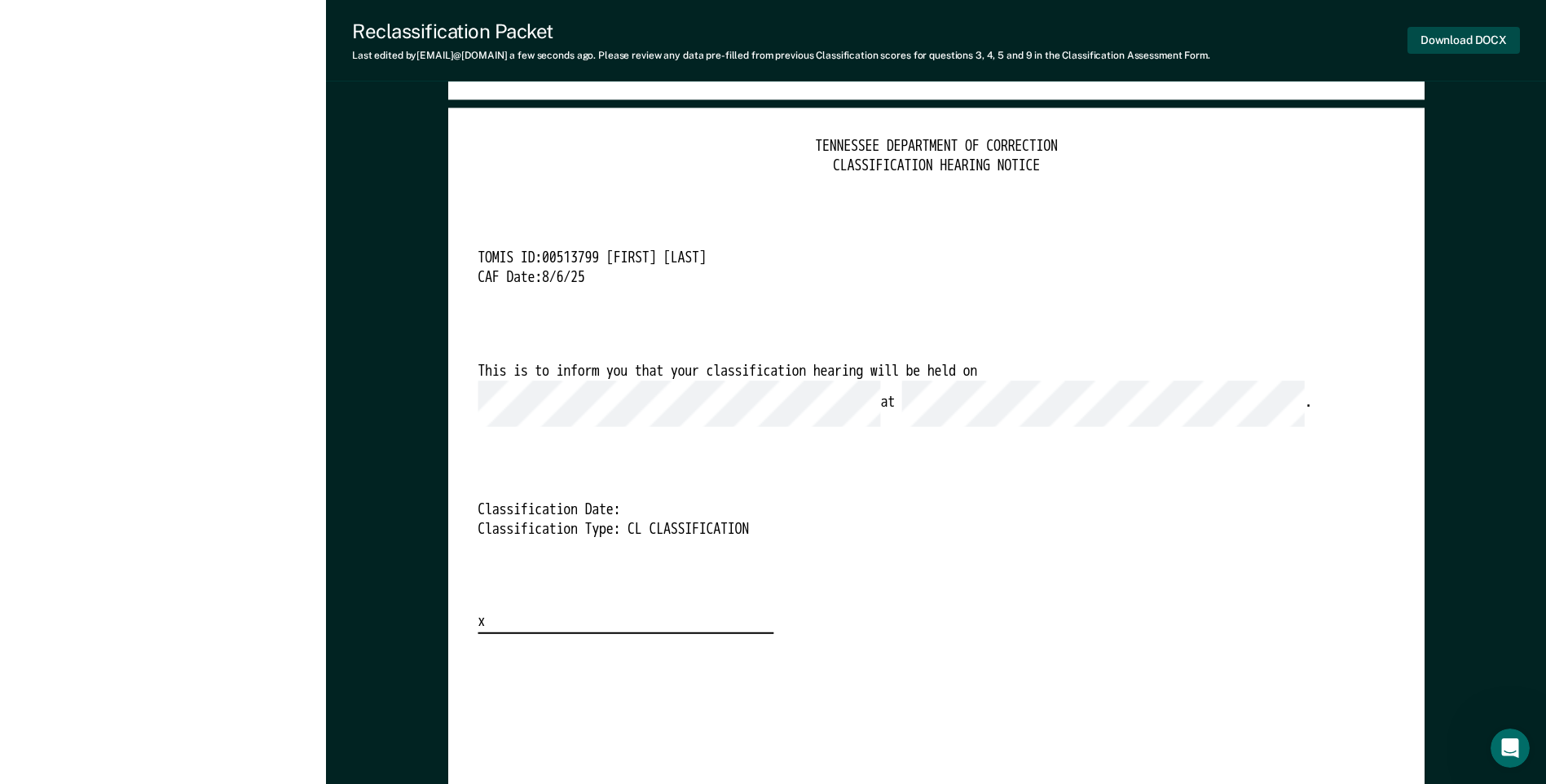 click on "Download DOCX" at bounding box center [1464, 40] 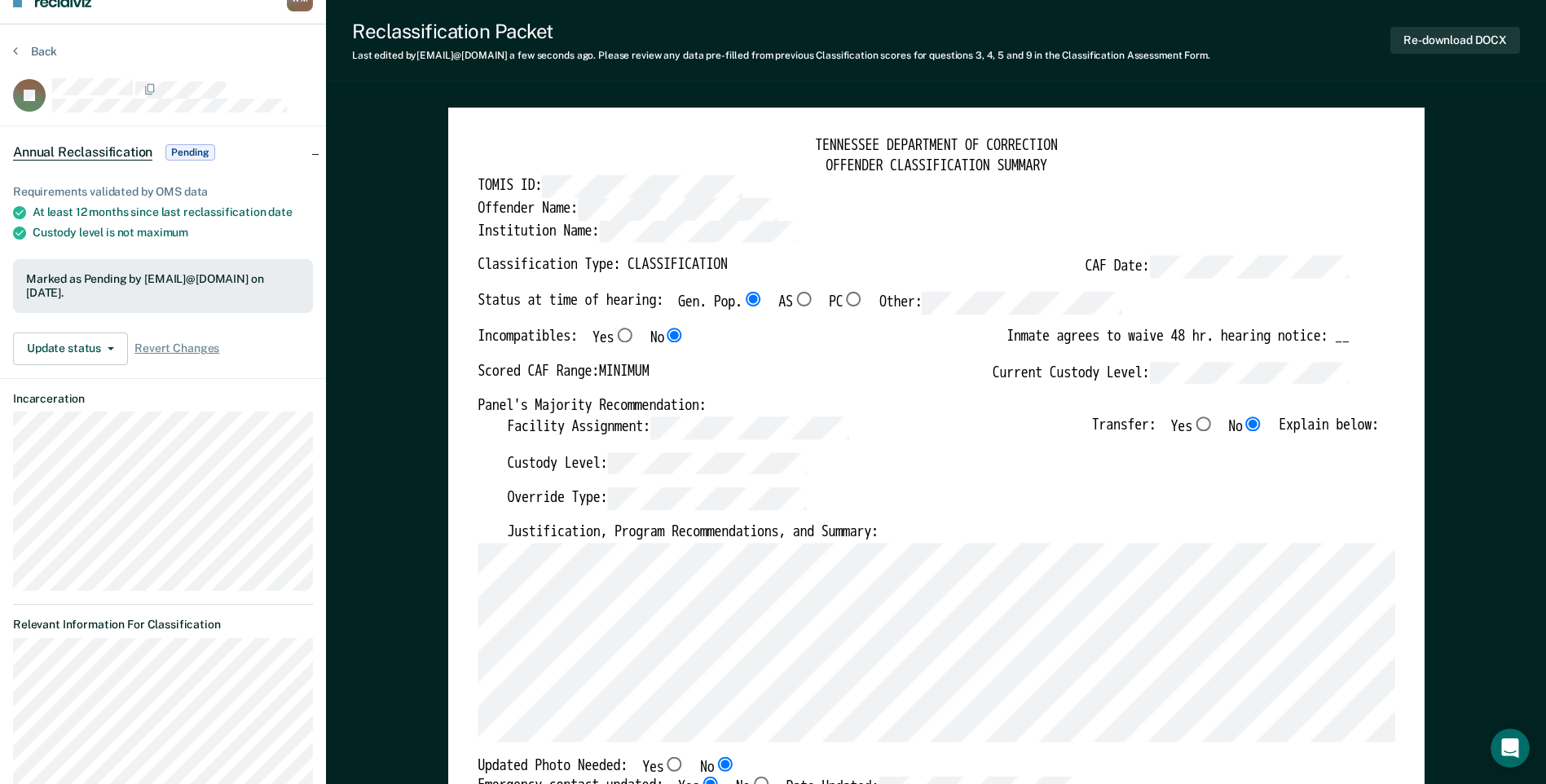 scroll, scrollTop: 0, scrollLeft: 0, axis: both 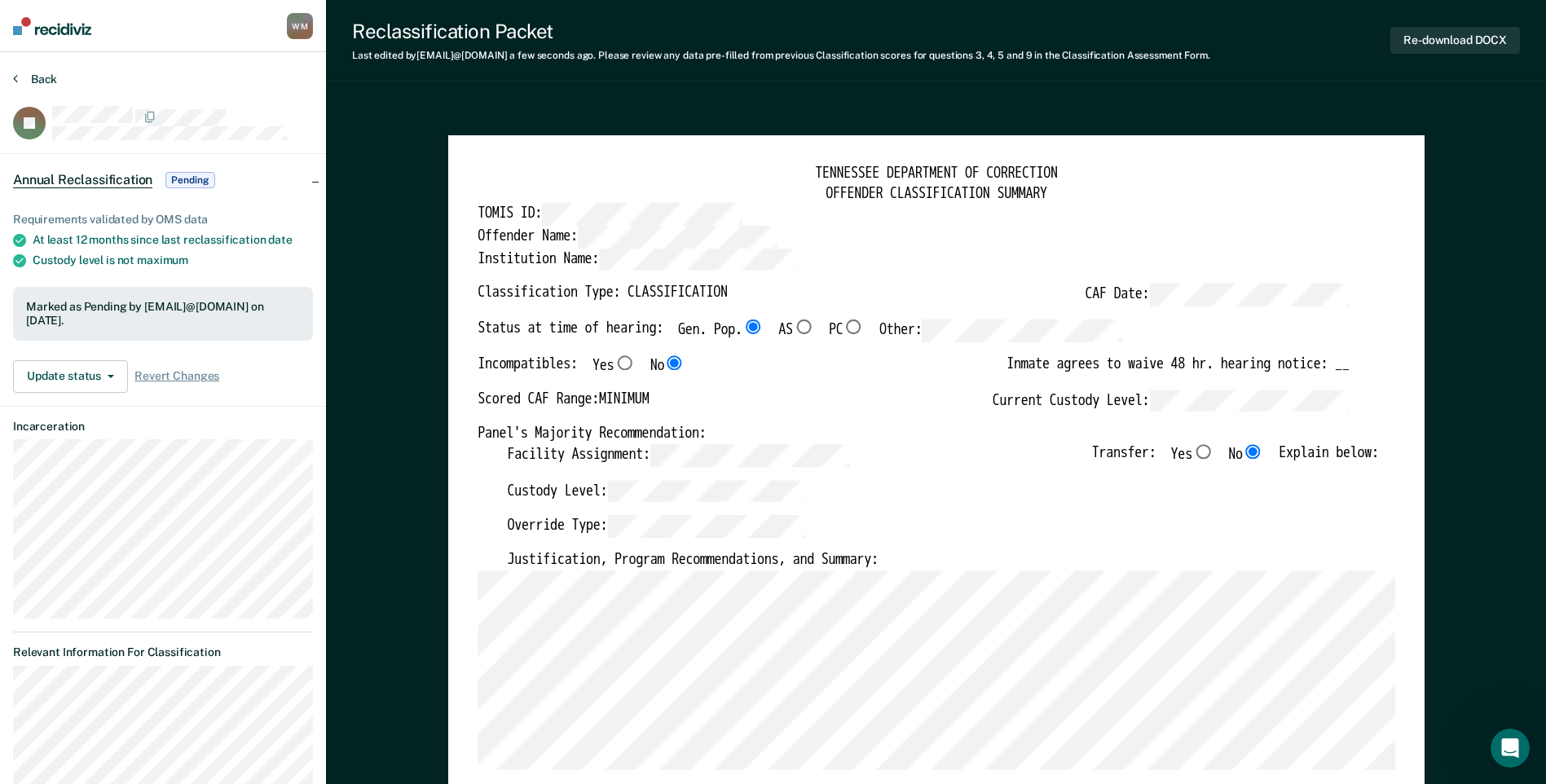 click on "Back" at bounding box center (35, 79) 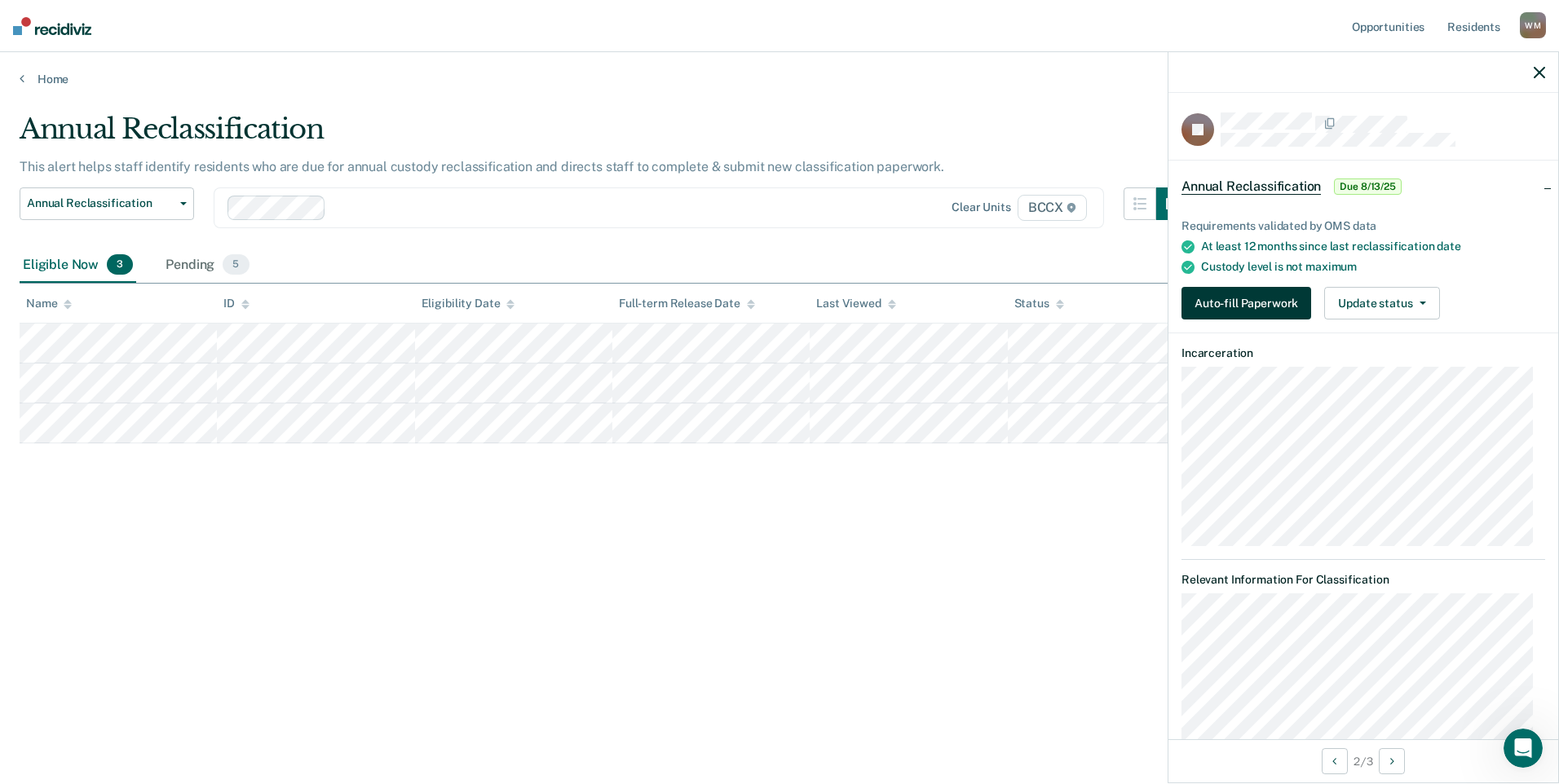 click on "Auto-fill Paperwork" at bounding box center (1246, 303) 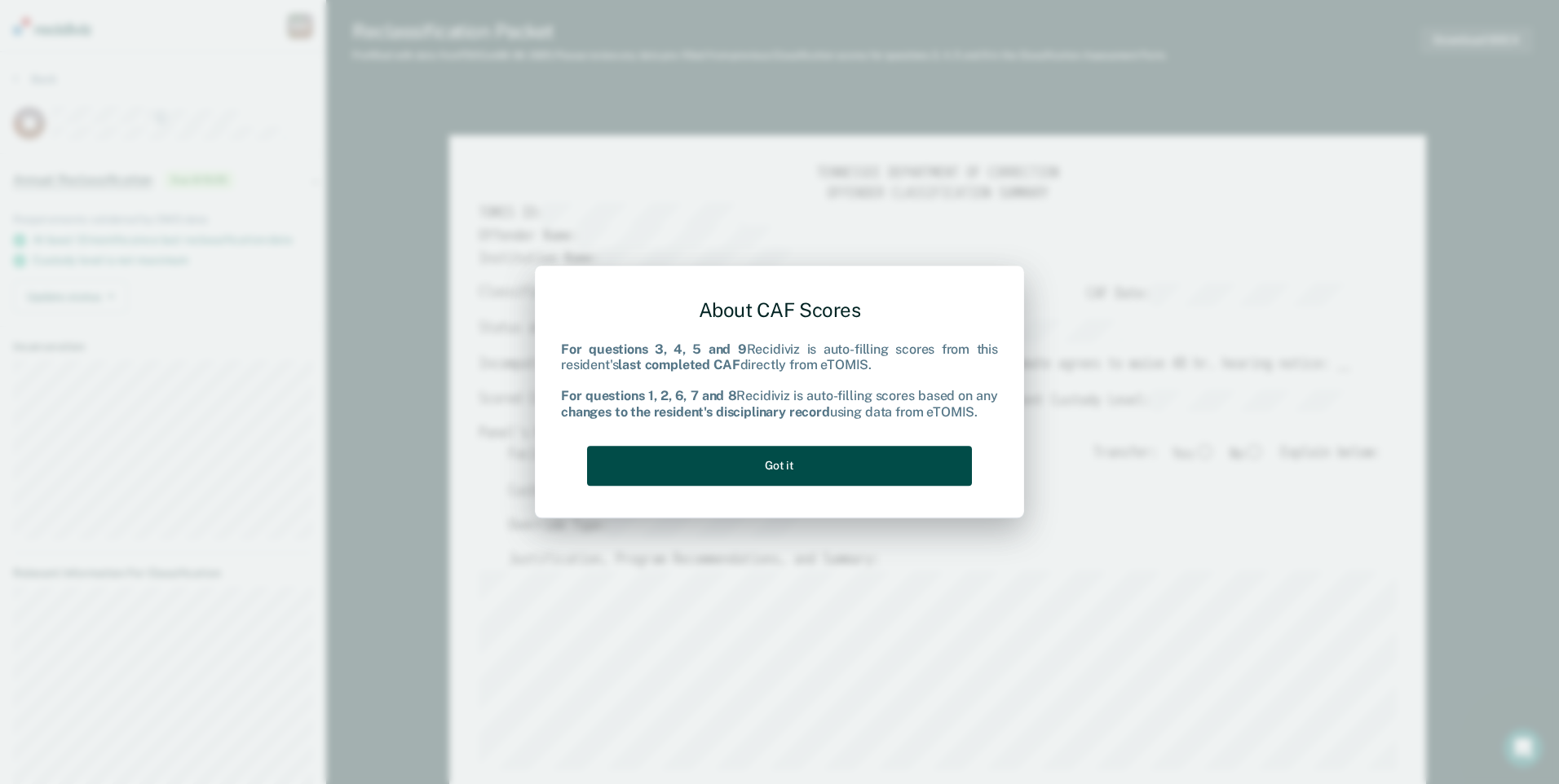 click on "Got it" at bounding box center [780, 465] 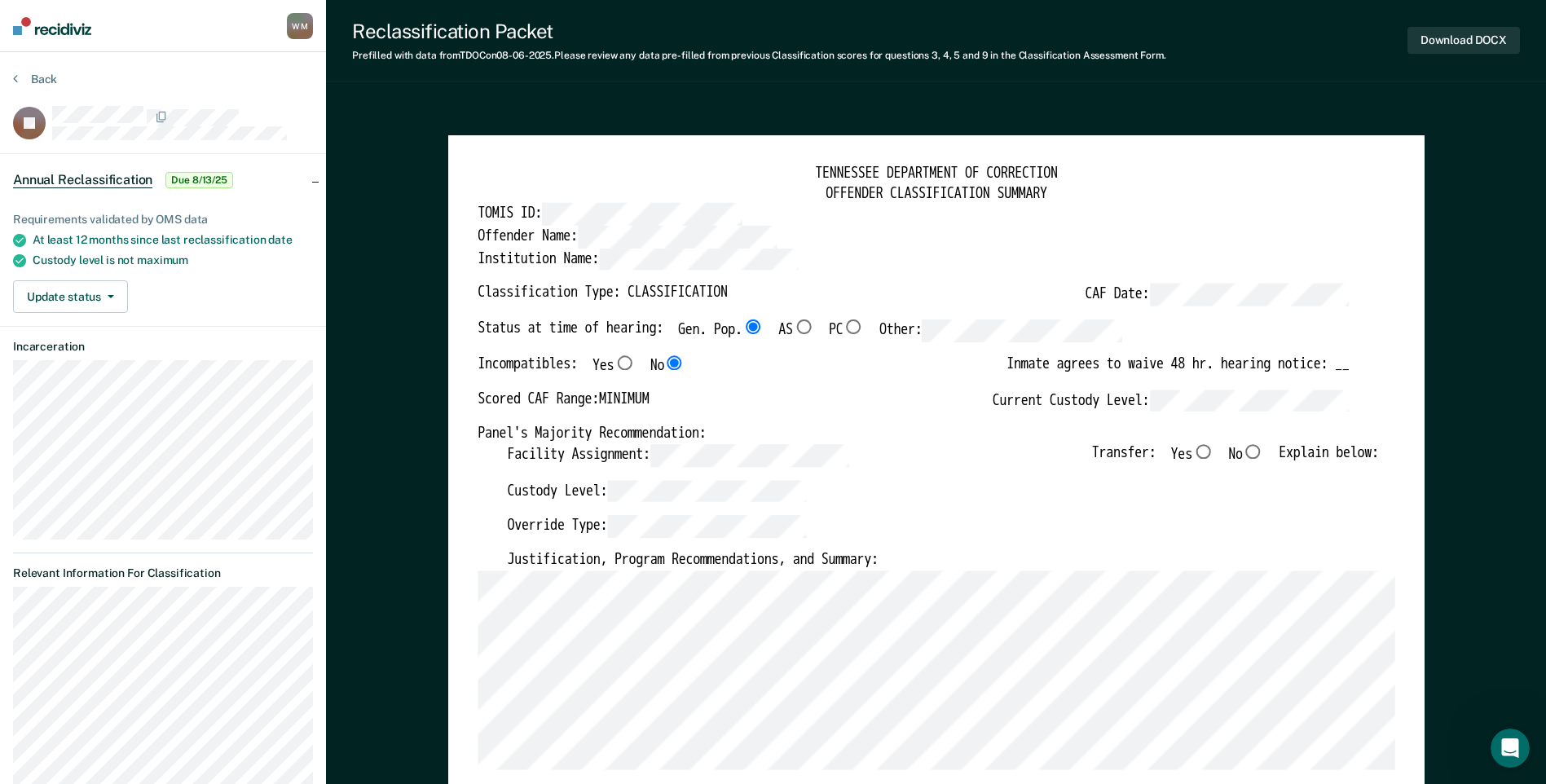 click on "No" at bounding box center [1253, 451] 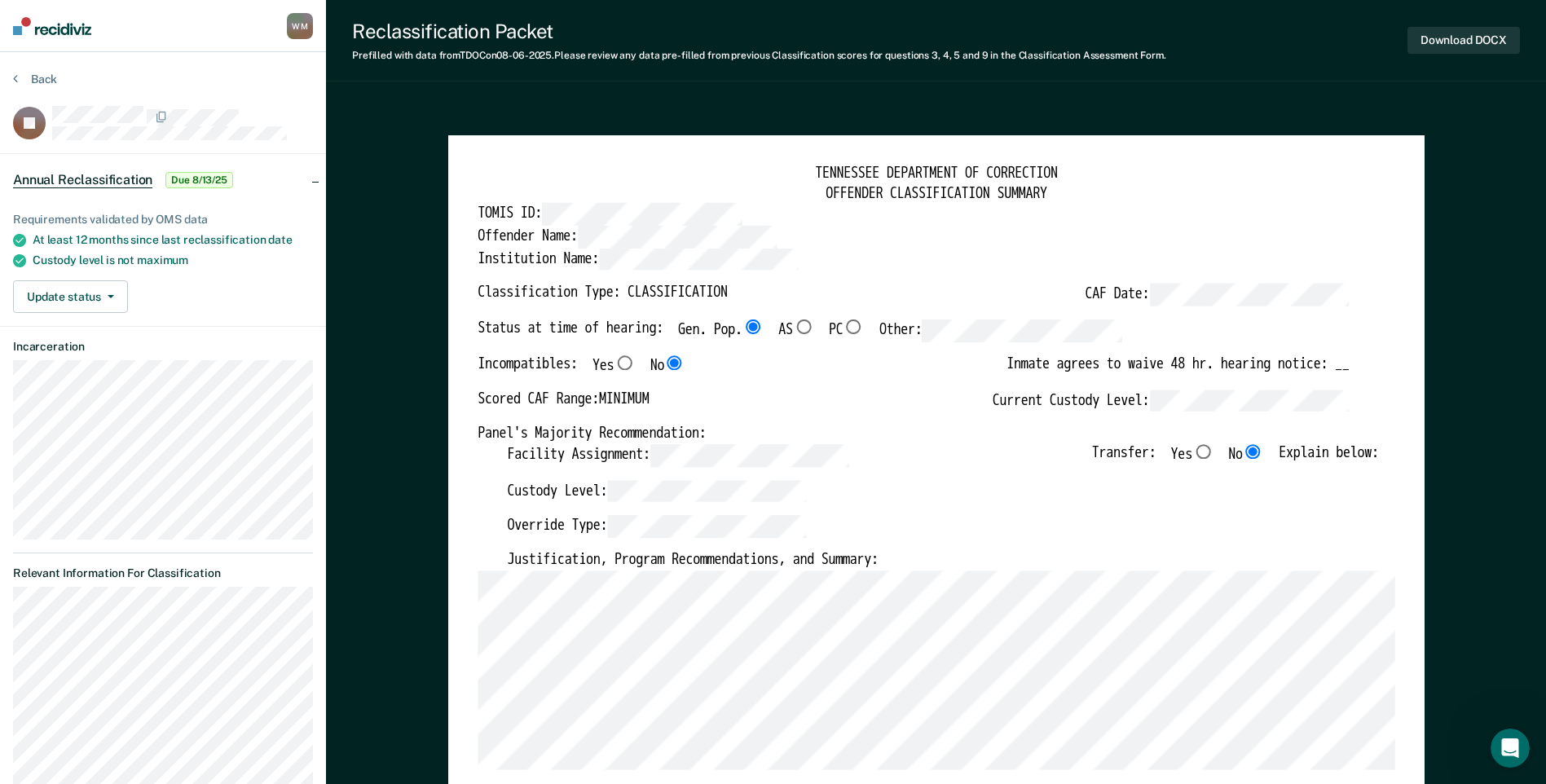 type on "x" 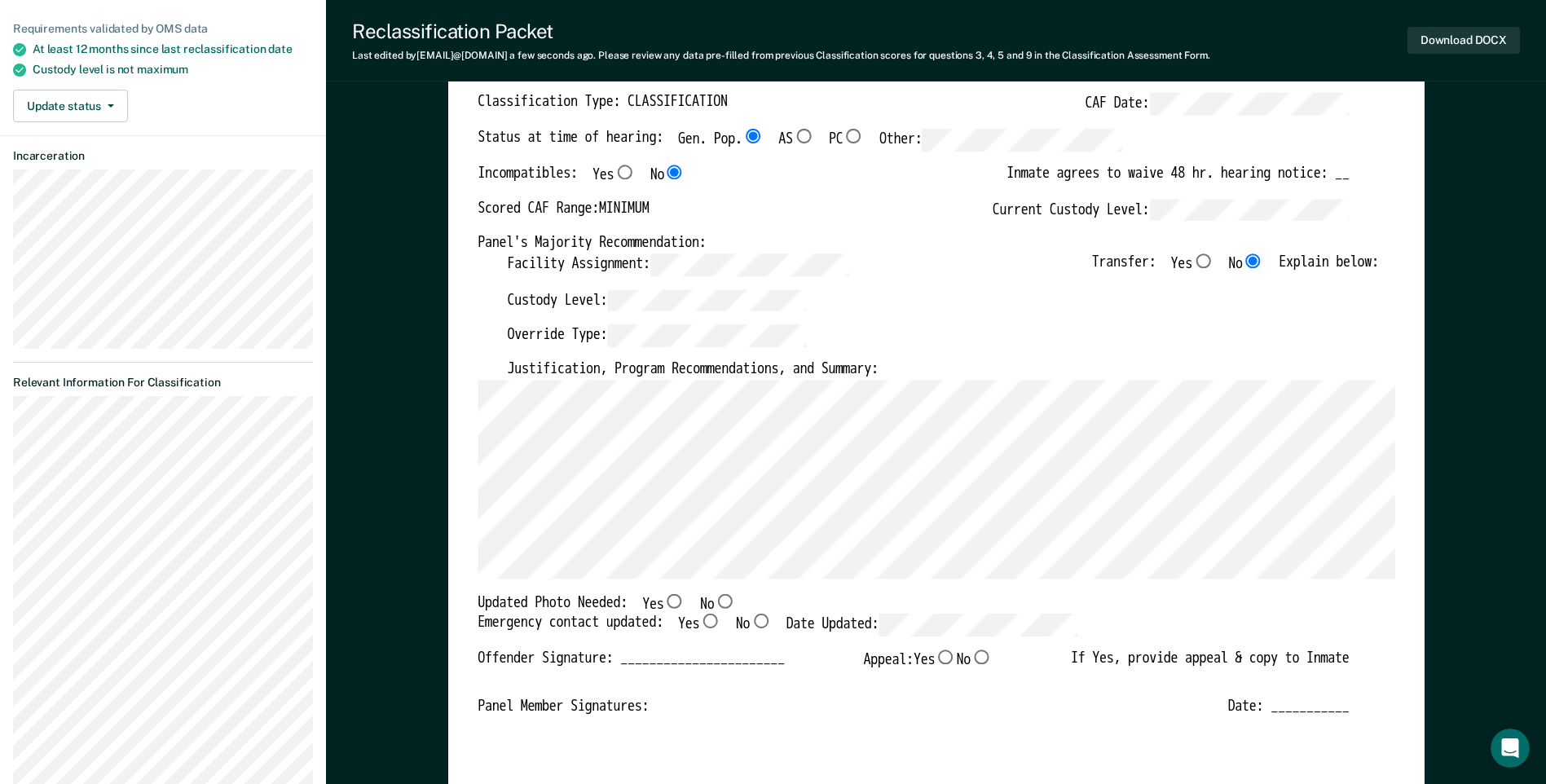 scroll, scrollTop: 244, scrollLeft: 0, axis: vertical 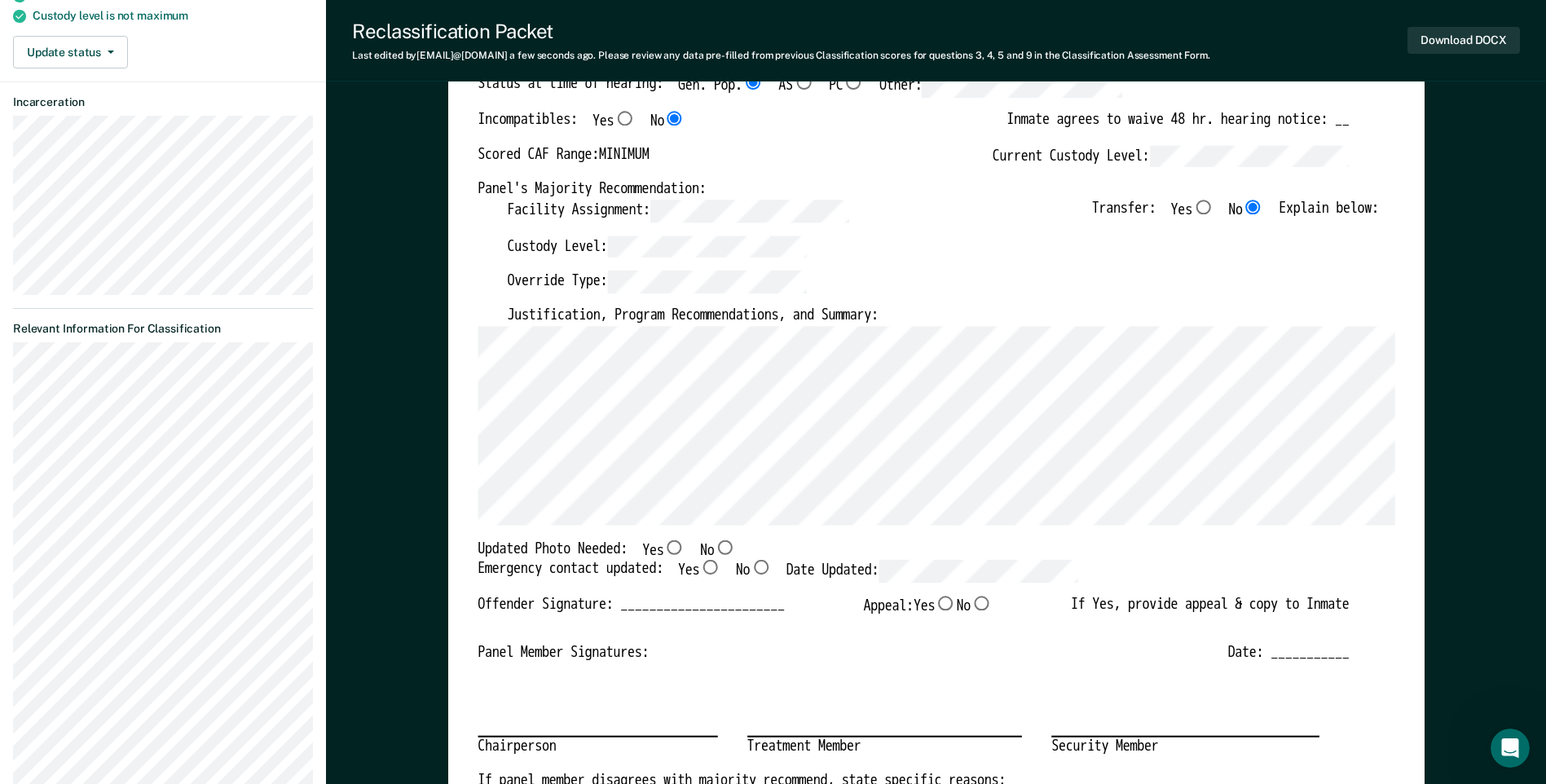 click on "No" at bounding box center (725, 547) 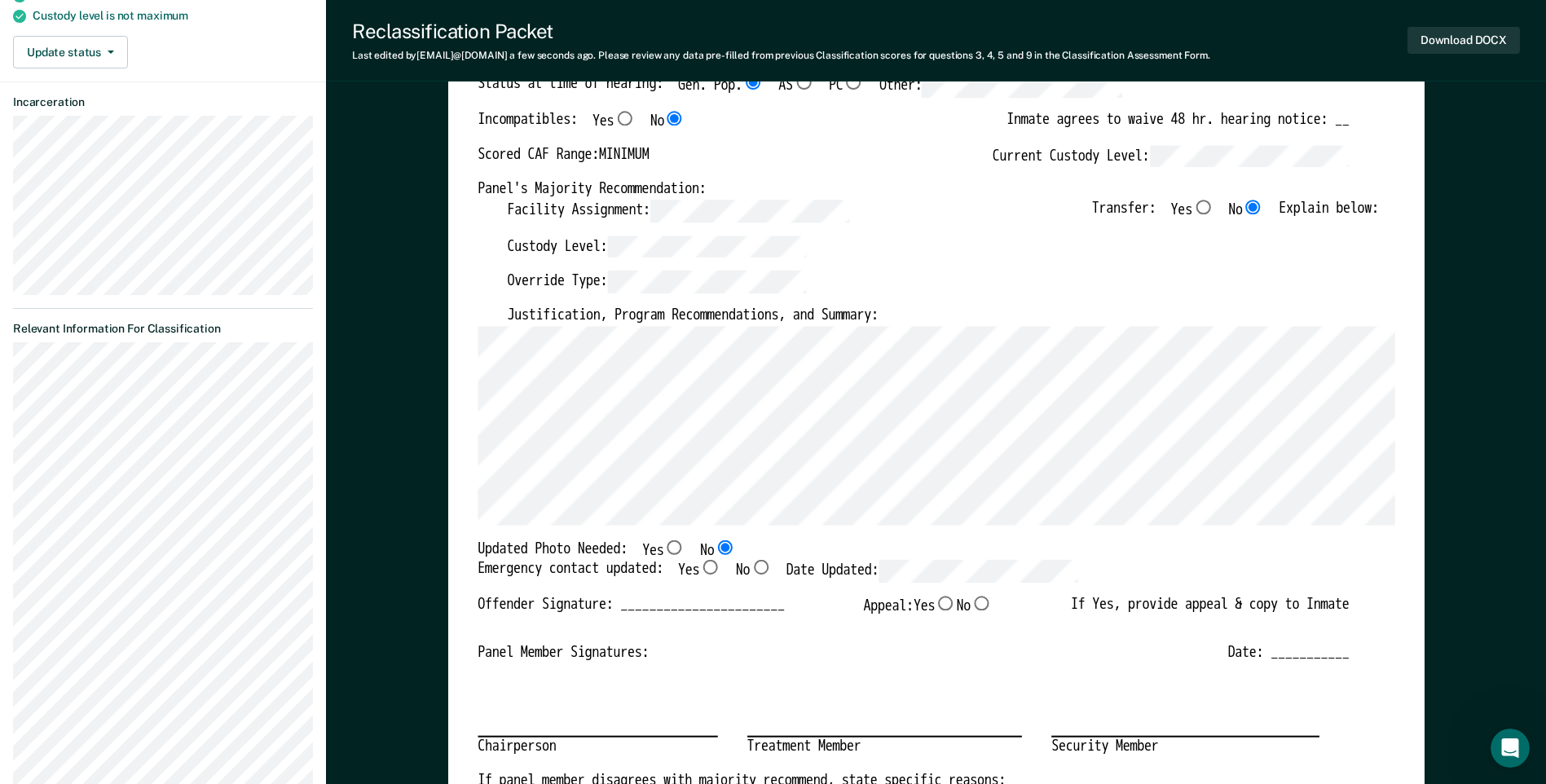 type on "x" 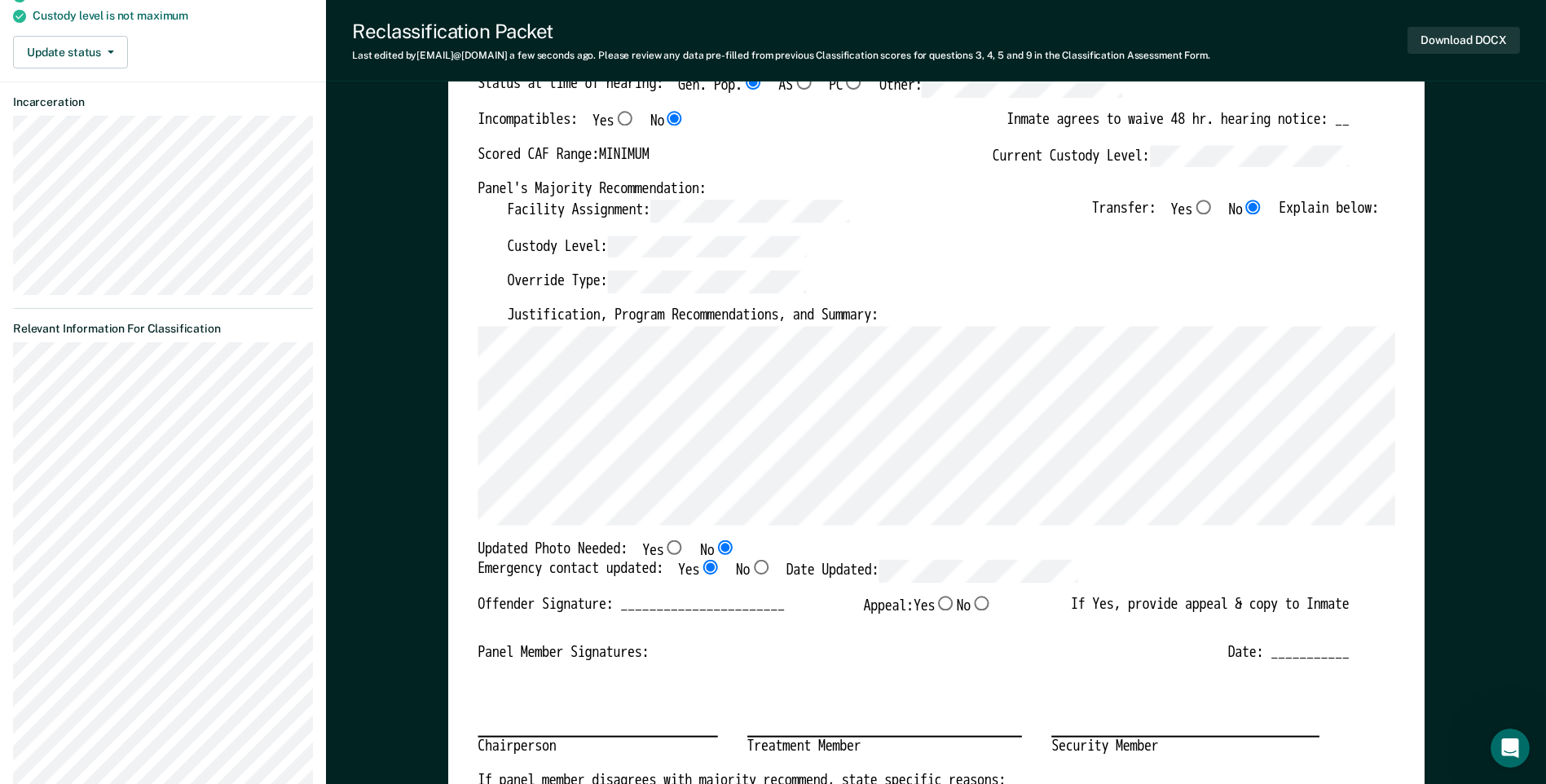 type on "x" 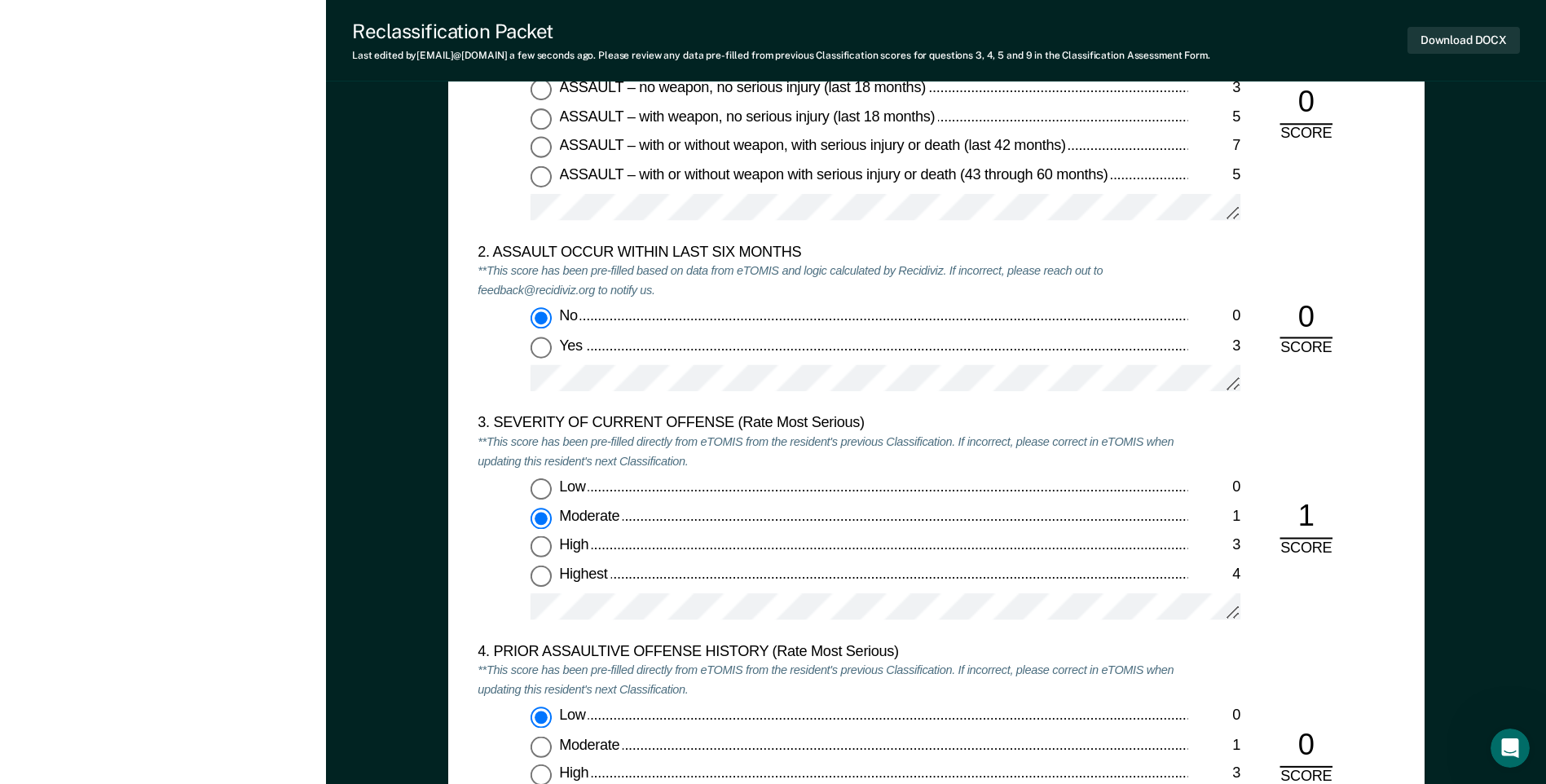 scroll, scrollTop: 1711, scrollLeft: 0, axis: vertical 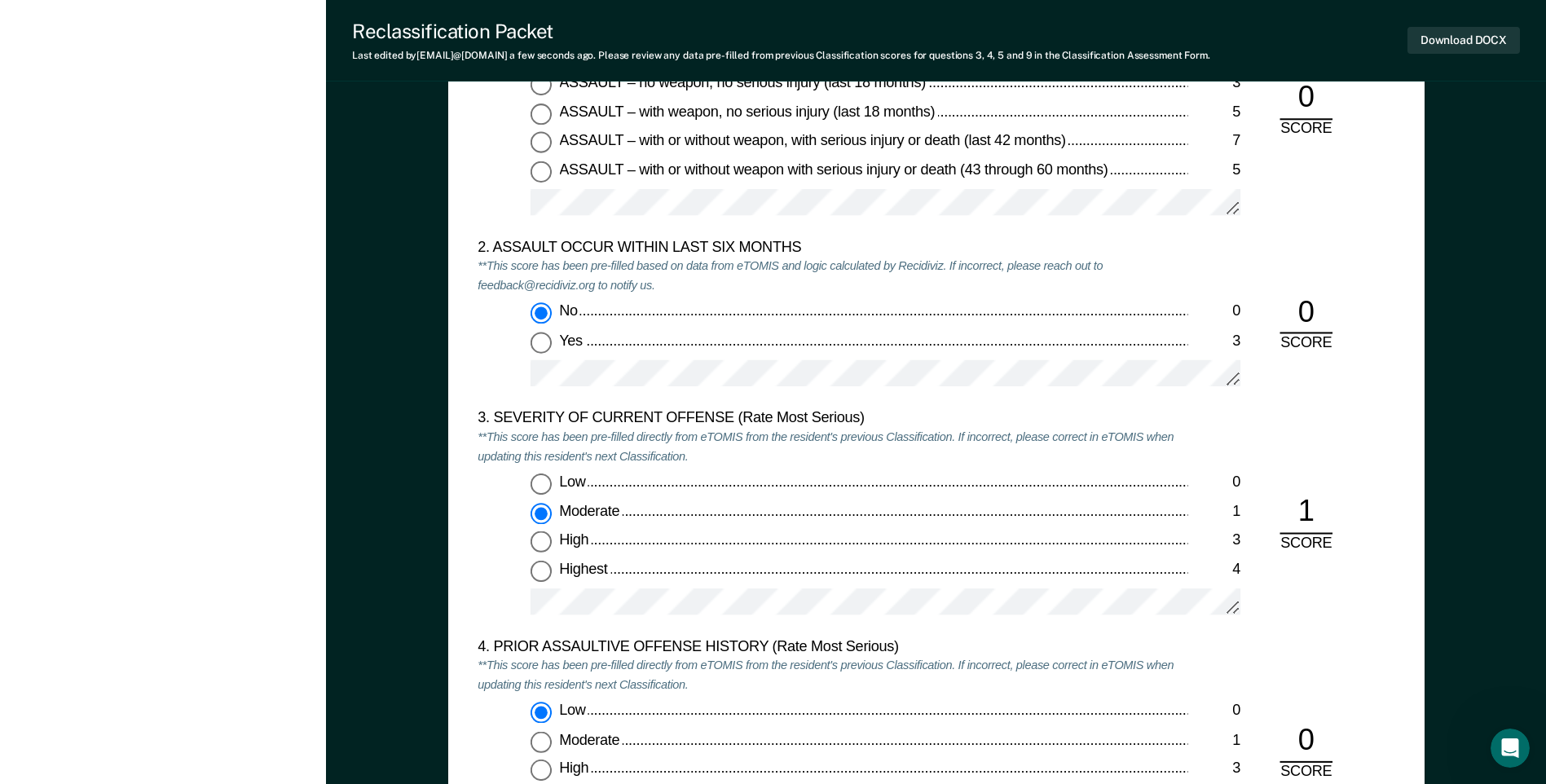click on "TENNESSEE DEPARTMENT OF CORRECTION  CLASSIFICATION CUSTODY ASSESSMENT  INSTITUTION:   Name: OMS ID: Date: Level of Care: Last CAF Score: Last CAF Date: 1. HISTORY OF INSTITUTIONAL VIOLENCE (Jail or Prison, Rate Most Serious) **This score has been pre-filled based on data from eTOMIS and logic calculated by Recidiviz. If incorrect, please reach out to feedback@recidiviz.org to notify us. None 0 ASSAULT – no weapon, no serious injury (last 18 months) 3 ASSAULT – with weapon, no serious injury (last 18 months) 5 ASSAULT – with or without weapon, with serious injury or death (last 42 months) 7 ASSAULT – with or without weapon with serious injury or death (43 through 60 months) 5 0 SCORE 2. ASSAULT OCCUR WITHIN LAST SIX MONTHS **This score has been pre-filled based on data from eTOMIS and logic calculated by Recidiviz. If incorrect, please reach out to feedback@recidiviz.org to notify us. No 0 Yes 3 0 SCORE 3. SEVERITY OF CURRENT OFFENSE (Rate Most Serious) Low 0 Moderate 1 High 3 Highest 4 1 SCORE Low 0 1" at bounding box center (936, 353) 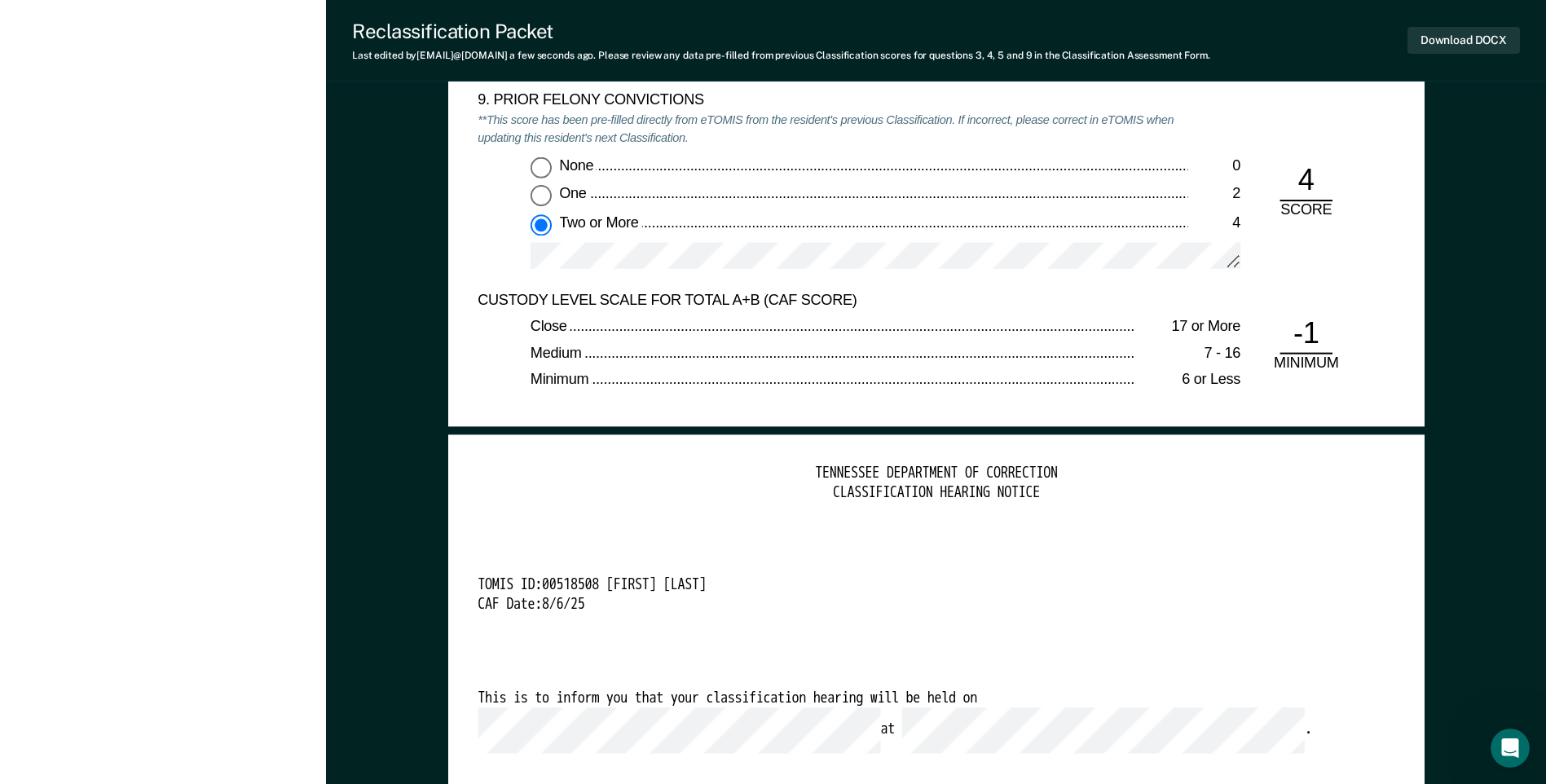 scroll, scrollTop: 3667, scrollLeft: 0, axis: vertical 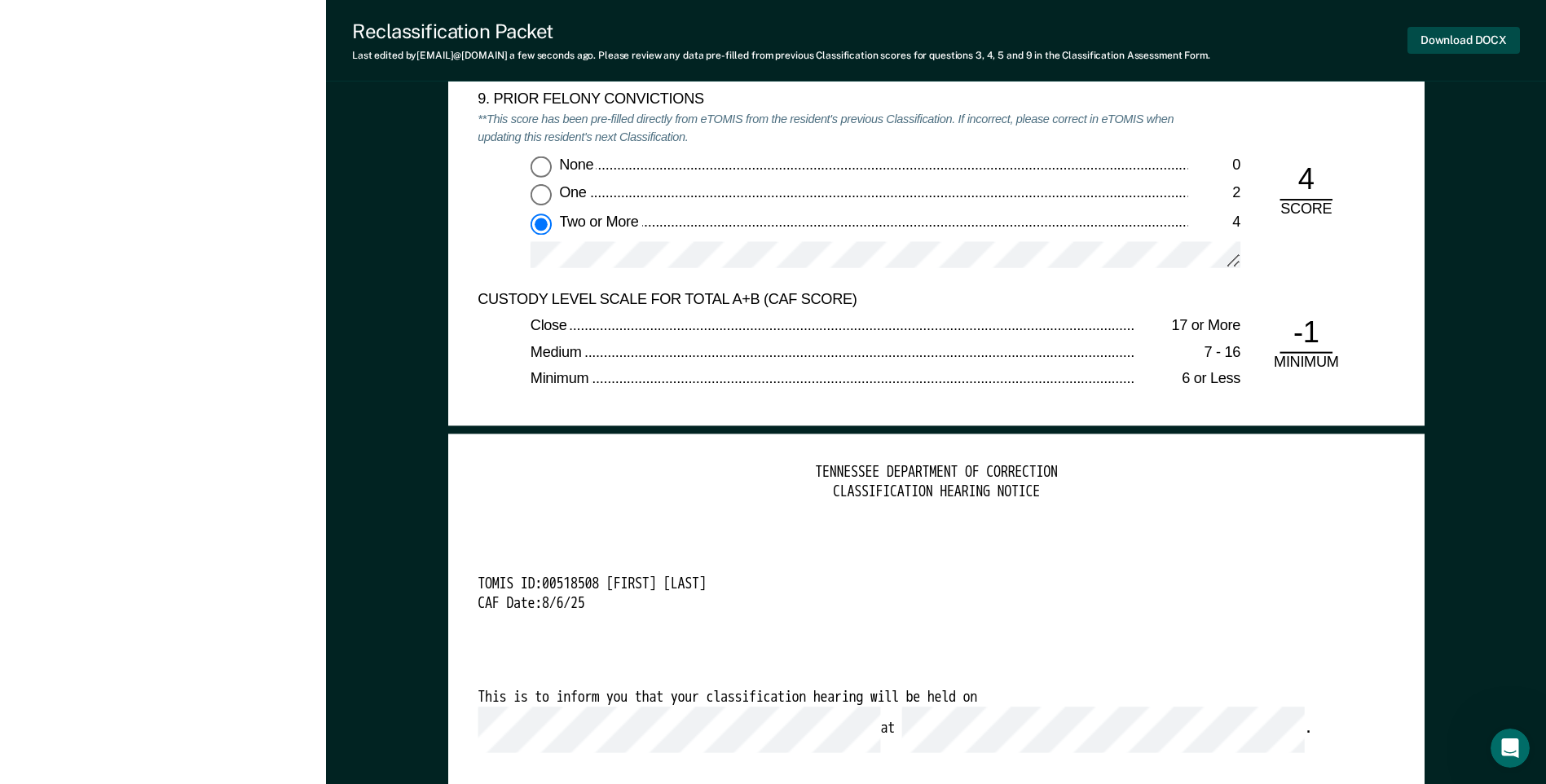 click on "Download DOCX" at bounding box center [1464, 40] 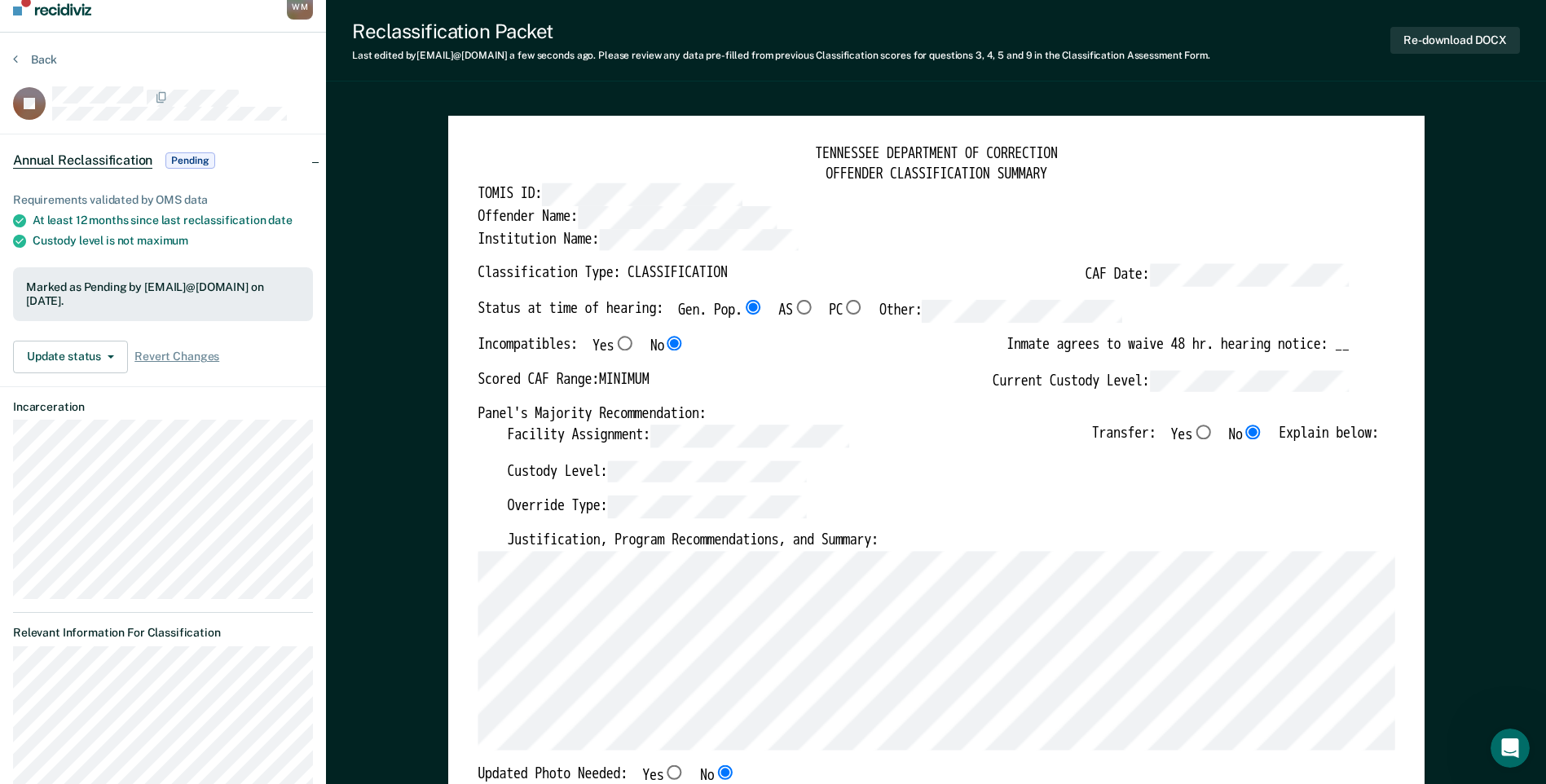scroll, scrollTop: 0, scrollLeft: 0, axis: both 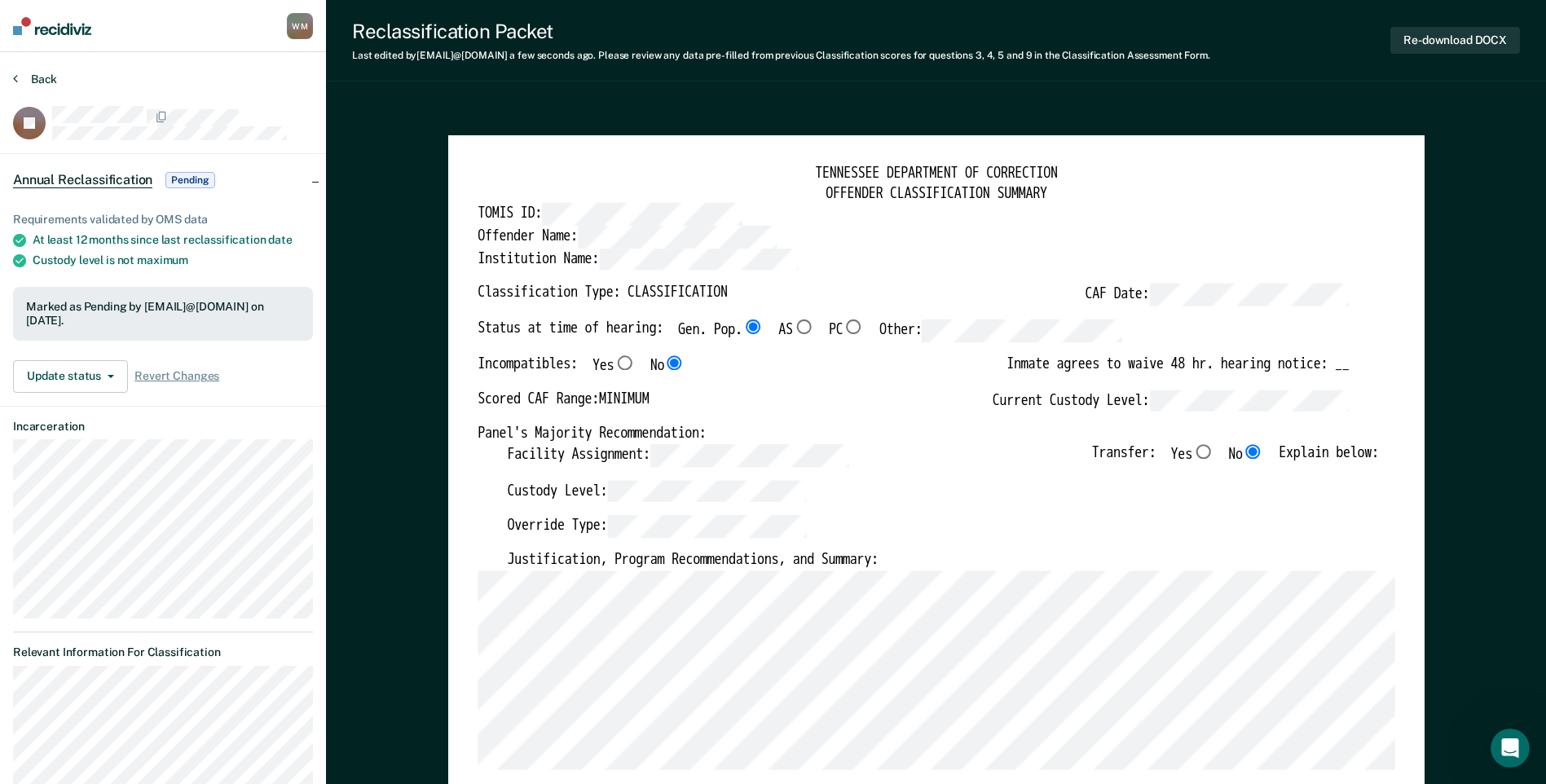 click on "Back" at bounding box center (35, 79) 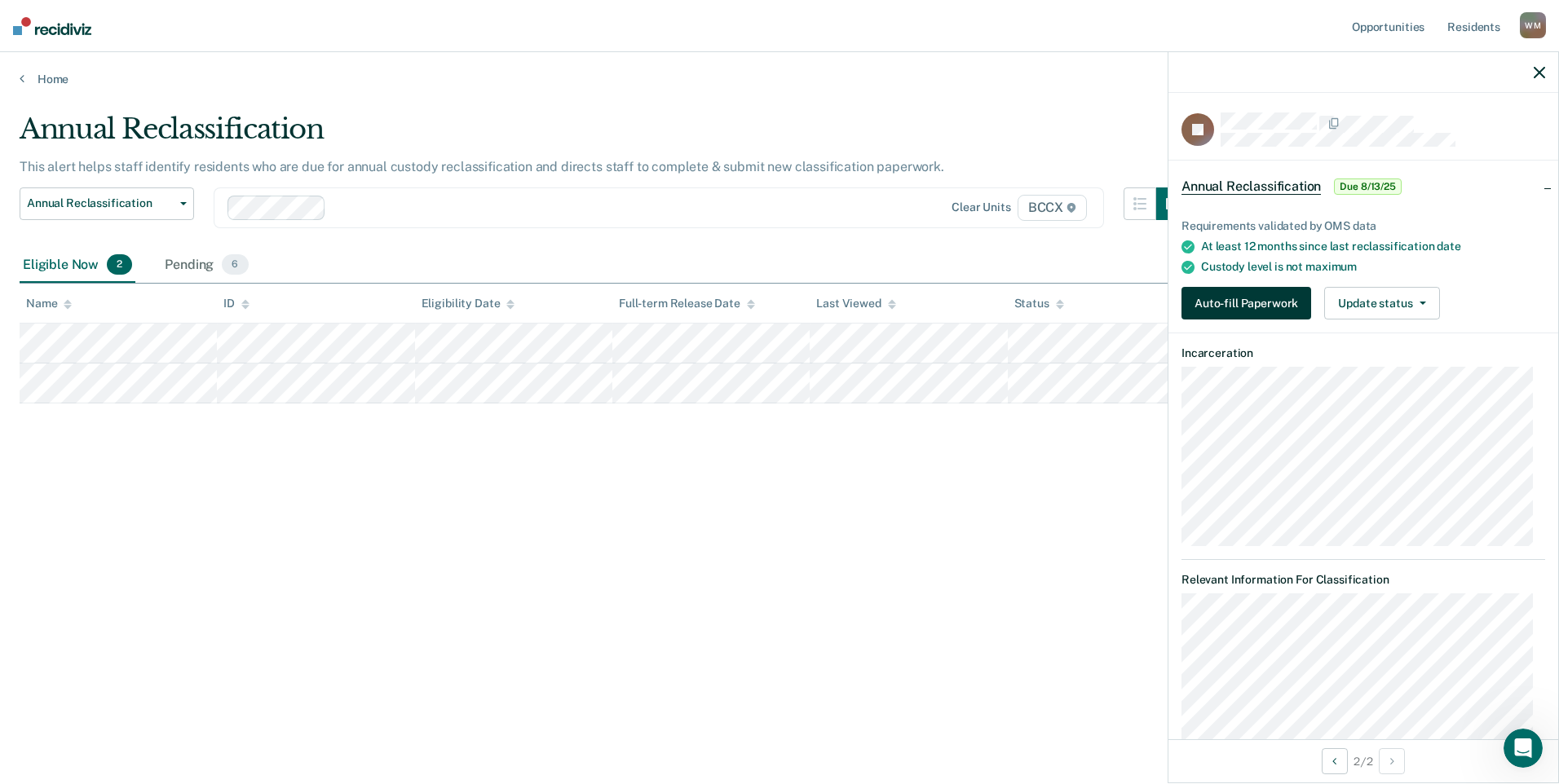 click on "Auto-fill Paperwork" at bounding box center [1246, 303] 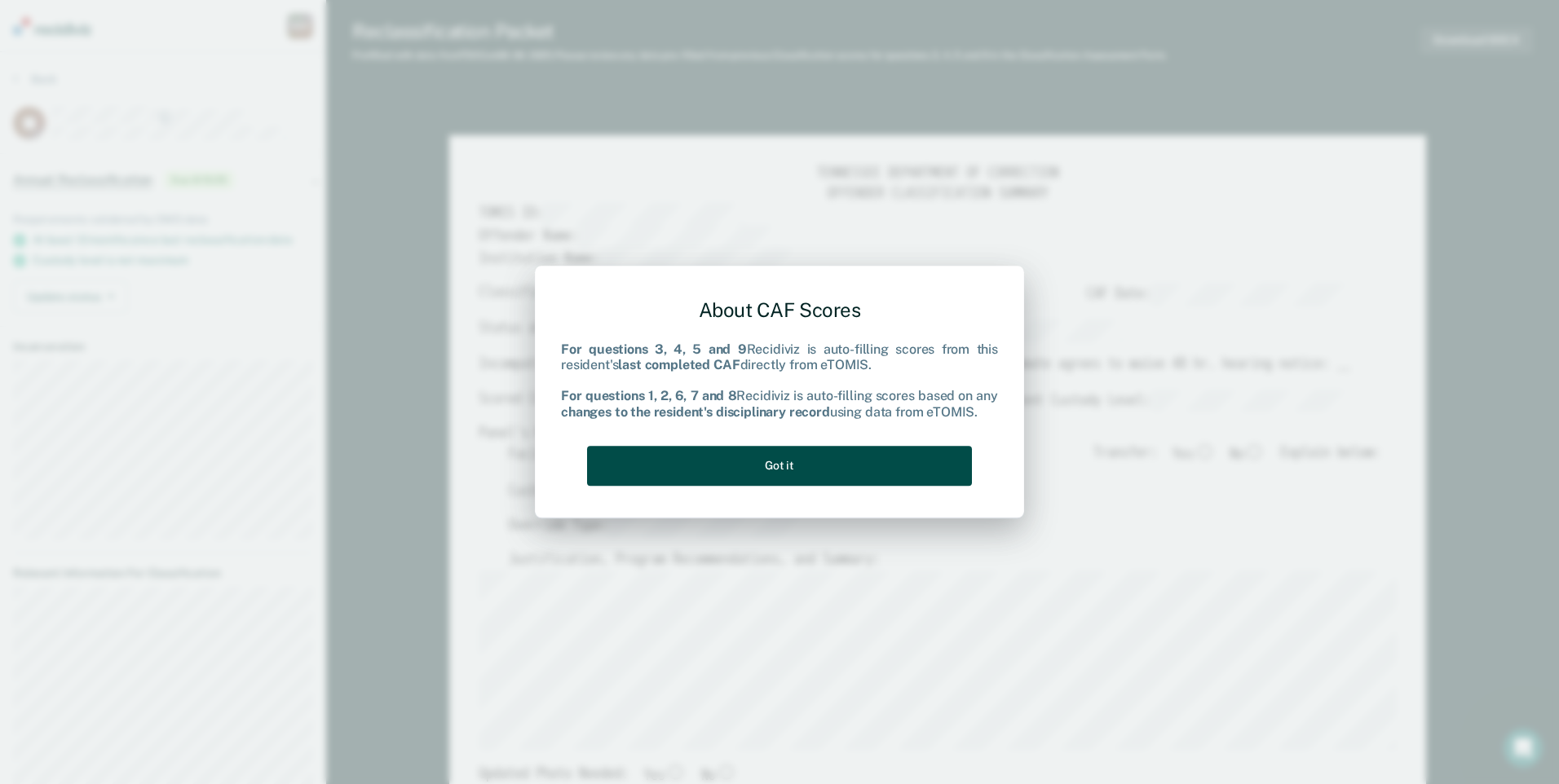 click on "Got it" at bounding box center (780, 465) 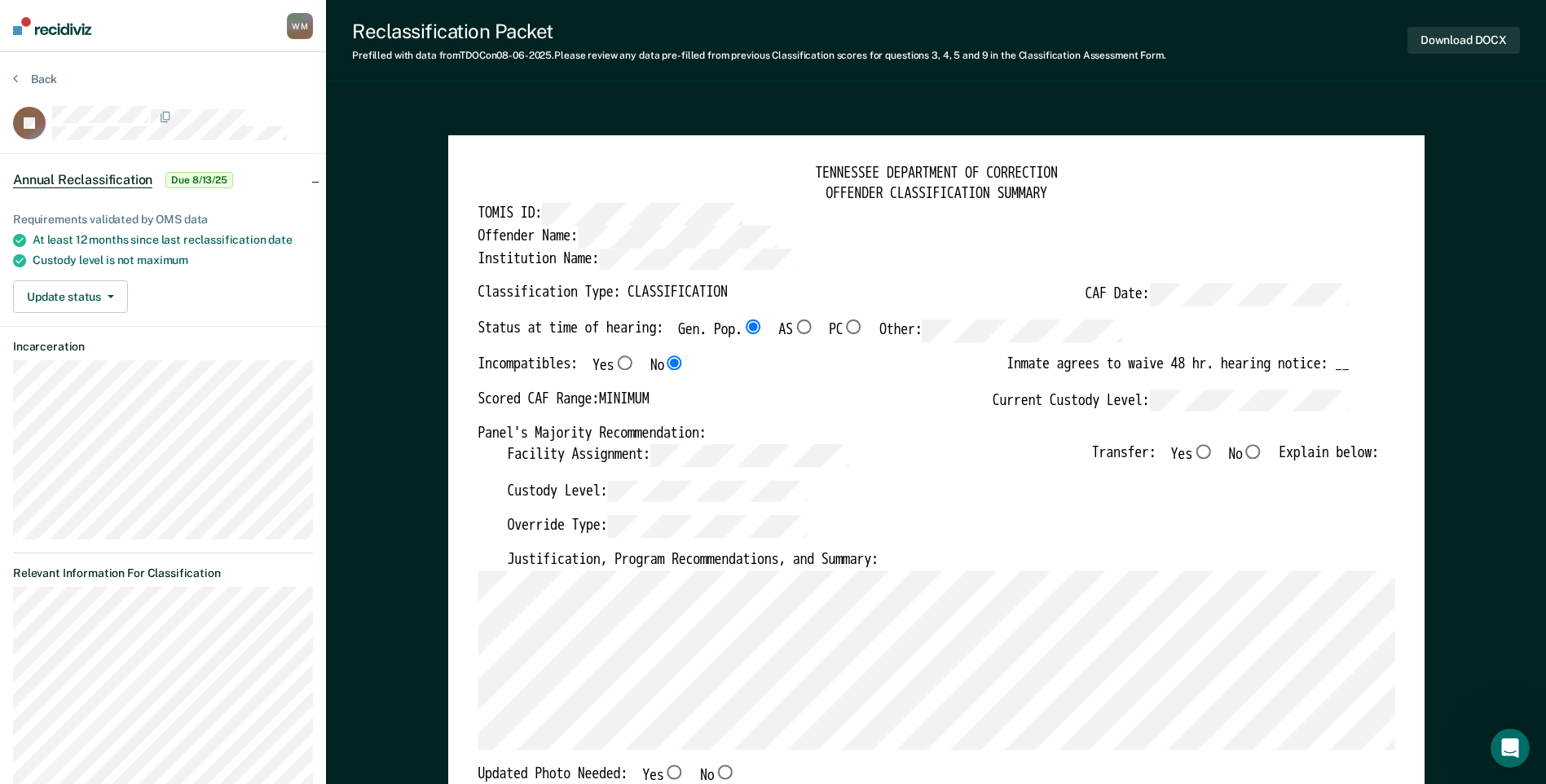 click on "No" at bounding box center (1253, 451) 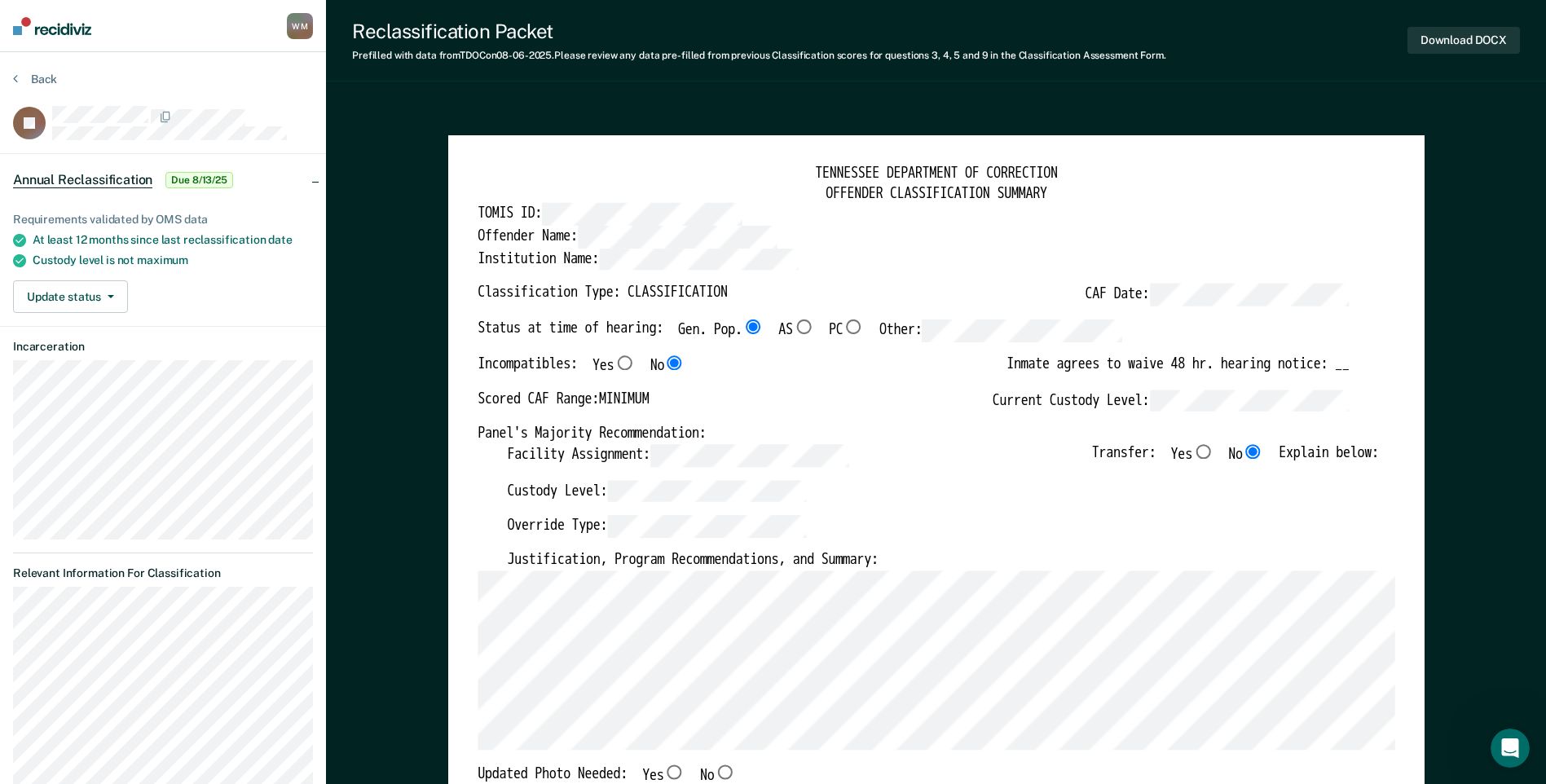 type on "x" 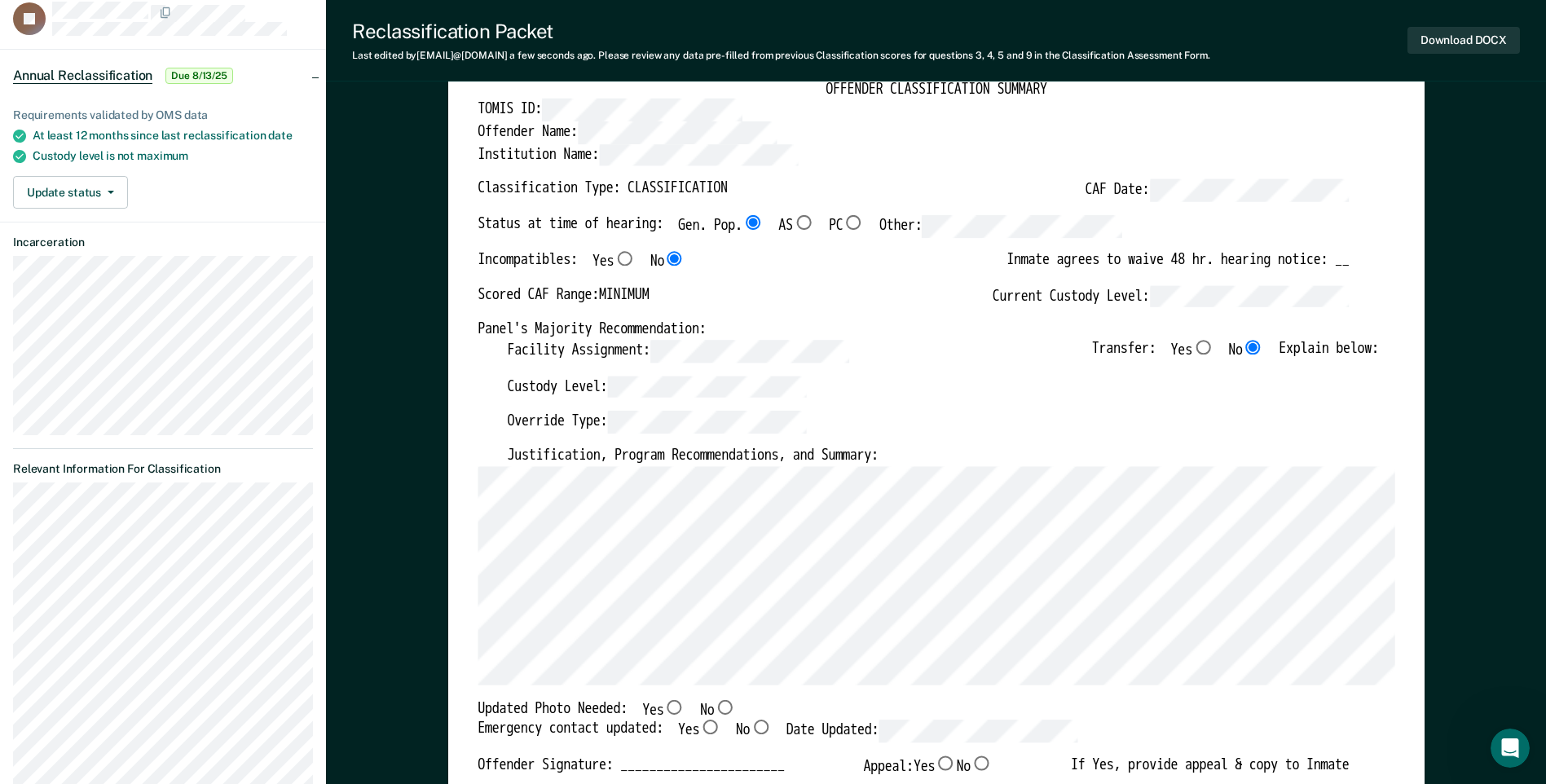 scroll, scrollTop: 326, scrollLeft: 0, axis: vertical 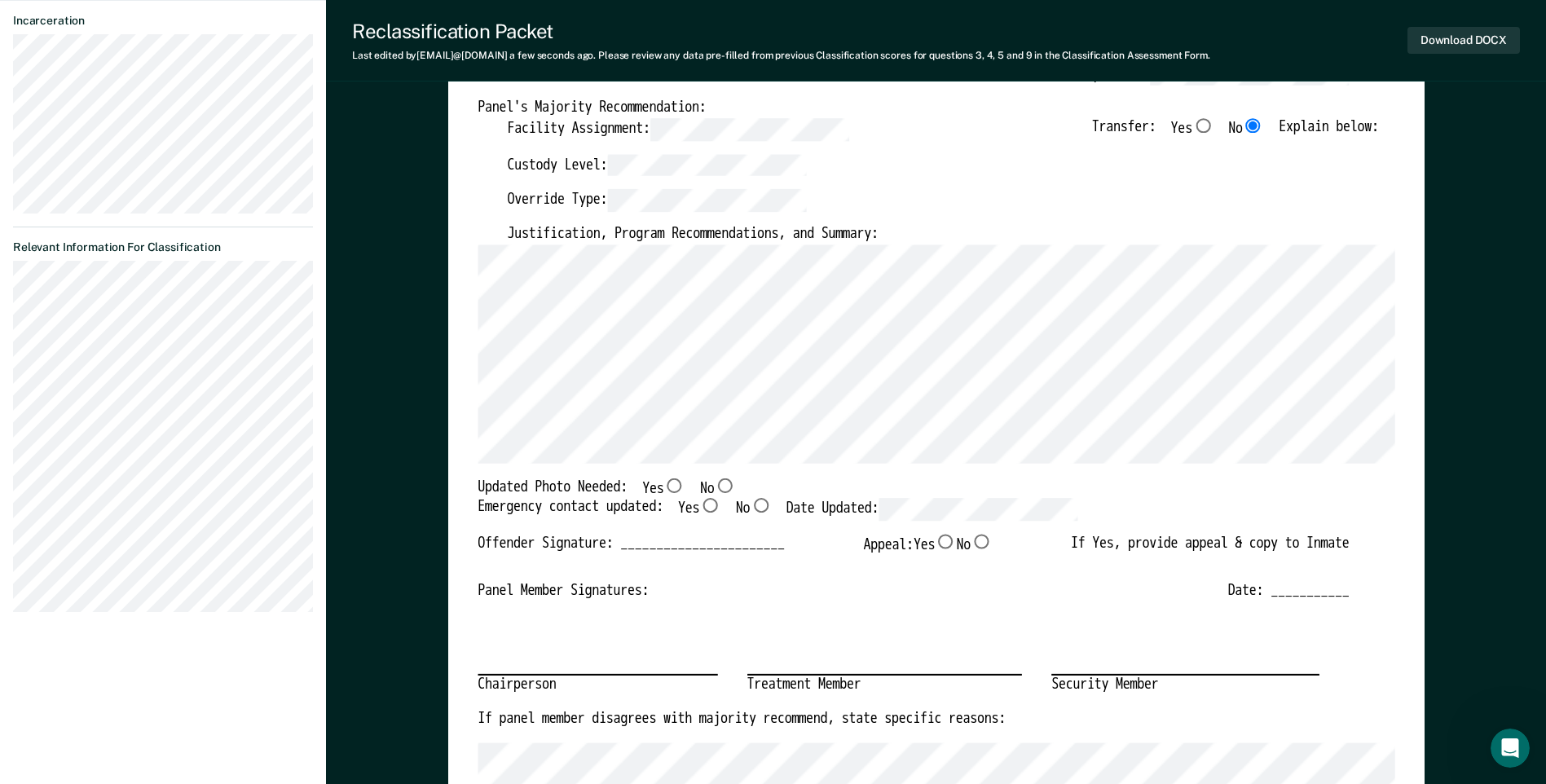 click on "No" at bounding box center (725, 485) 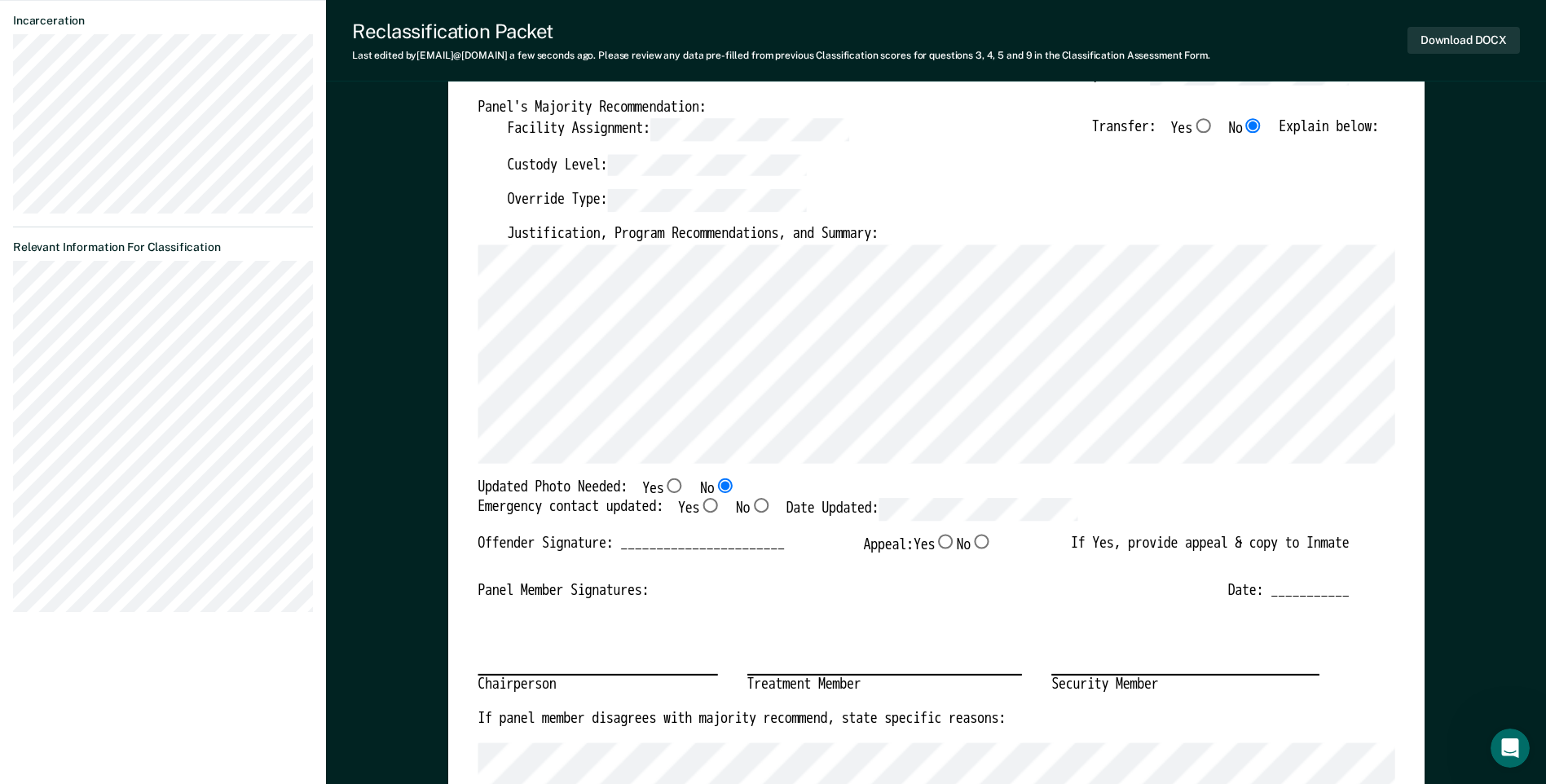 type on "x" 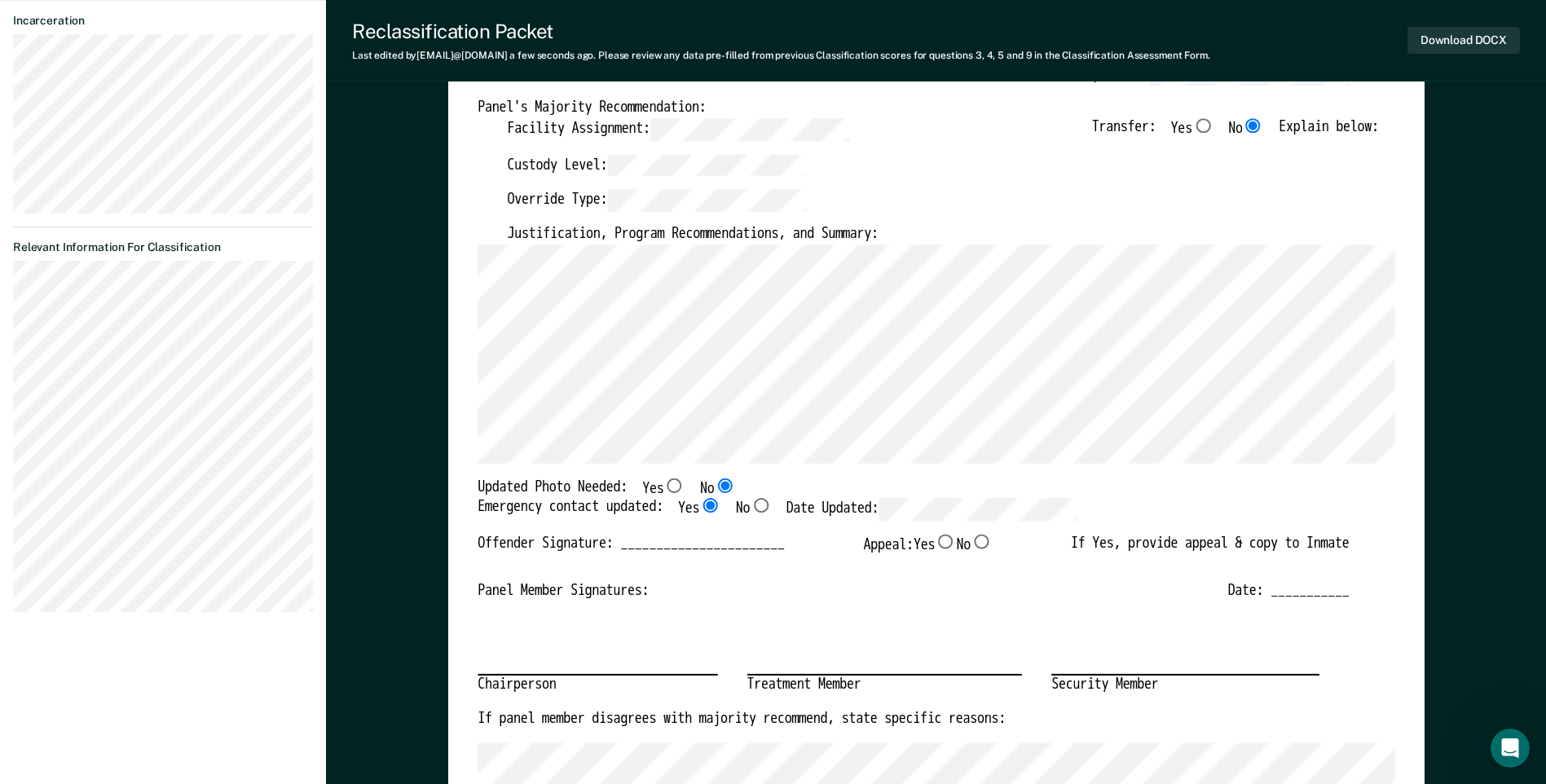 type on "x" 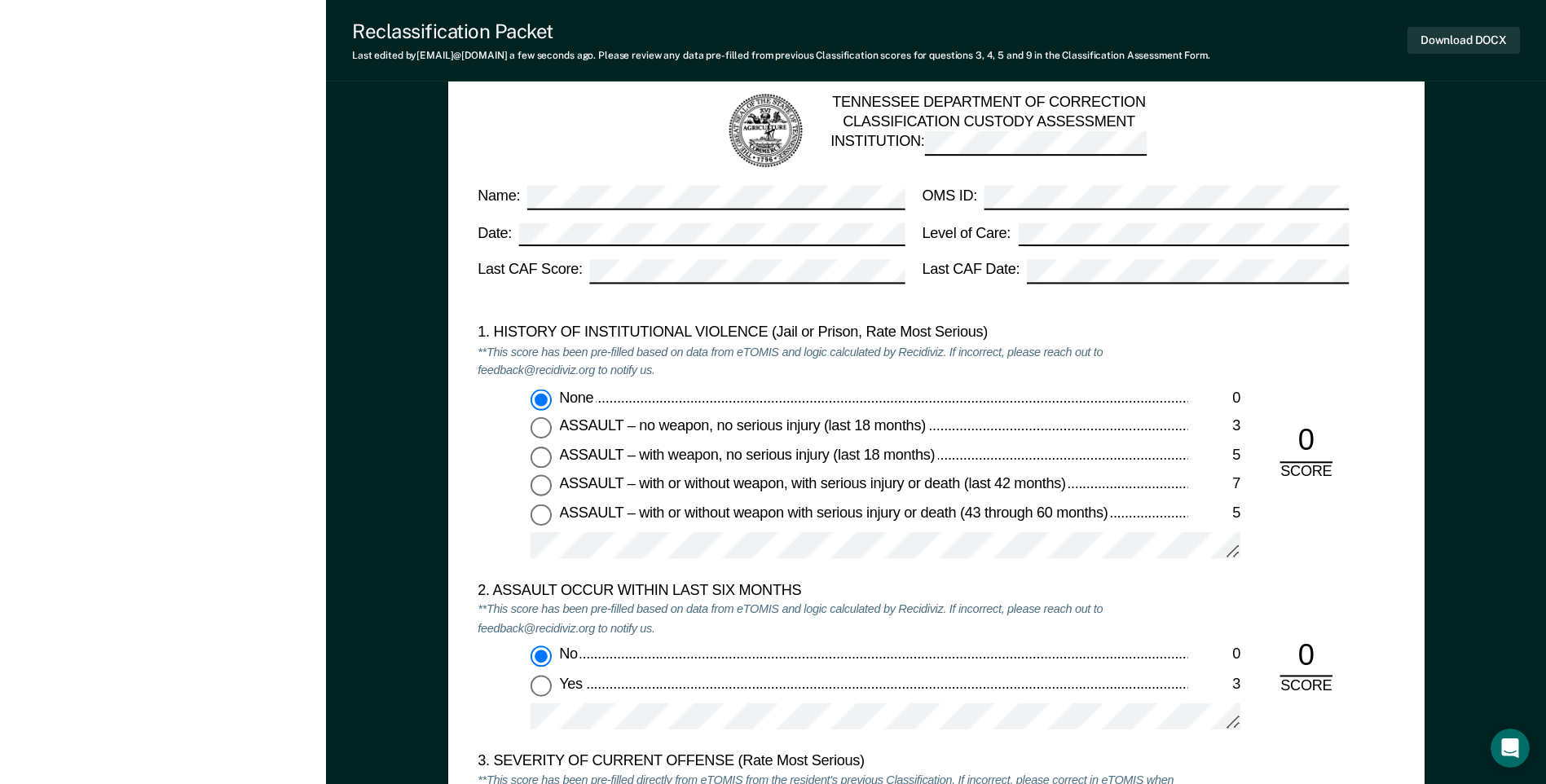 scroll, scrollTop: 1385, scrollLeft: 0, axis: vertical 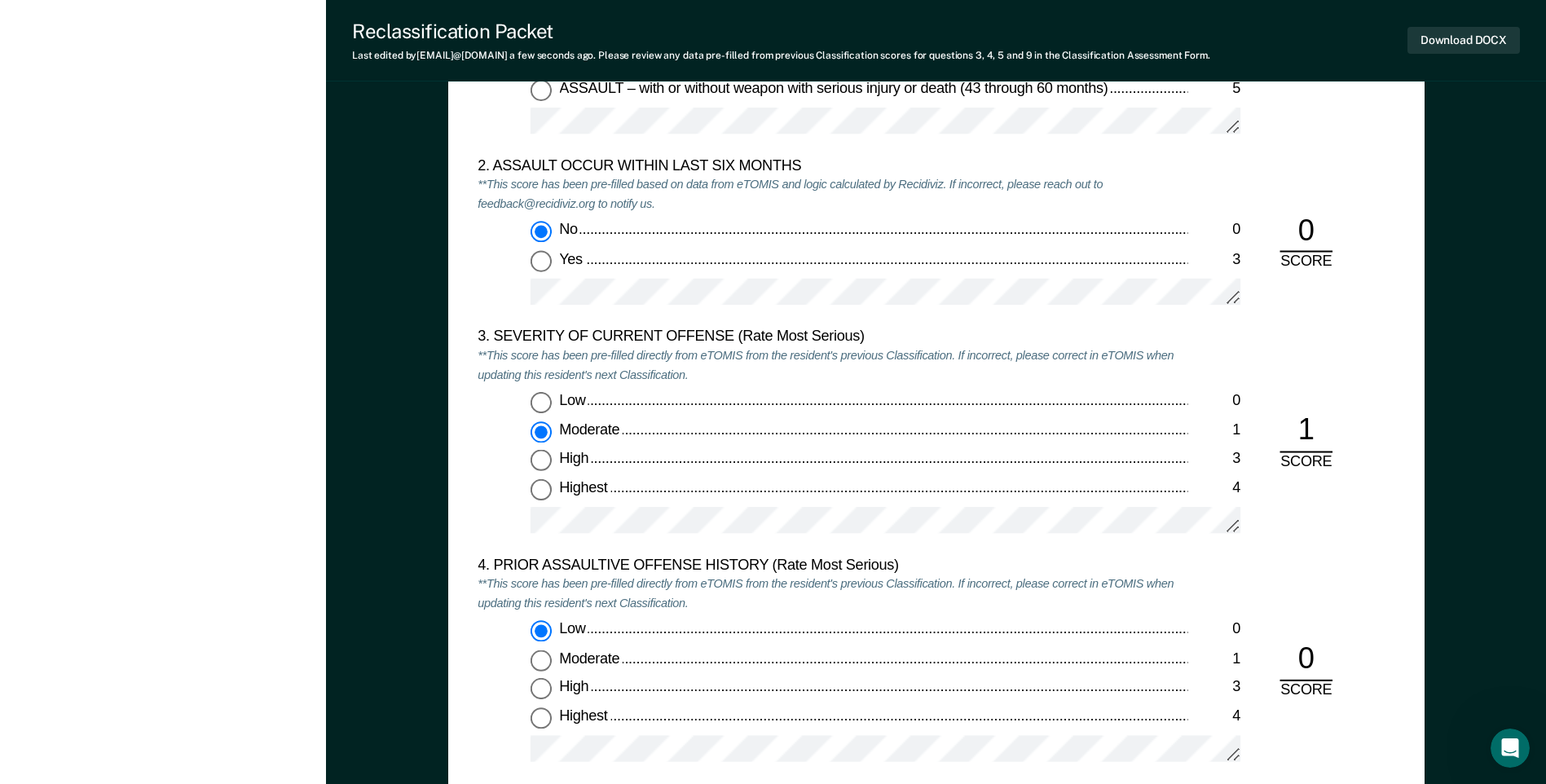 click on "TENNESSEE DEPARTMENT OF CORRECTION OFFENDER CLASSIFICATION SUMMARY TOMIS ID:  Offender Name:  Institution Name:  Classification Type: CLASSIFICATION CAF Date:  Status at time of hearing: Gen. Pop. AS PC Other:   Incompatibles: Yes No Inmate agrees to waive 48 hr. hearing notice: __ Scored CAF Range: MINIMUM Current Custody Level:  Panel's Majority Recommendation: Facility Assignment: Transfer: Yes No Explain below: Custody Level:  Override Type:  Justification, Program Recommendations, and Summary: Updated Photo Needed: Yes No Emergency contact updated: Yes No Date Updated:  Offender Signature: _______________________ Appeal: Yes No If Yes, provide appeal & copy to Inmate Panel Member Signatures: Date: ___________ Chairperson Treatment Member Security Member If panel member disagrees with majority recommend, state specific reasons: Approving Authority: Signature Date Approve ___ Deny ___ If denied, reasons include: TENNESSEE DEPARTMENT OF CORRECTION  CLASSIFICATION CUSTODY ASSESSMENT  INSTITUTION:   Name: 0 3" at bounding box center (936, 1008) 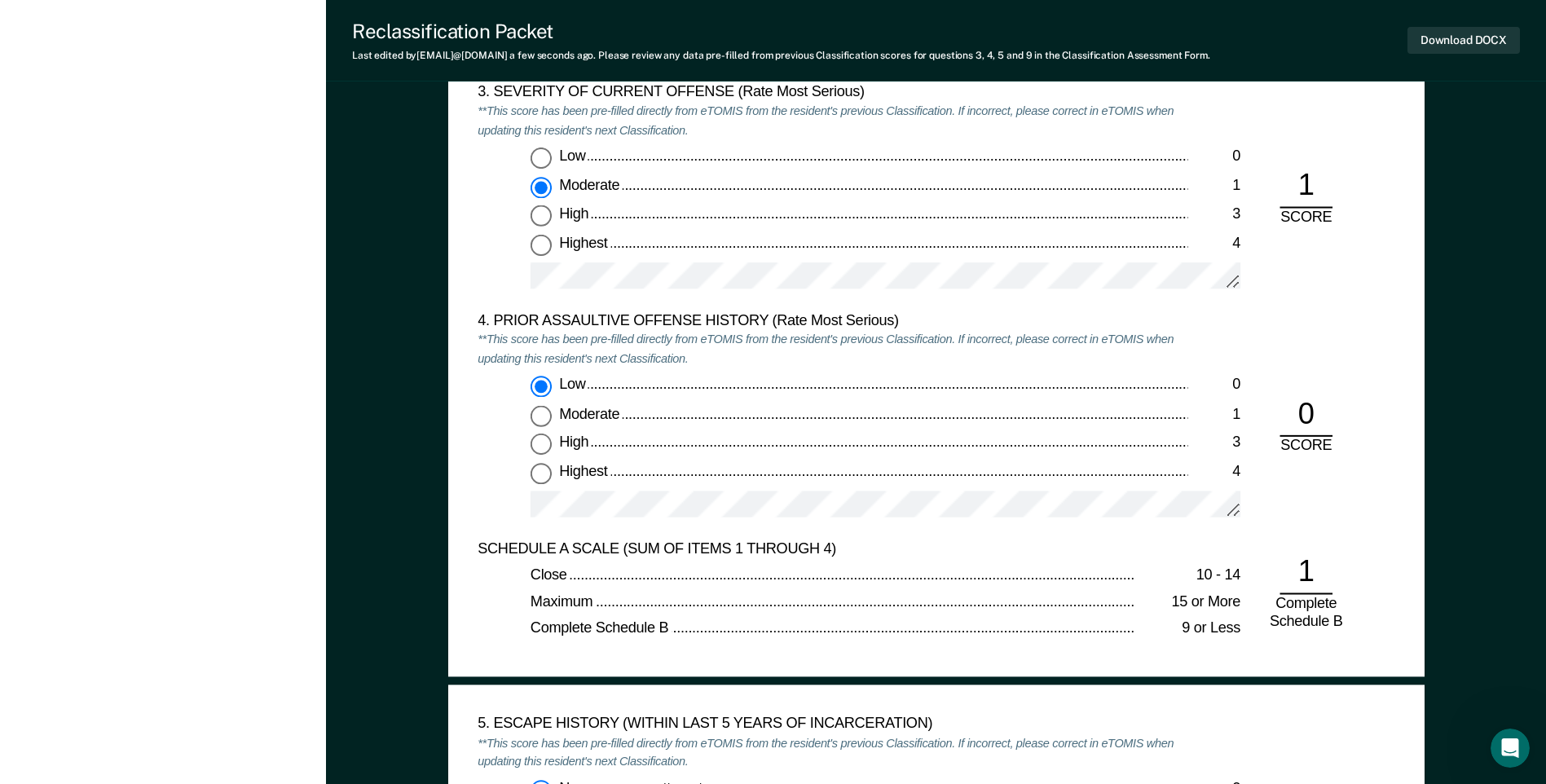 scroll, scrollTop: 1956, scrollLeft: 0, axis: vertical 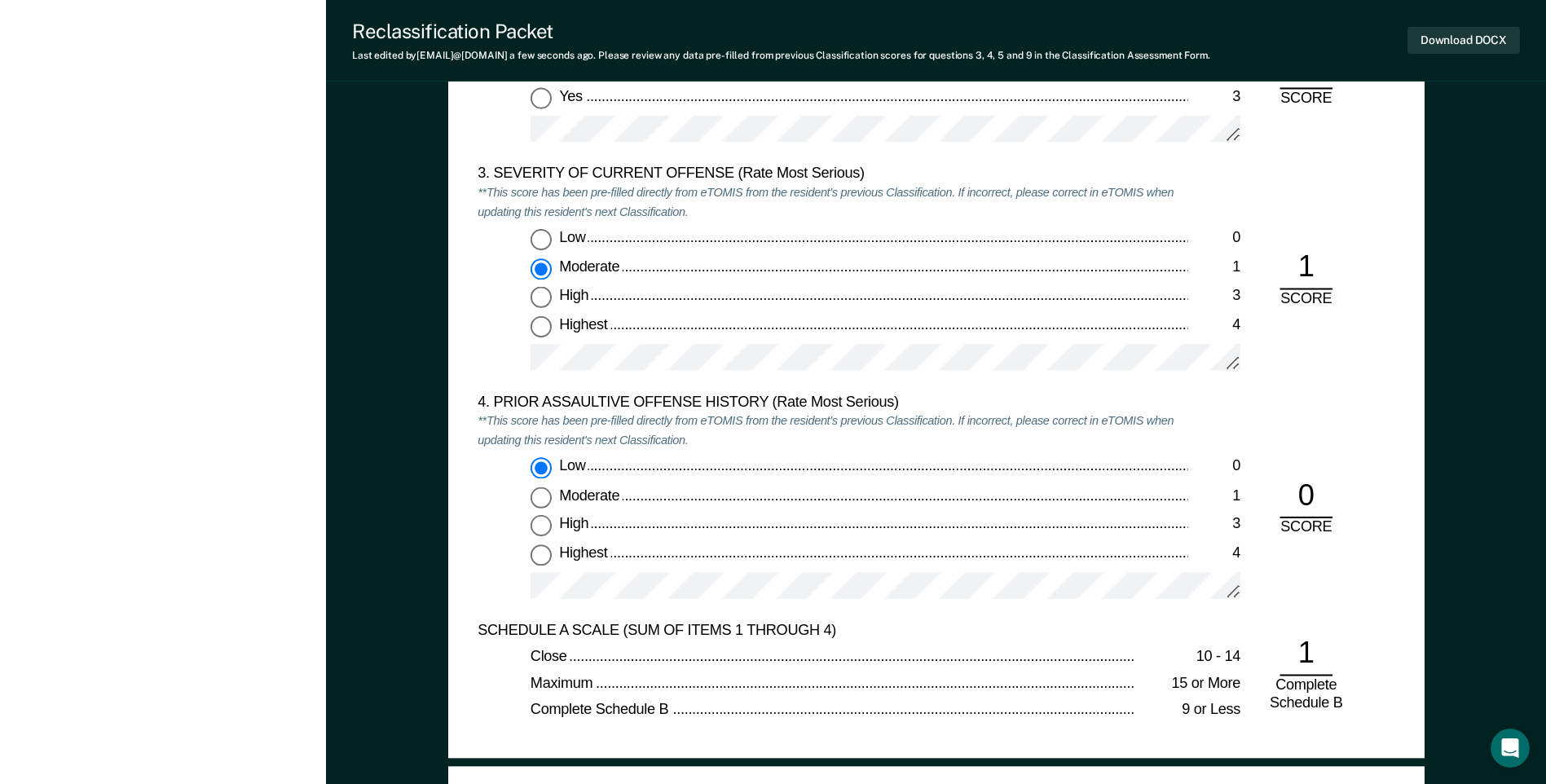 click on "[FIRST] [LAST] W M Profile How it works Log Out Back JA   Annual Reclassification Due [DATE] Requirements validated by OMS data At least 12 months since last reclassification   date Custody level is not   maximum Update status Mark Pending Incarceration Relevant Information For Classification" at bounding box center (163, 757) 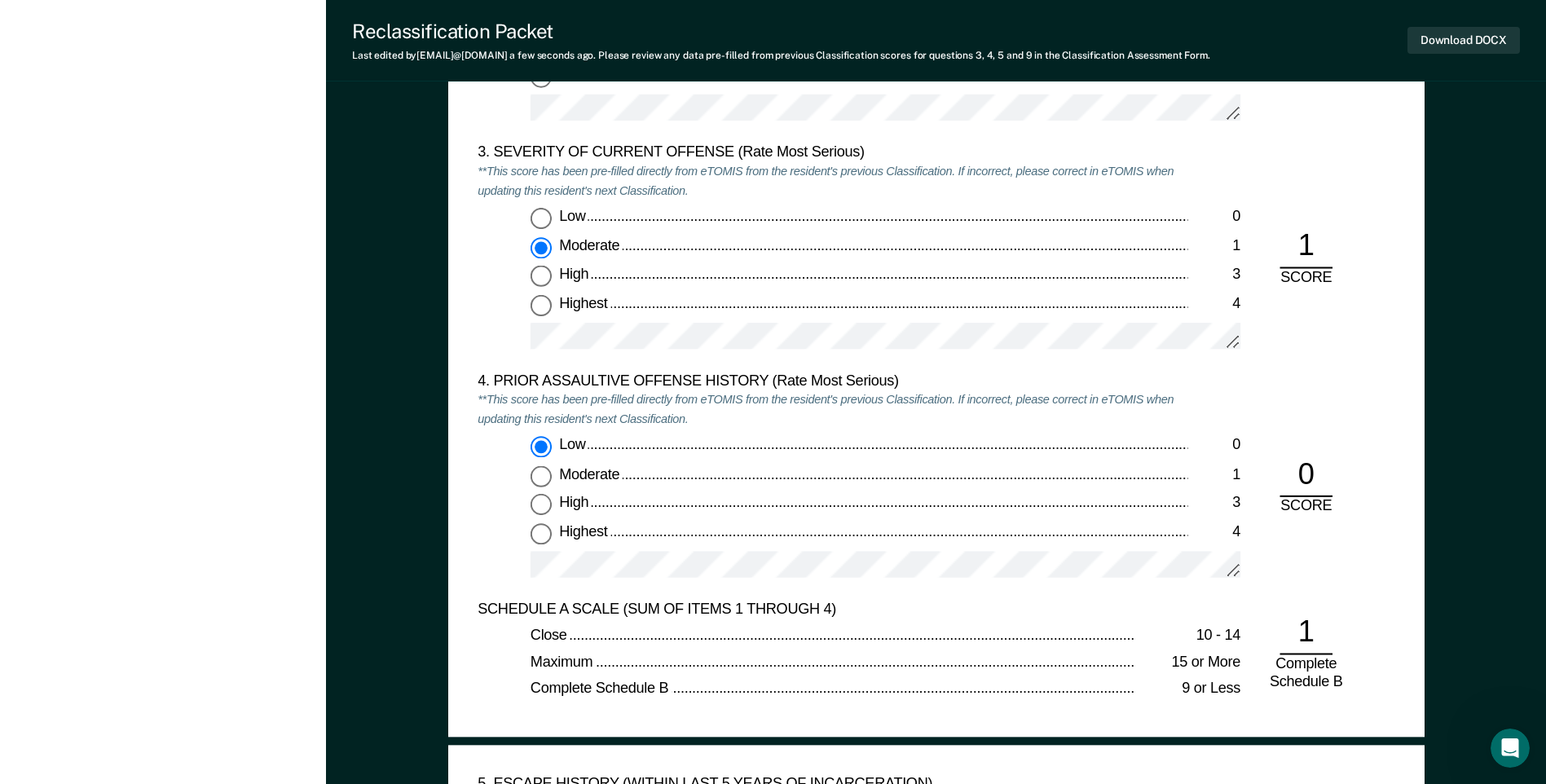 scroll, scrollTop: 1956, scrollLeft: 0, axis: vertical 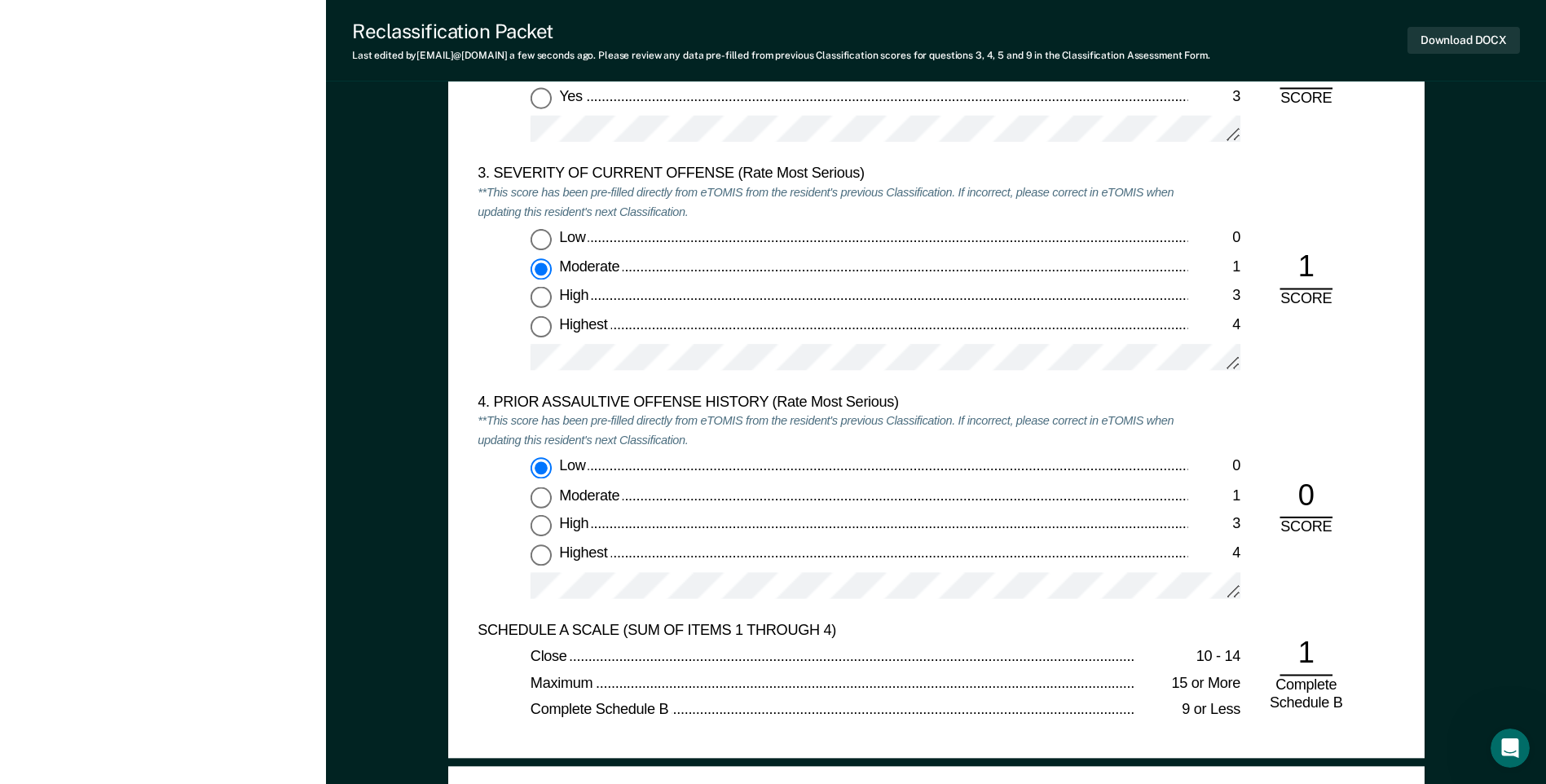 click on "[FIRST] [LAST] W M Profile How it works Log Out Back JA   Annual Reclassification Due [DATE] Requirements validated by OMS data At least 12 months since last reclassification   date Custody level is not   maximum Update status Mark Pending Incarceration Relevant Information For Classification" at bounding box center (163, 757) 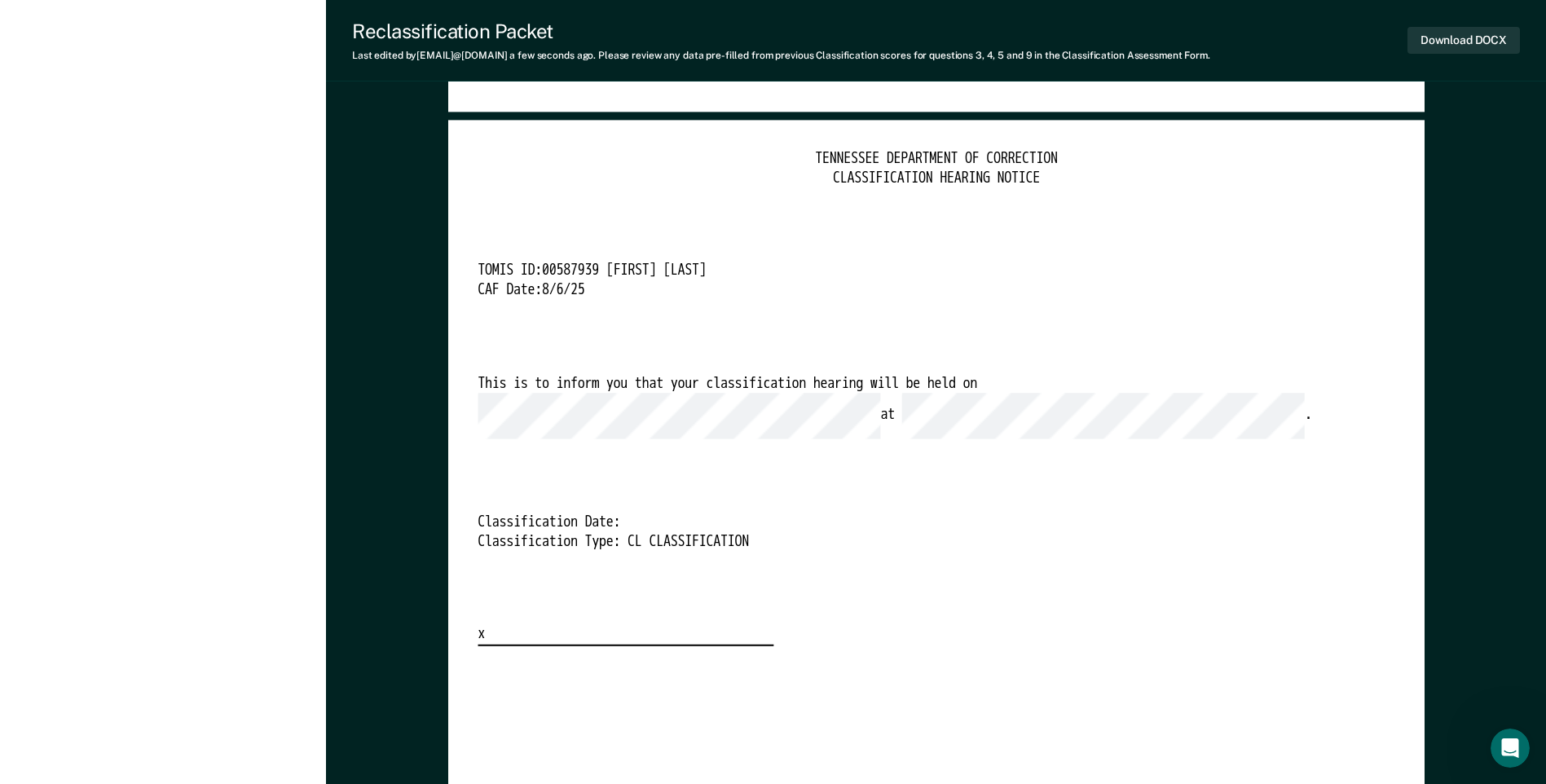 scroll, scrollTop: 3749, scrollLeft: 0, axis: vertical 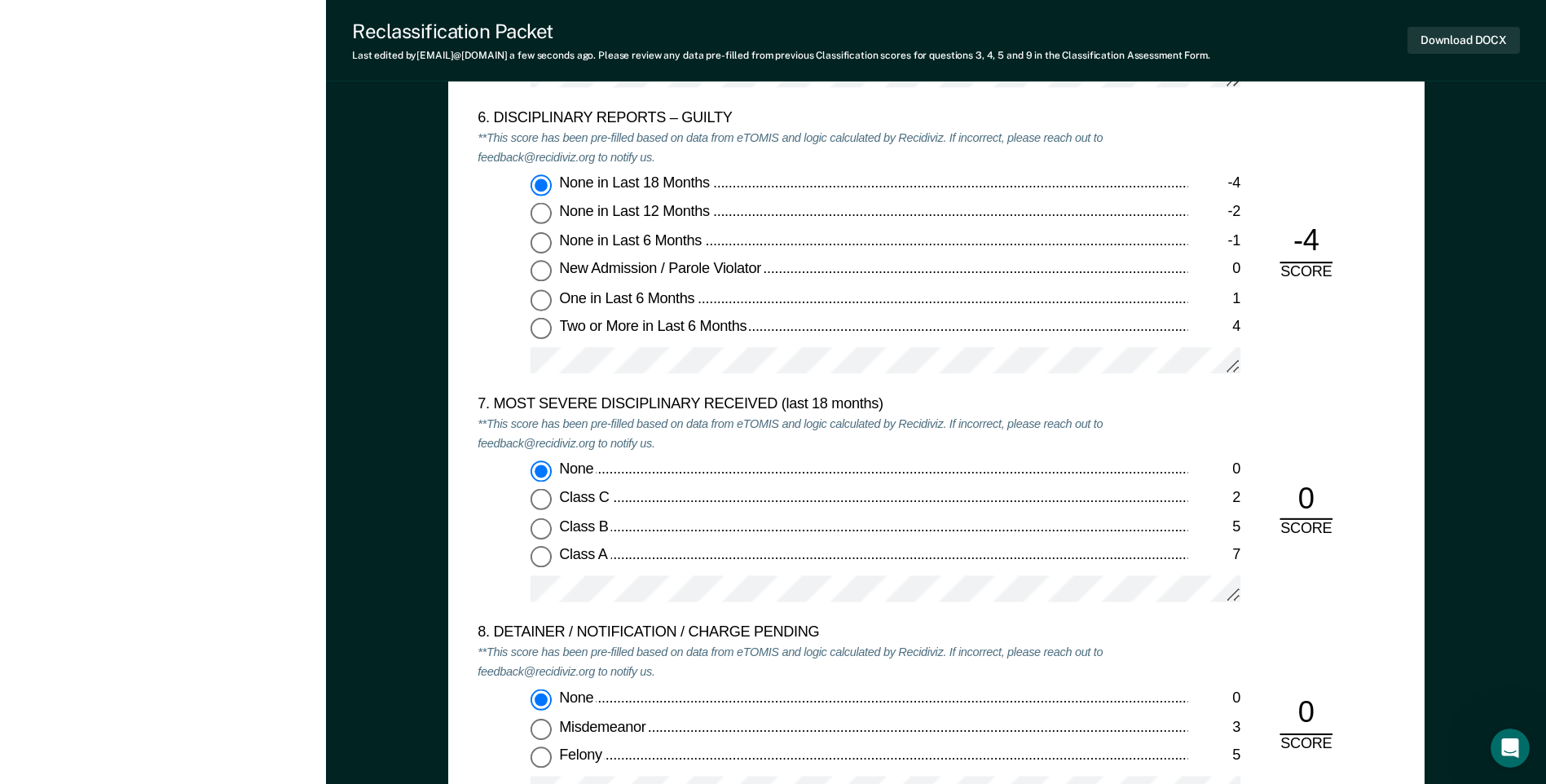 click on "5. ESCAPE HISTORY (WITHIN LAST 5 YEARS OF INCARCERATION) **This score has been pre-filled directly from eTOMIS from the resident's previous Classification. If incorrect, please correct in eTOMIS when updating this resident's next Classification. No escapes or attempts -2 Escape or attempt from minimum custody, no actual or threatened violence: over 1 year ago 0 Escape or attempt from minimum custody, no actual or threatened violence: within the last year 1 Escape or attempt from medium or above custody, or from minimum custody with actual or threatened violence: over 1 year ago 5 Escape or attempt from medium or above custody, or from minimum custody with actual or threatened violence: within last year 7 -2 SCORE 6. DISCIPLINARY REPORTS – GUILTY **This score has been pre-filled based on data from eTOMIS and logic calculated by Recidiviz. If incorrect, please reach out to feedback@recidiviz.org to notify us. None in Last 18 Months -4 None in Last 12 Months -2 None in Last 6 Months -1 0 One in Last 6 Months 1" at bounding box center [936, 473] 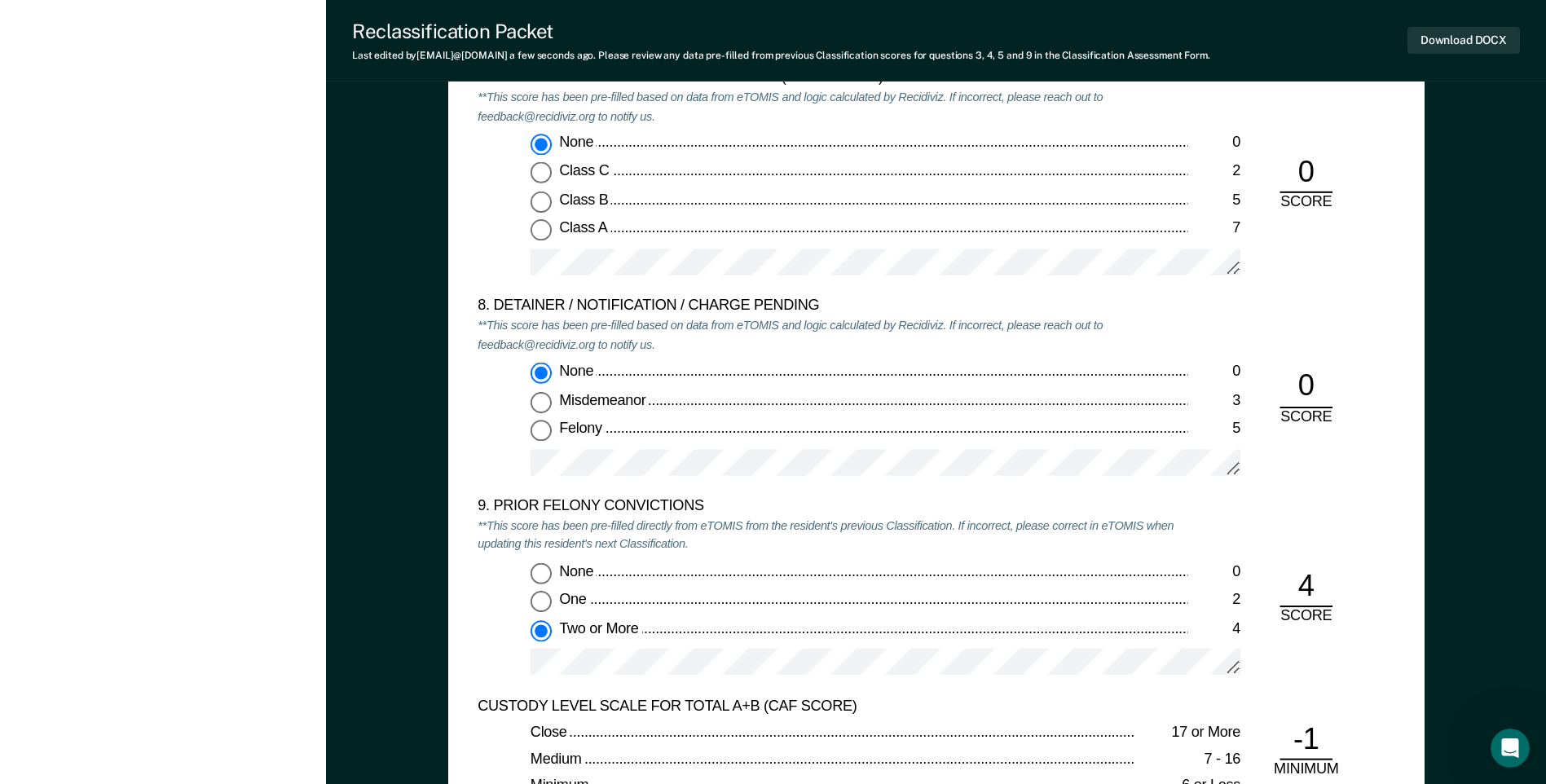 scroll, scrollTop: 3260, scrollLeft: 0, axis: vertical 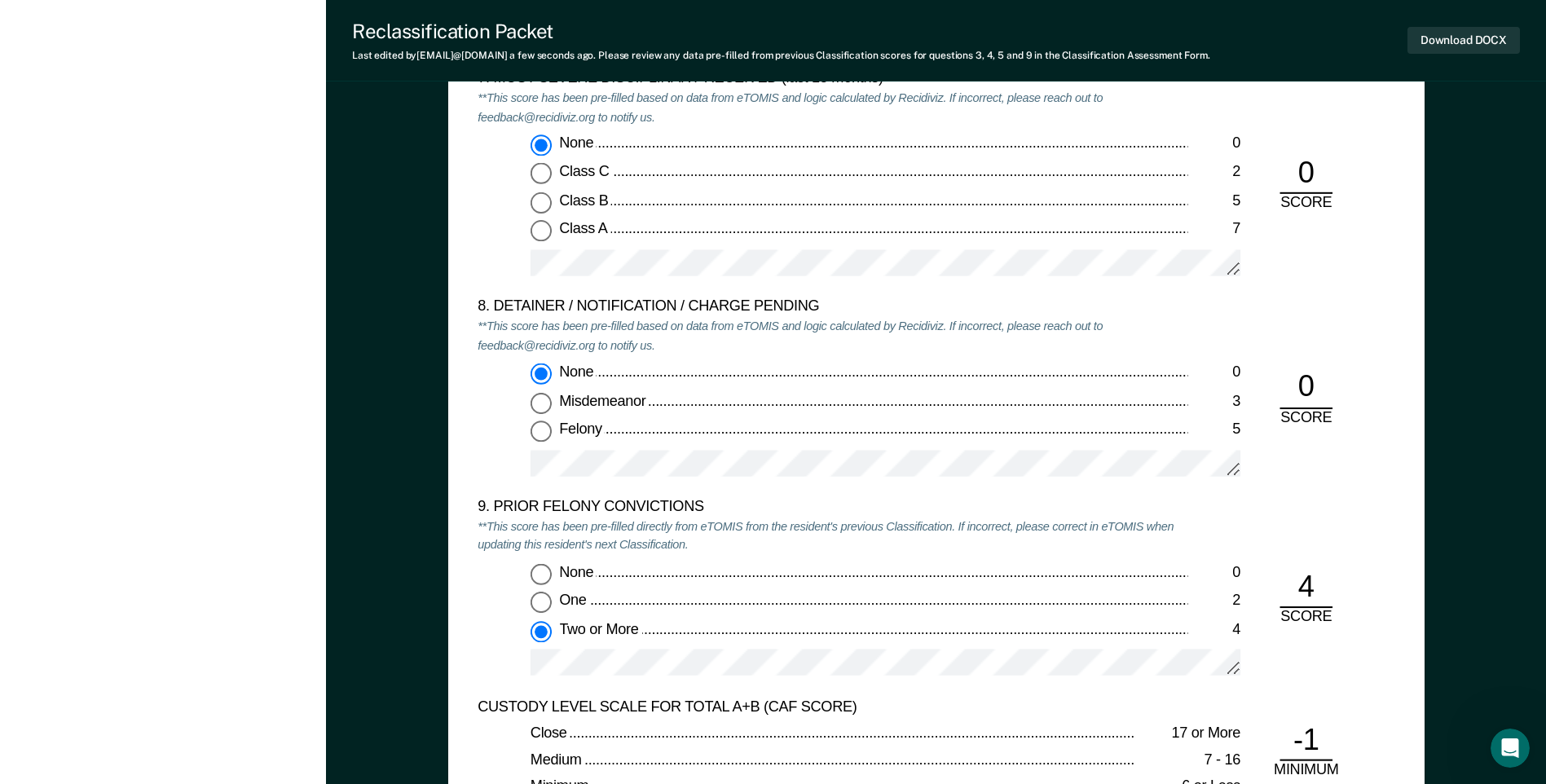 click on "5. ESCAPE HISTORY (WITHIN LAST 5 YEARS OF INCARCERATION) **This score has been pre-filled directly from eTOMIS from the resident's previous Classification. If incorrect, please correct in eTOMIS when updating this resident's next Classification. No escapes or attempts -2 Escape or attempt from minimum custody, no actual or threatened violence: over 1 year ago 0 Escape or attempt from minimum custody, no actual or threatened violence: within the last year 1 Escape or attempt from medium or above custody, or from minimum custody with actual or threatened violence: over 1 year ago 5 Escape or attempt from medium or above custody, or from minimum custody with actual or threatened violence: within last year 7 -2 SCORE 6. DISCIPLINARY REPORTS – GUILTY **This score has been pre-filled based on data from eTOMIS and logic calculated by Recidiviz. If incorrect, please reach out to feedback@recidiviz.org to notify us. None in Last 18 Months -4 None in Last 12 Months -2 None in Last 6 Months -1 0 One in Last 6 Months 1" at bounding box center (936, 148) 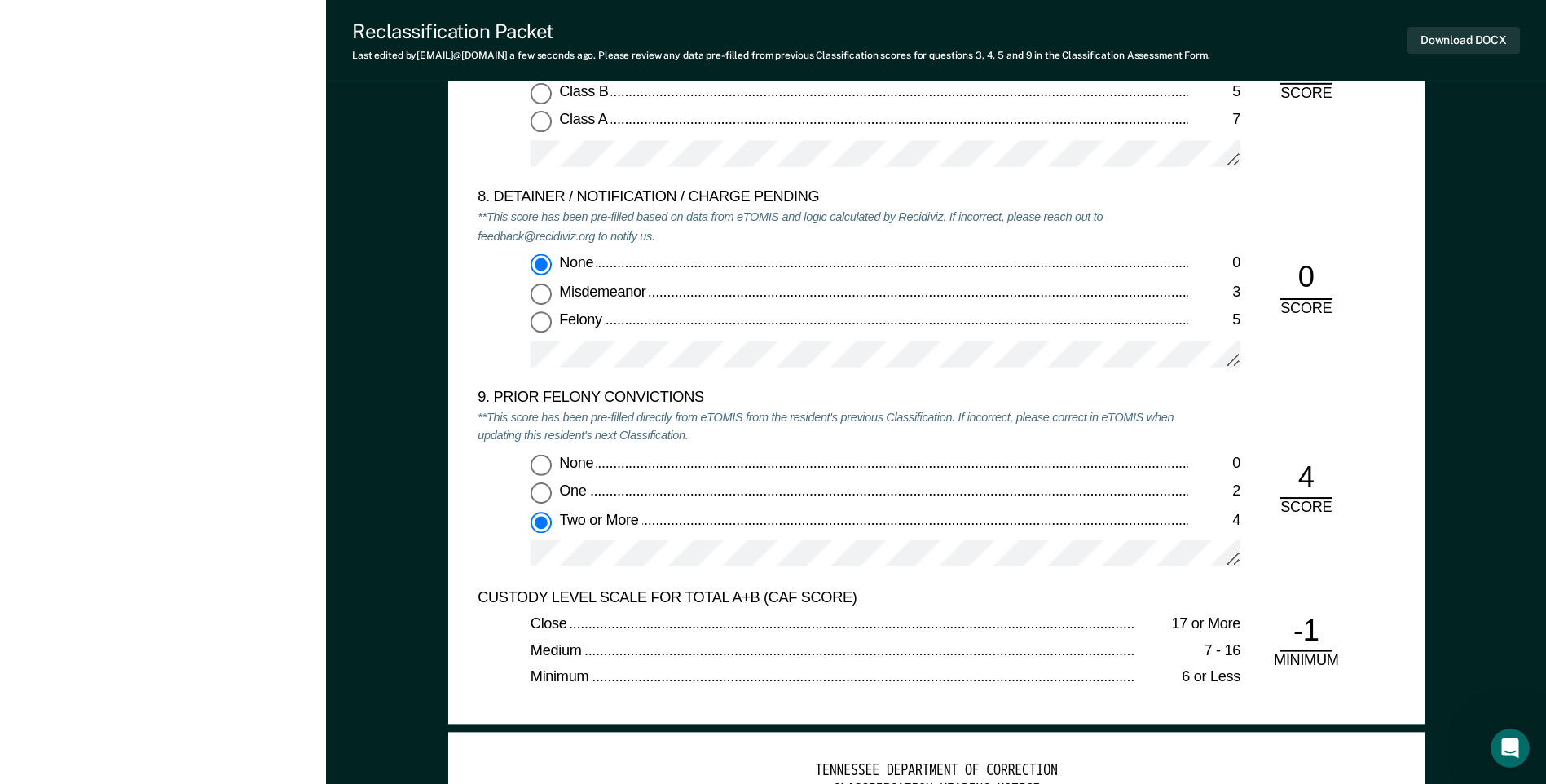 scroll, scrollTop: 3504, scrollLeft: 0, axis: vertical 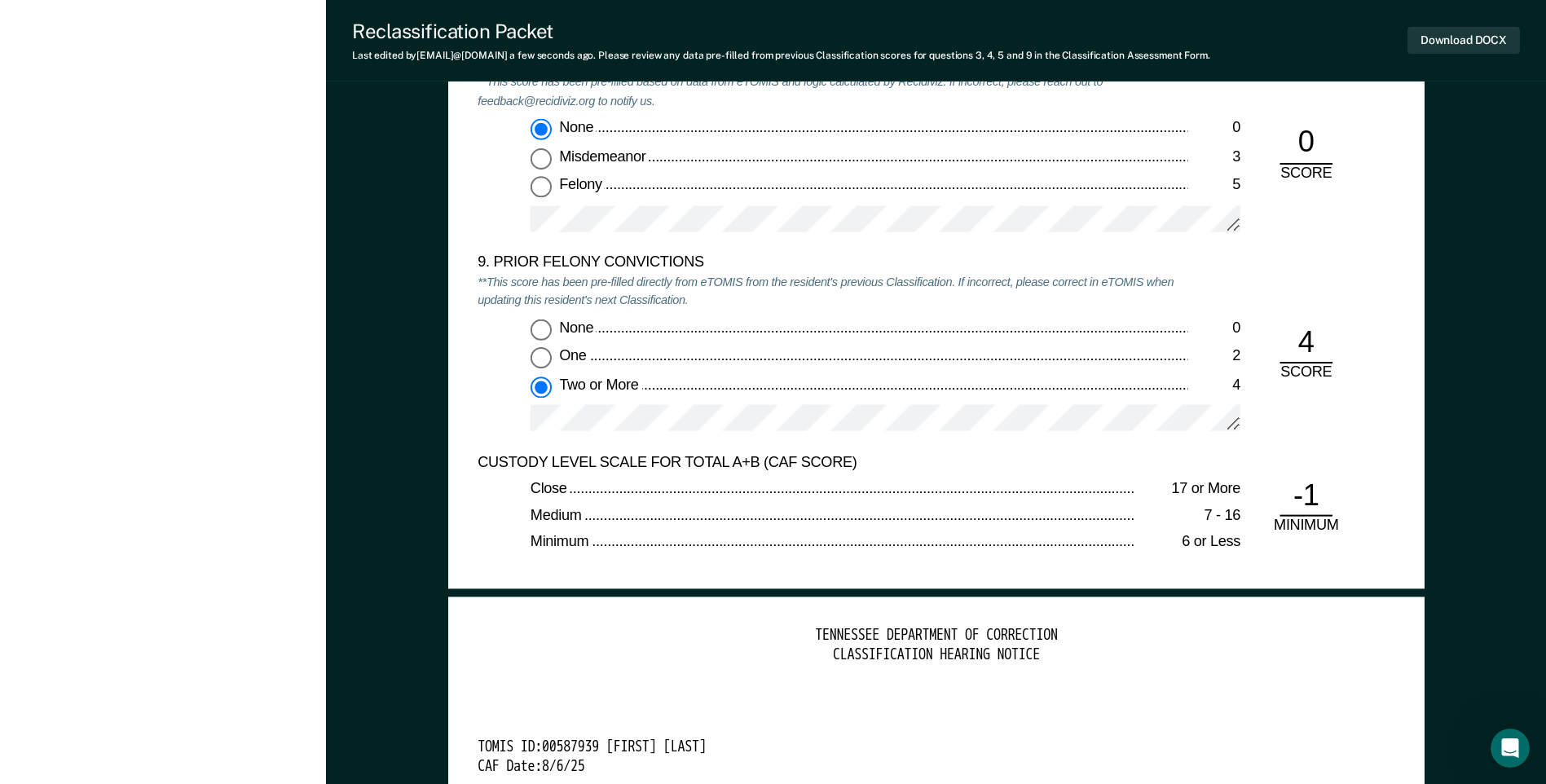 click on "[FIRST] [LAST] W M Profile How it works Log Out Back JA   Annual Reclassification Due [DATE] Requirements validated by OMS data At least 12 months since last reclassification   date Custody level is not   maximum Update status Mark Pending Incarceration Relevant Information For Classification" at bounding box center [163, -791] 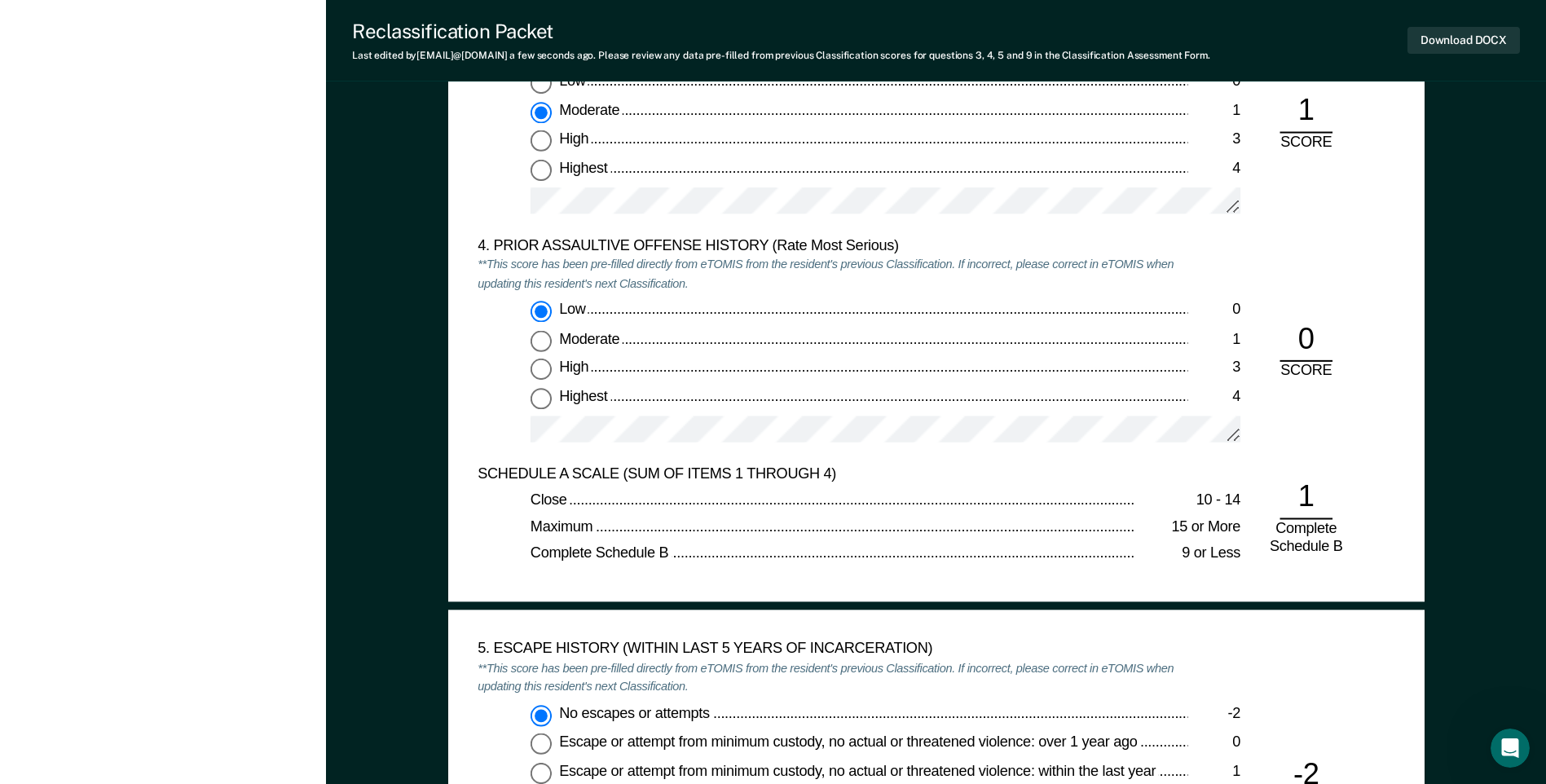 scroll, scrollTop: 2037, scrollLeft: 0, axis: vertical 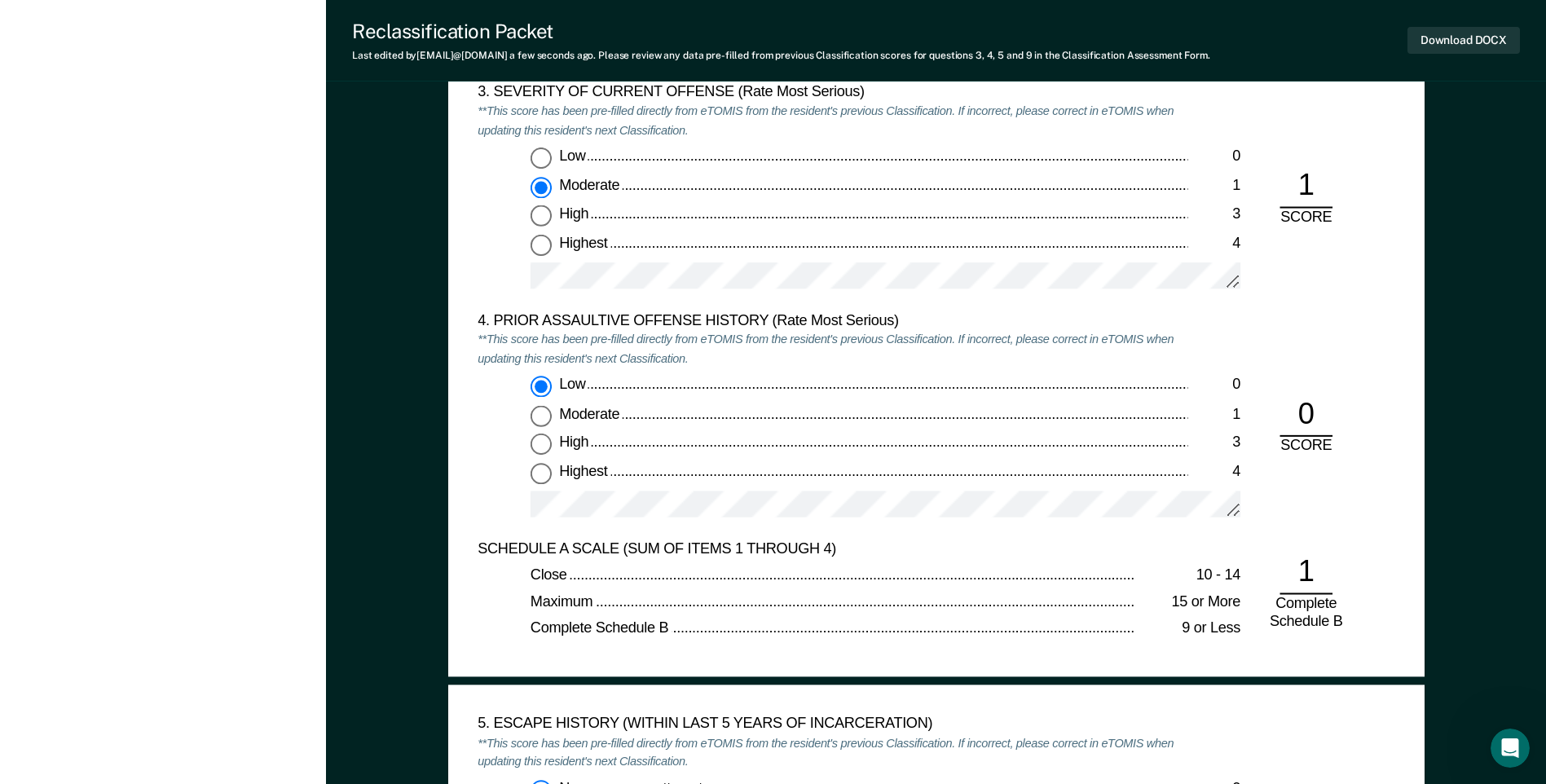 click on "High" at bounding box center (575, 214) 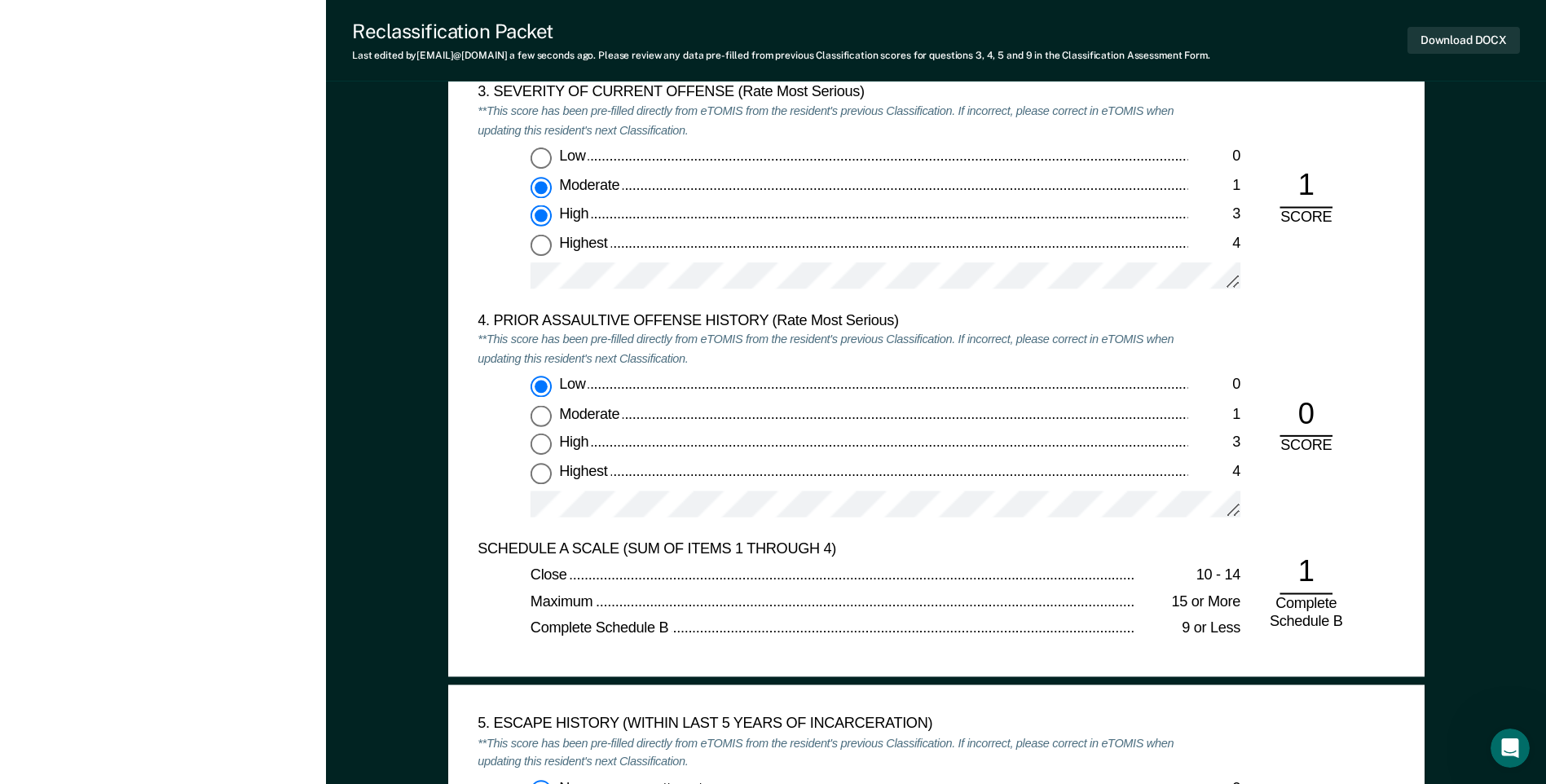 type on "x" 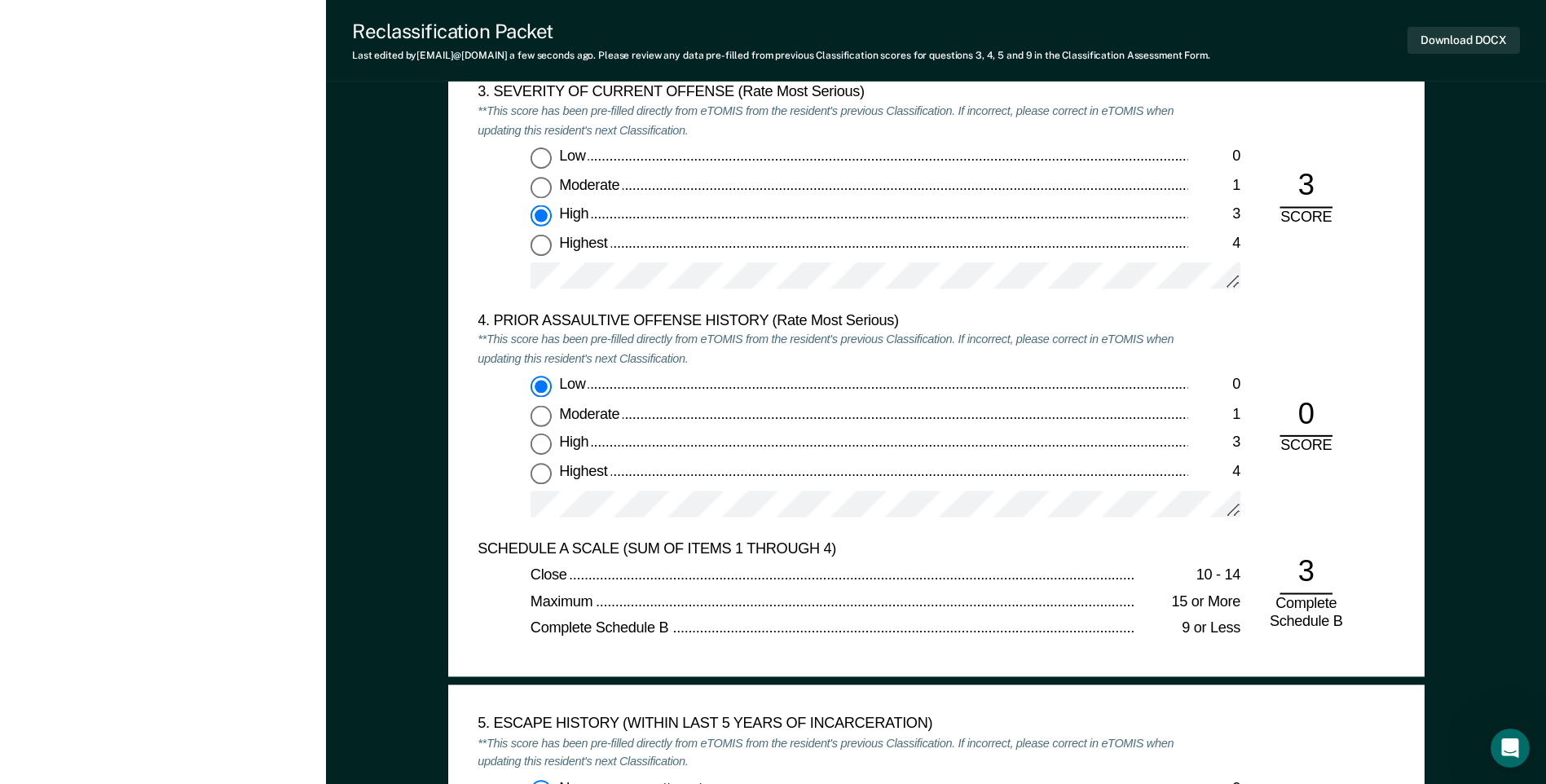 click on "Moderate" at bounding box center (591, 185) 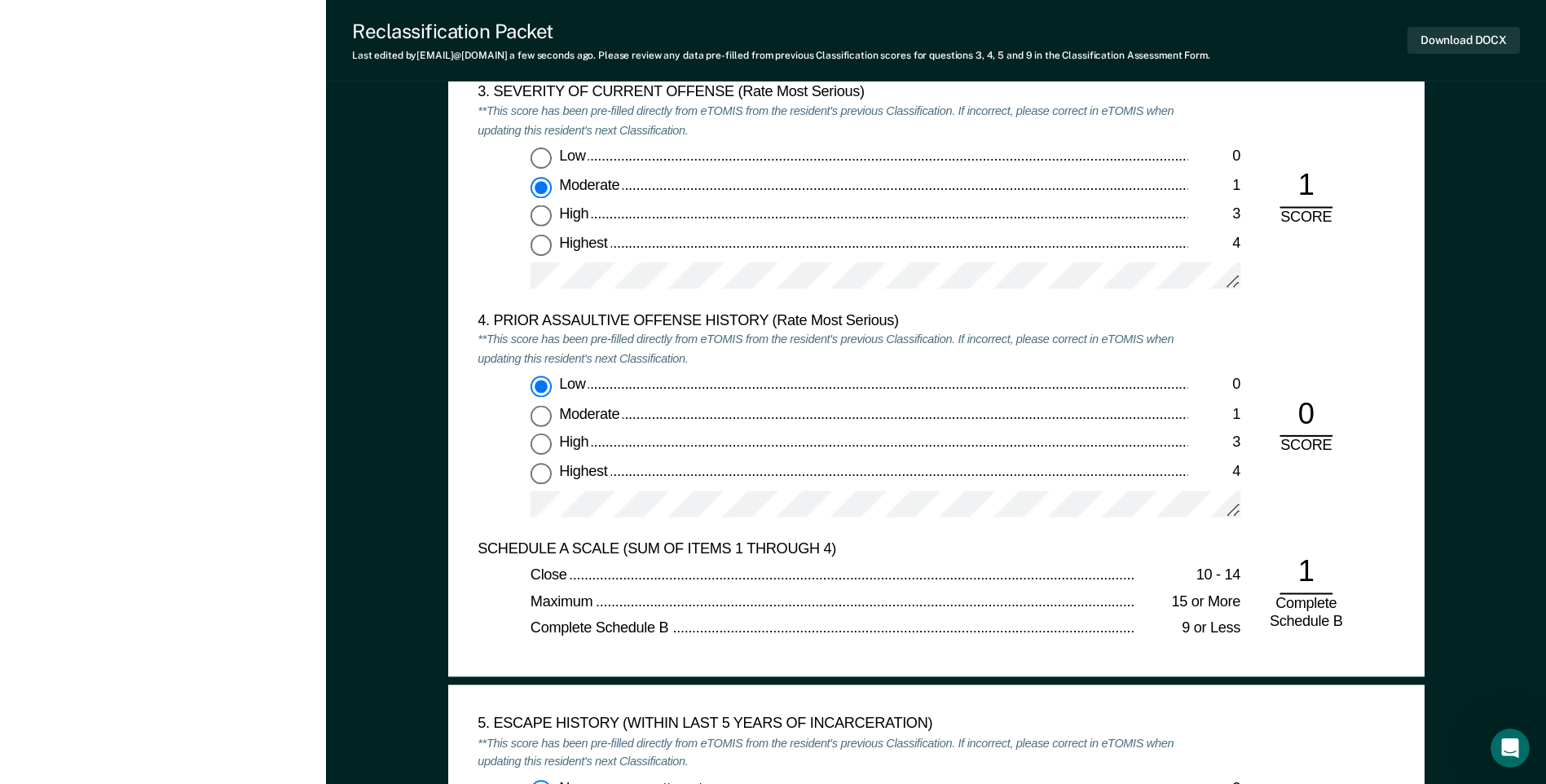 click on "High" at bounding box center (575, 443) 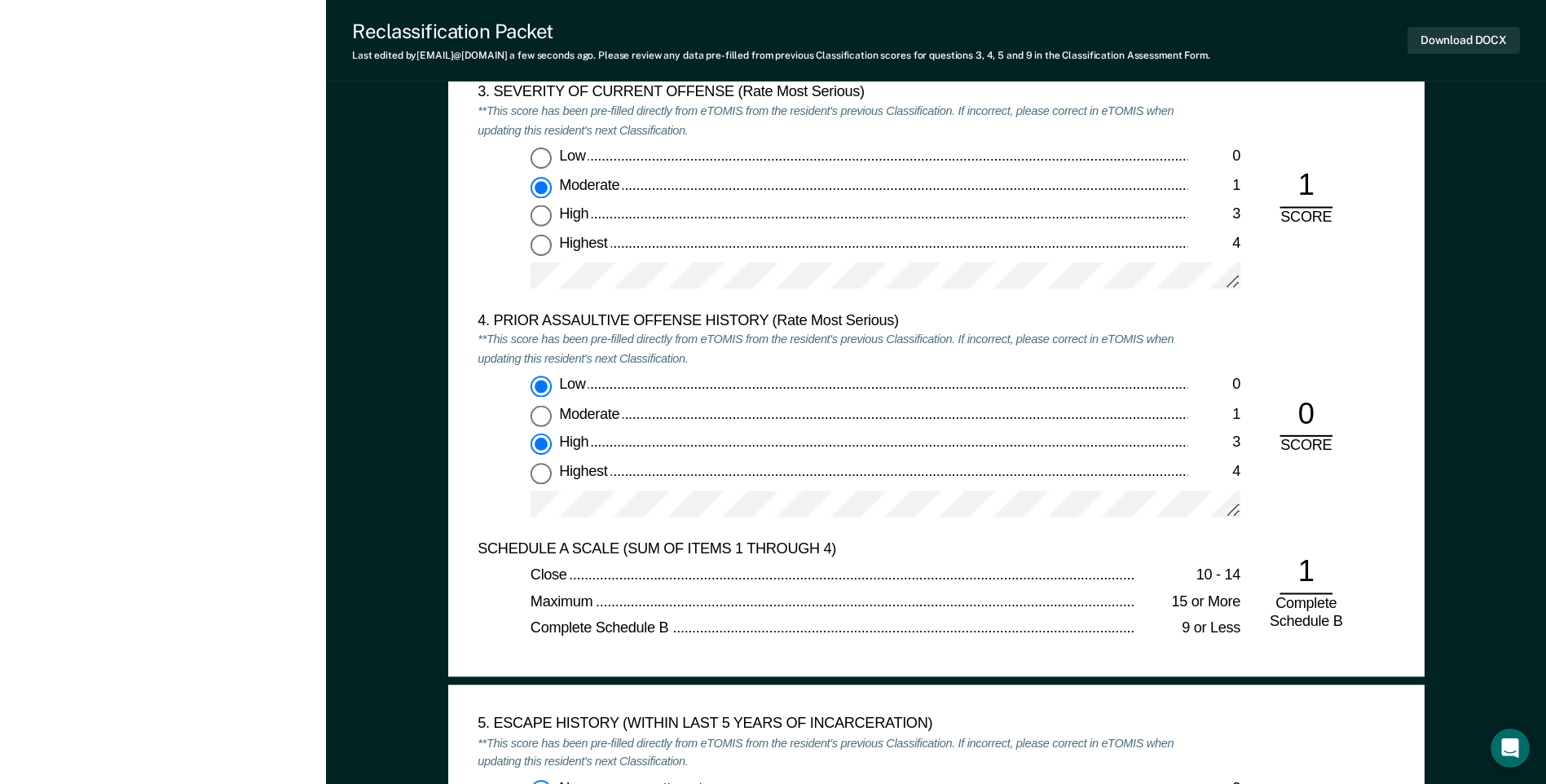 type on "x" 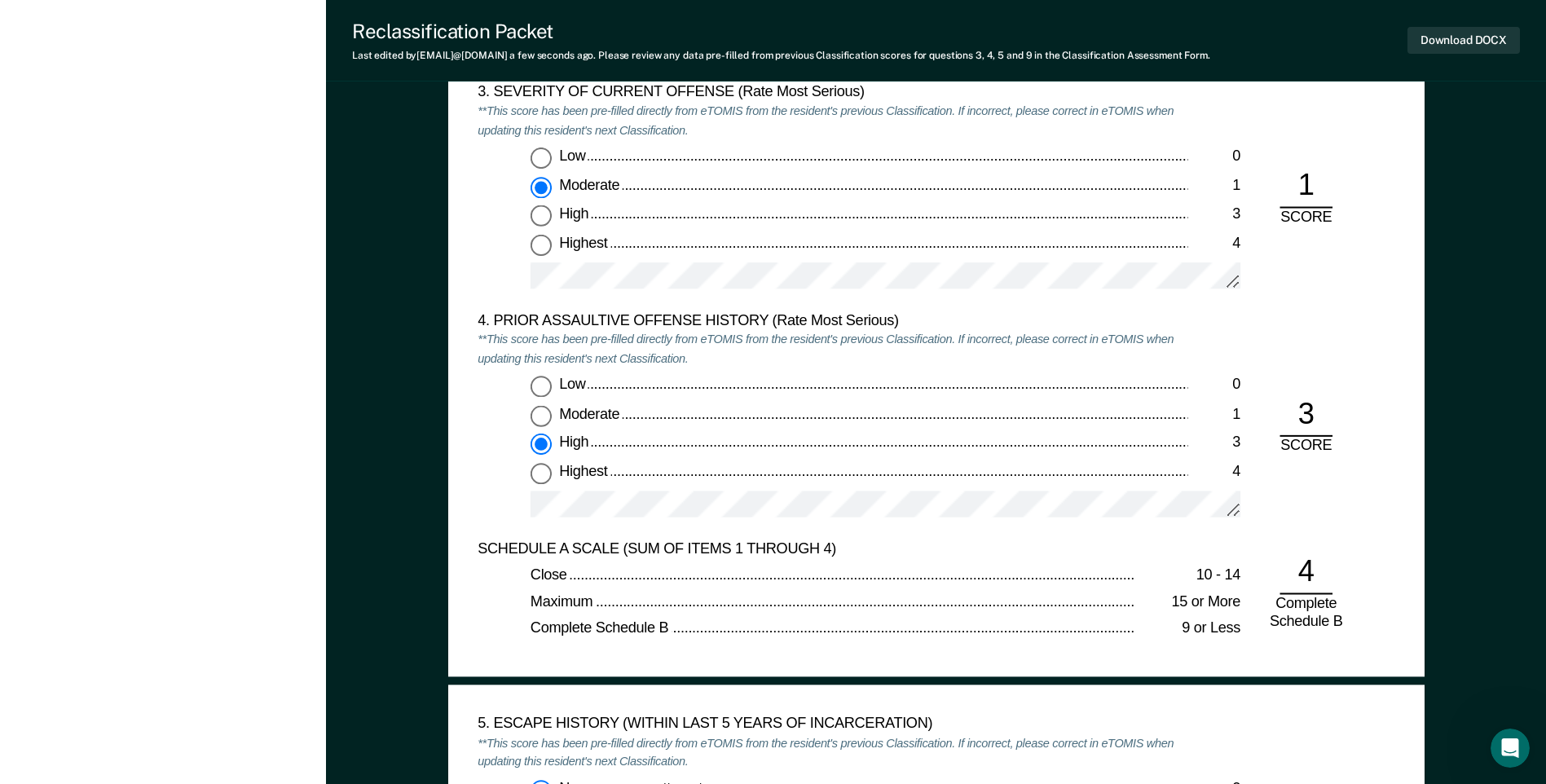 scroll, scrollTop: 1956, scrollLeft: 0, axis: vertical 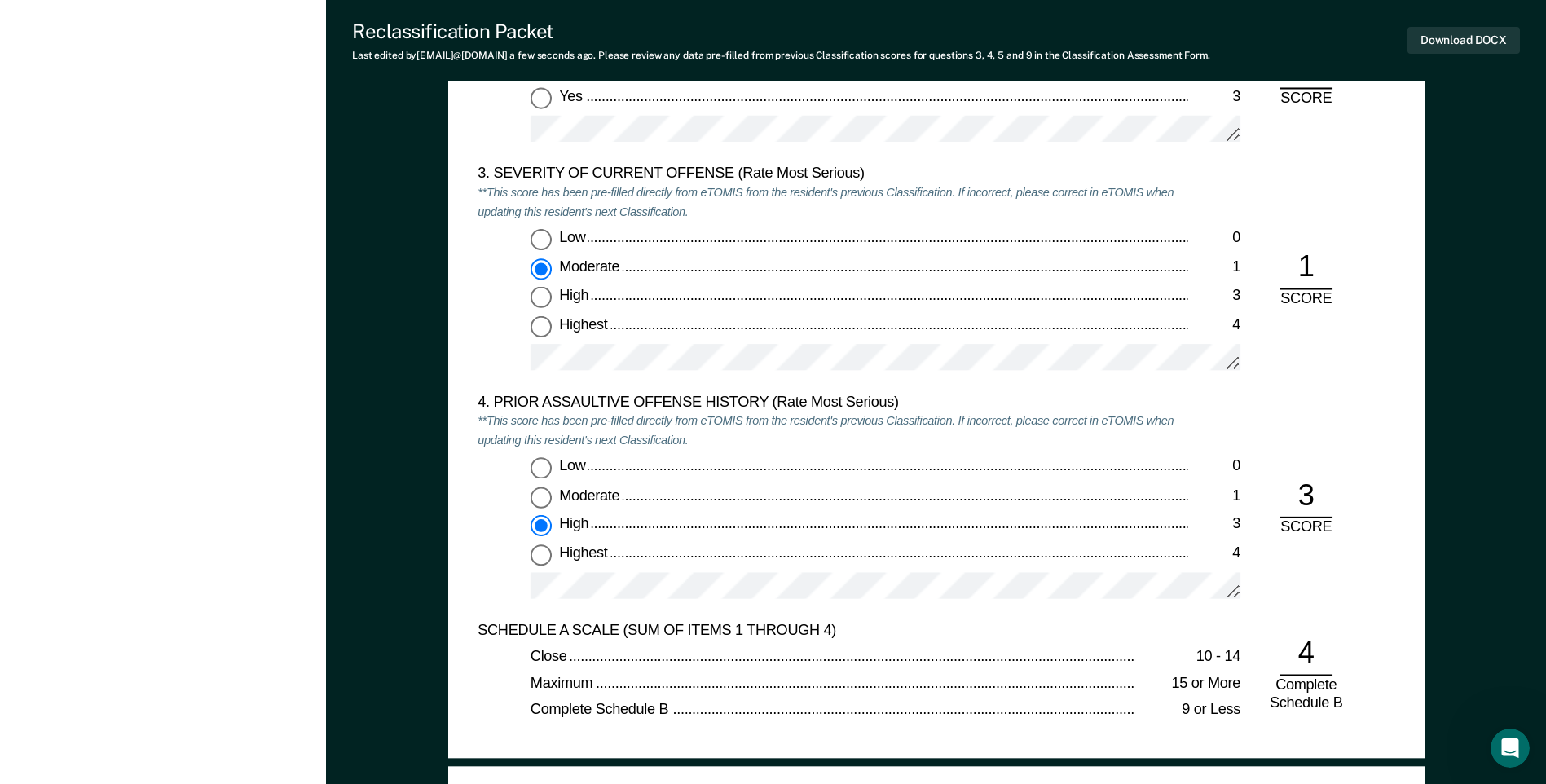 click on "4. PRIOR ASSAULTIVE OFFENSE HISTORY (Rate Most Serious) **This score has been pre-filled directly from eTOMIS from the resident's previous Classification. If incorrect, please correct in eTOMIS when updating this resident's next Classification. Low 0 Moderate 1 High 3 Highest 4 3 SCORE" at bounding box center (936, 507) 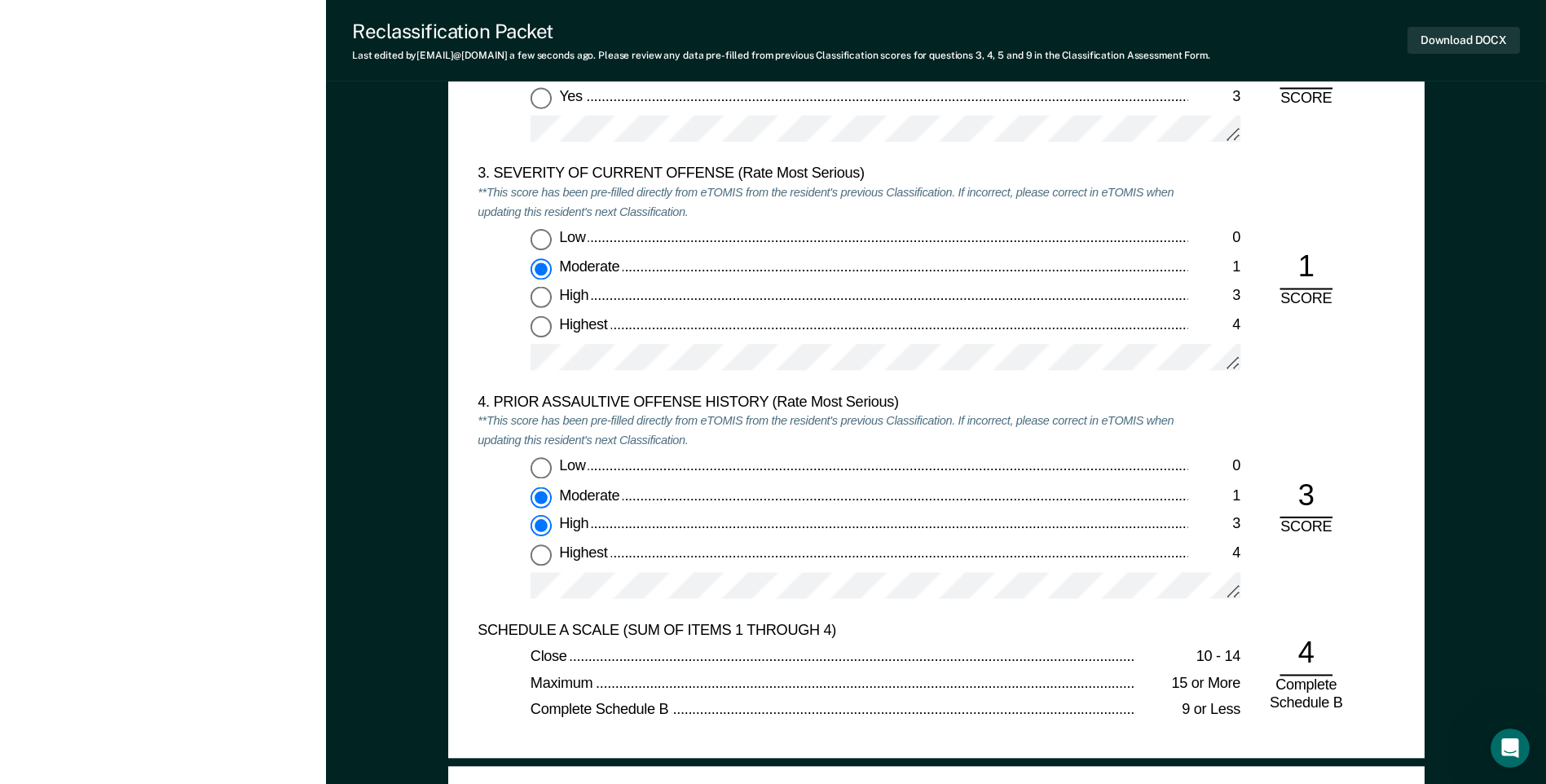 type on "x" 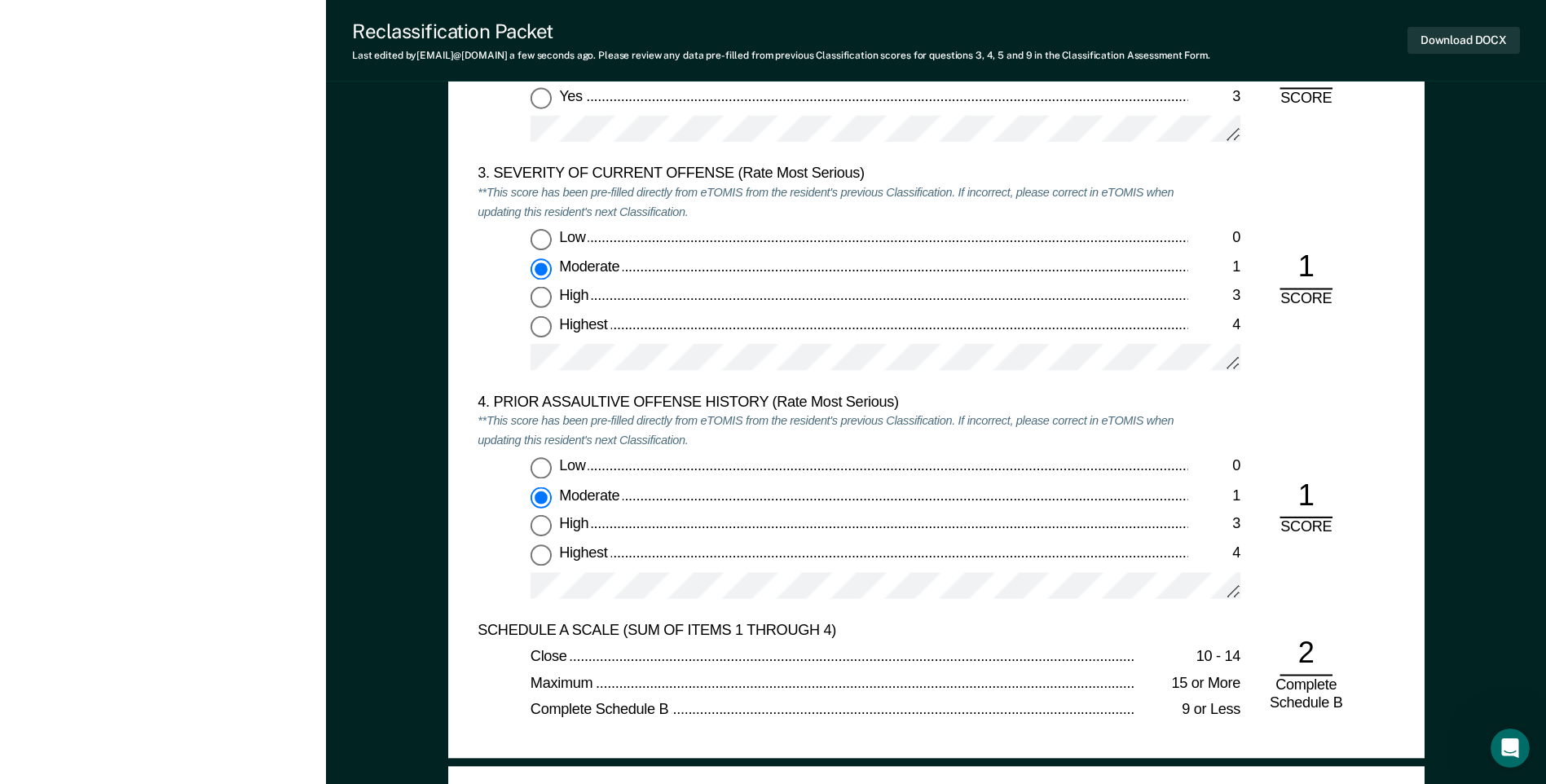 click on "Low" at bounding box center [574, 238] 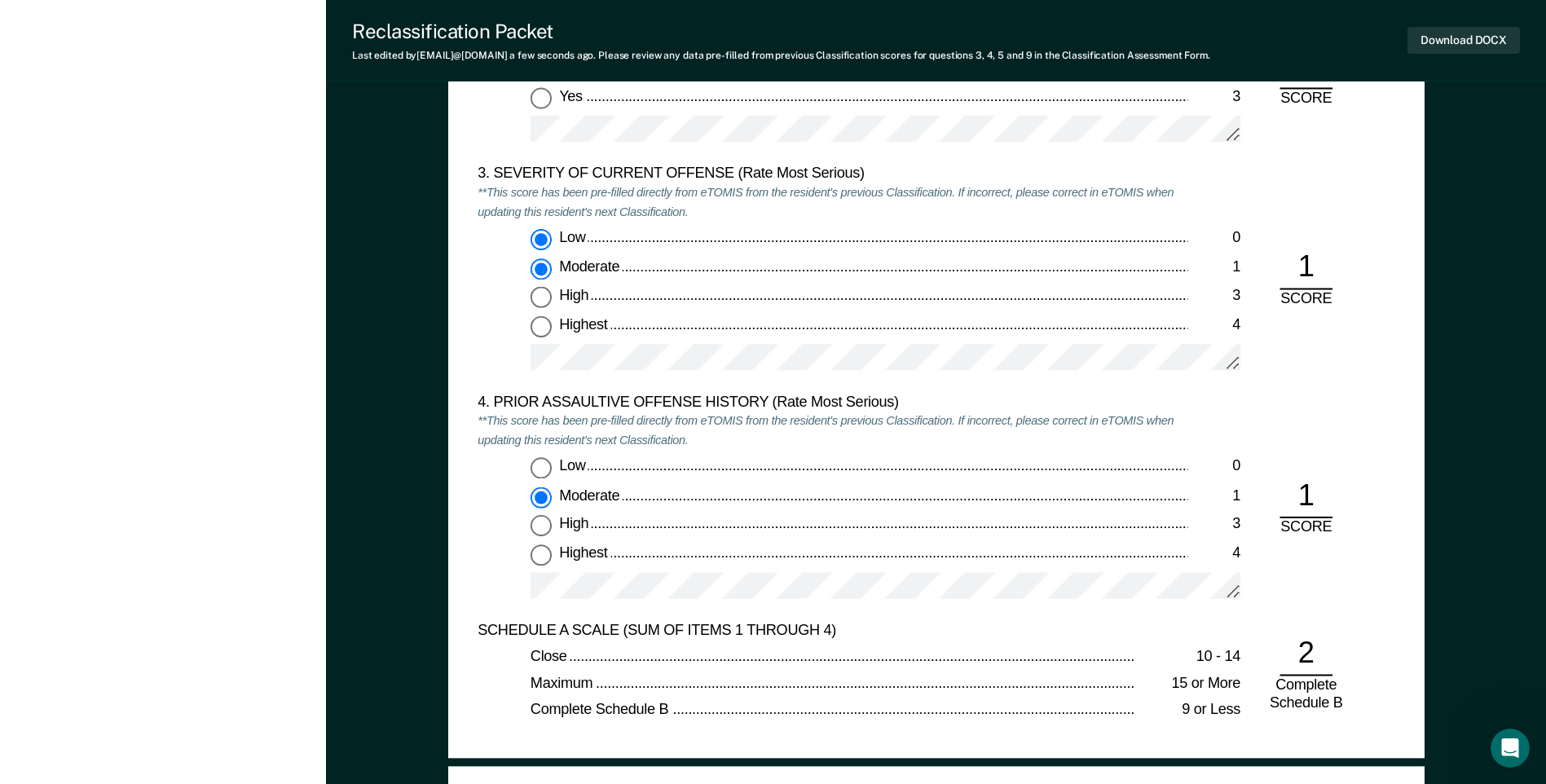 type on "x" 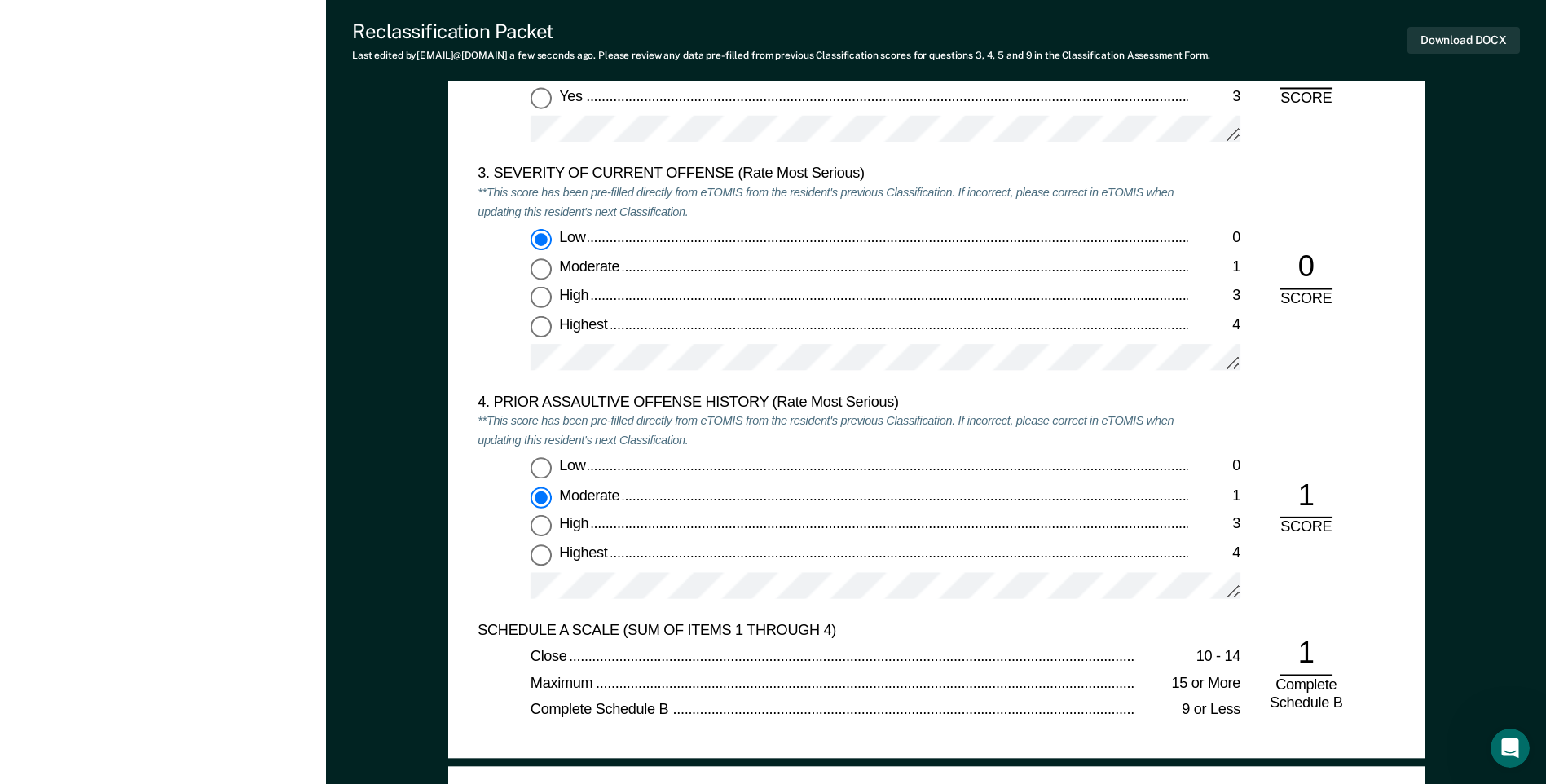 click on "Moderate" at bounding box center (873, 268) 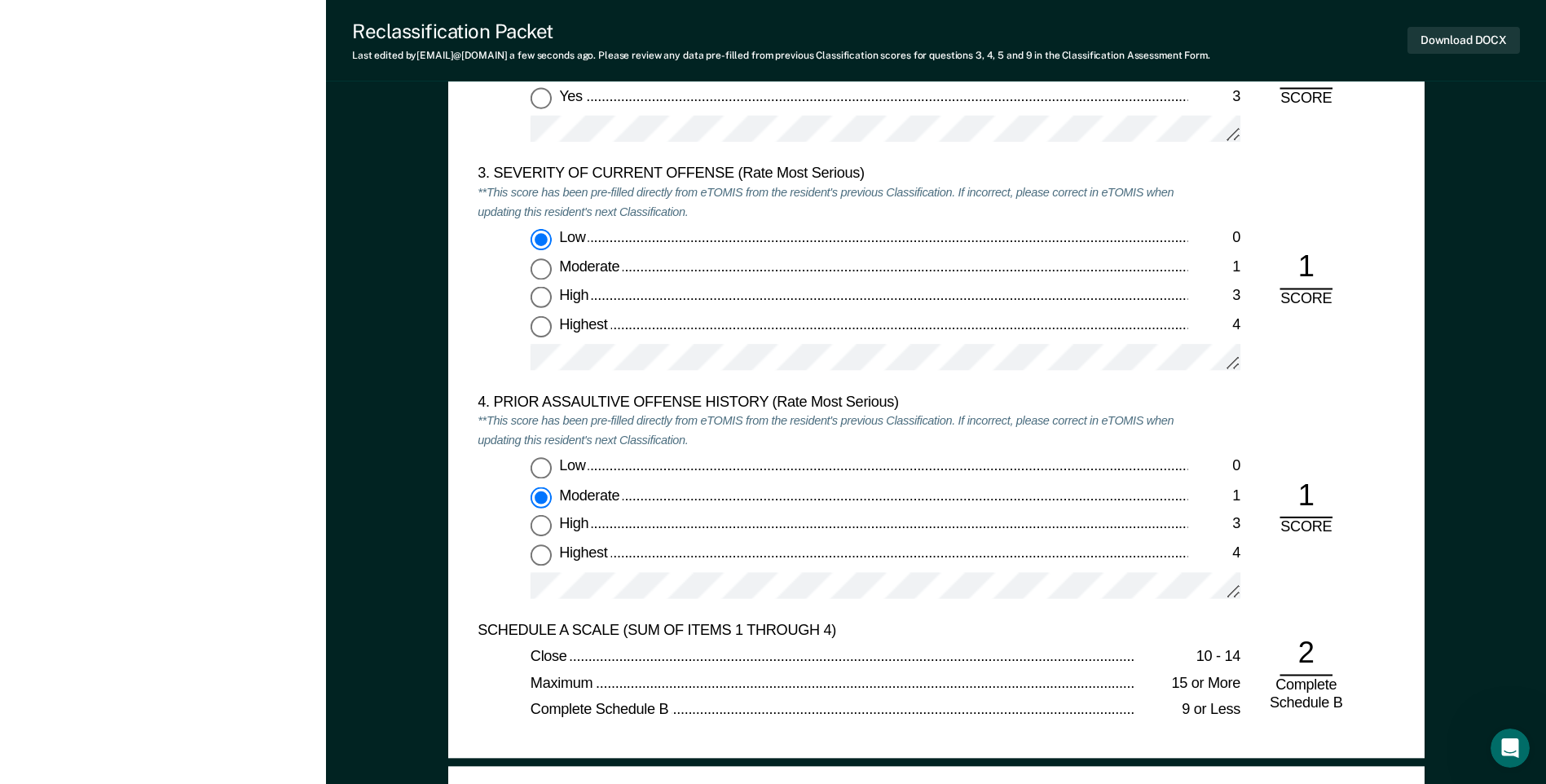 type on "x" 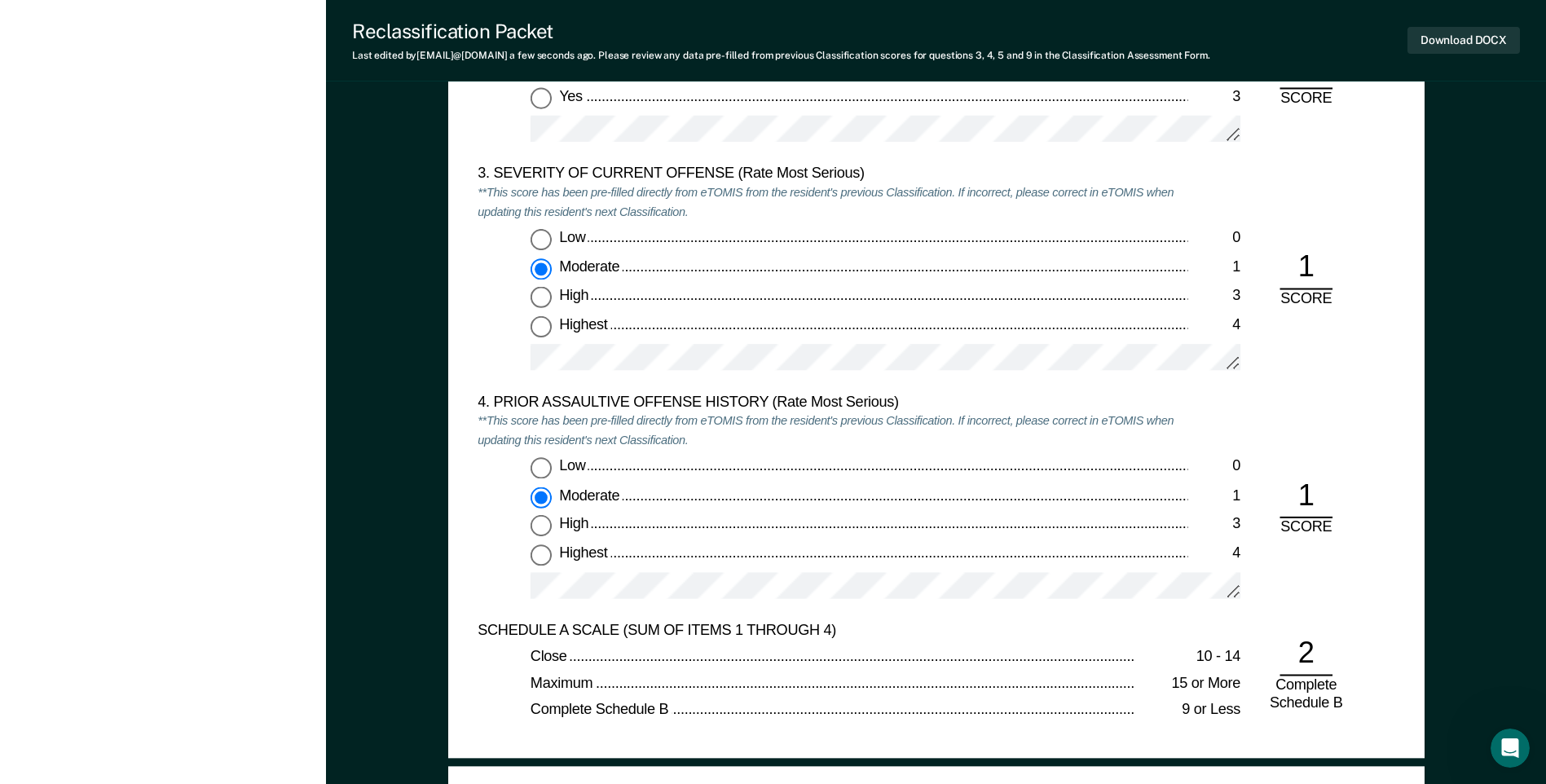 click on "Low" at bounding box center (574, 466) 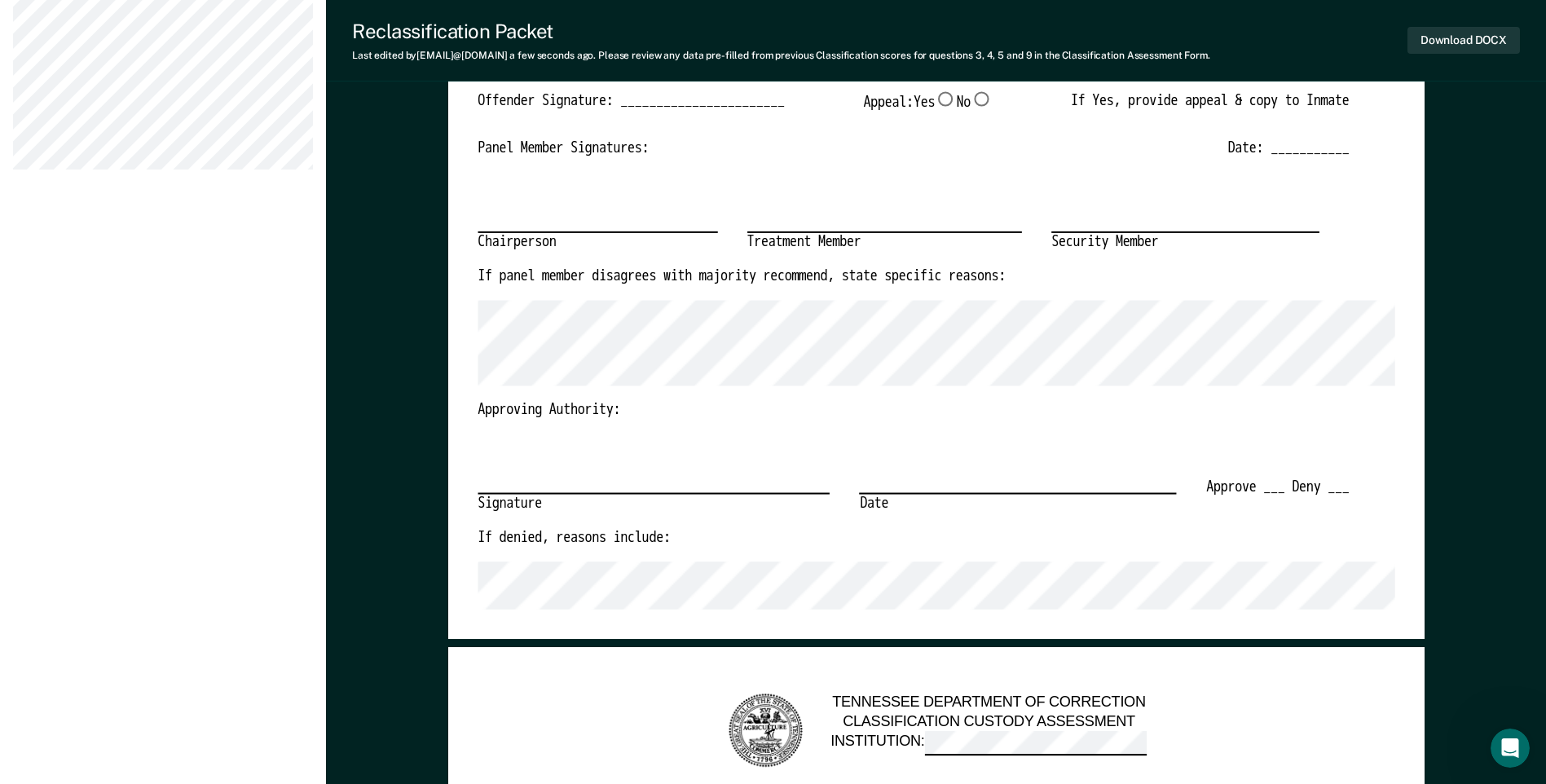 scroll, scrollTop: 489, scrollLeft: 0, axis: vertical 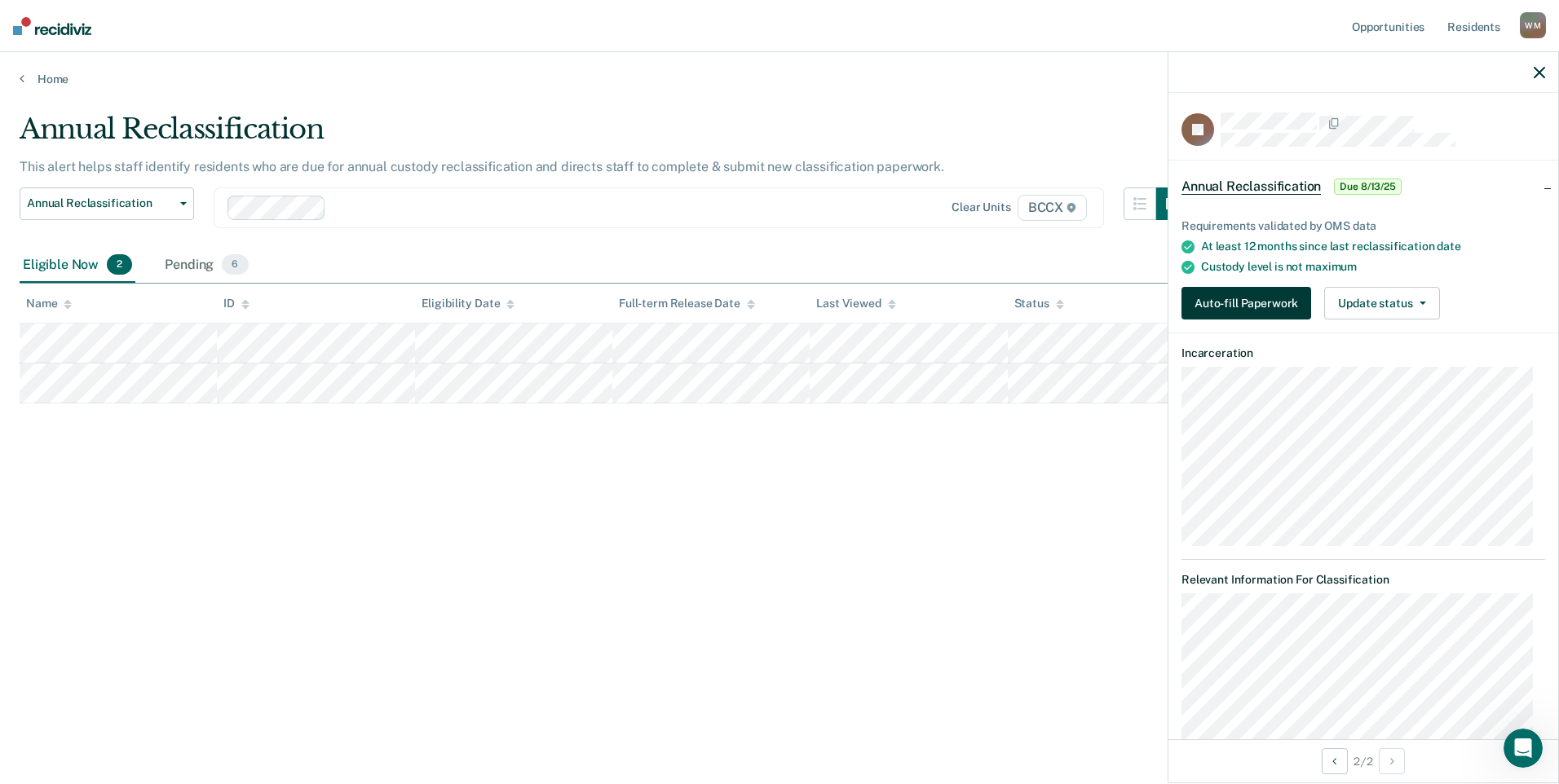 click on "Auto-fill Paperwork" at bounding box center [1246, 303] 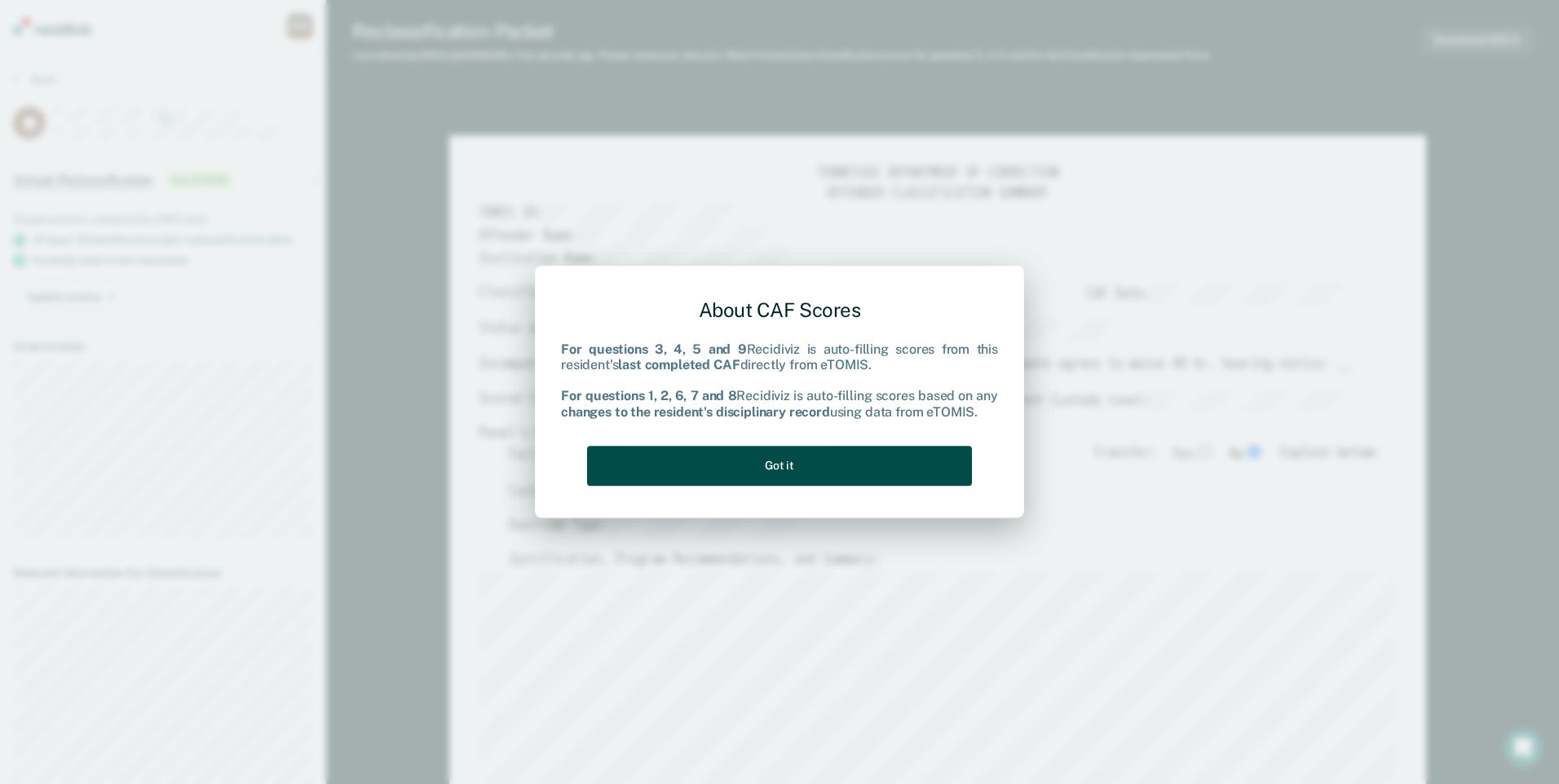 click on "Got it" at bounding box center (780, 465) 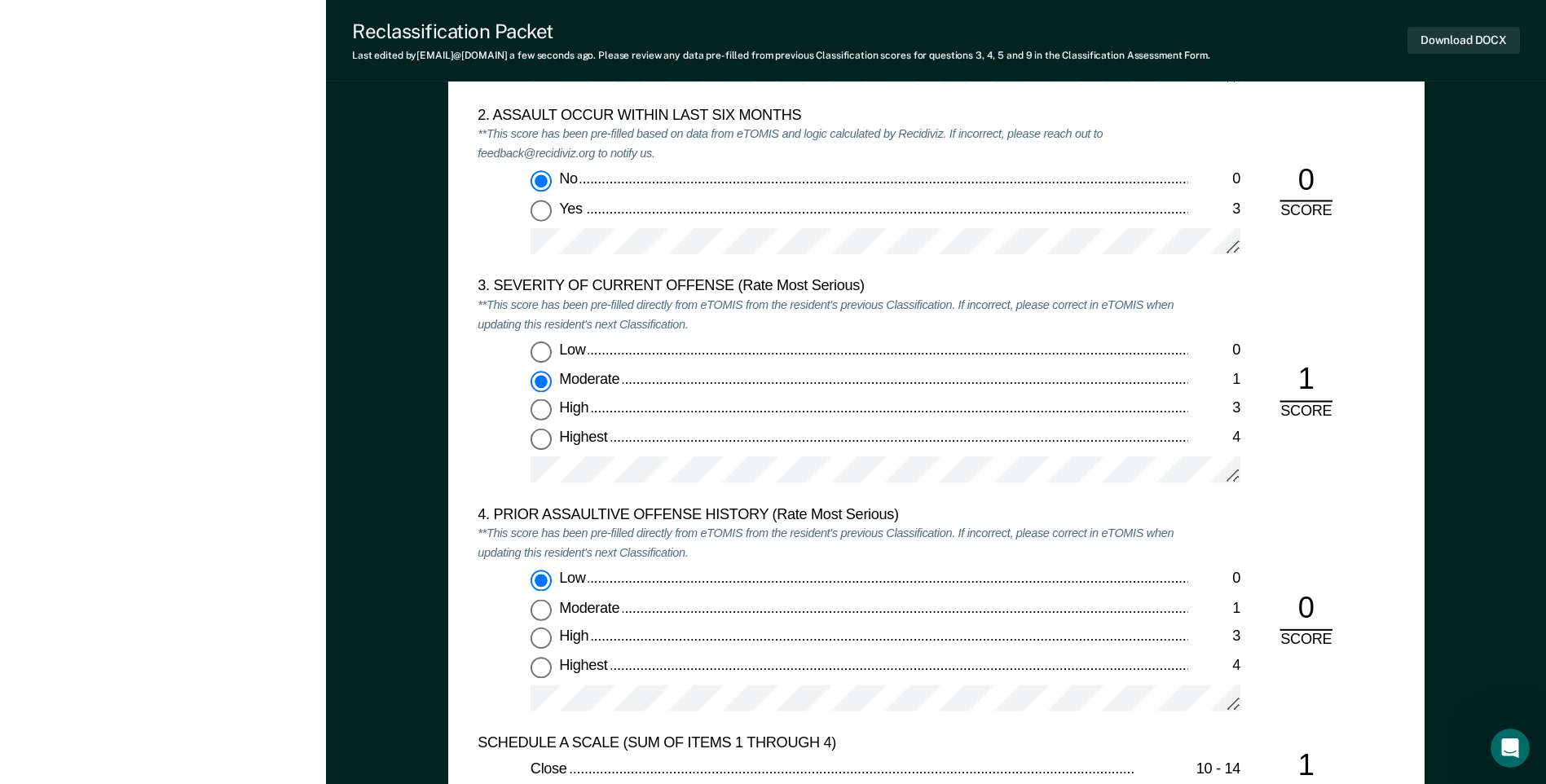 scroll, scrollTop: 1874, scrollLeft: 0, axis: vertical 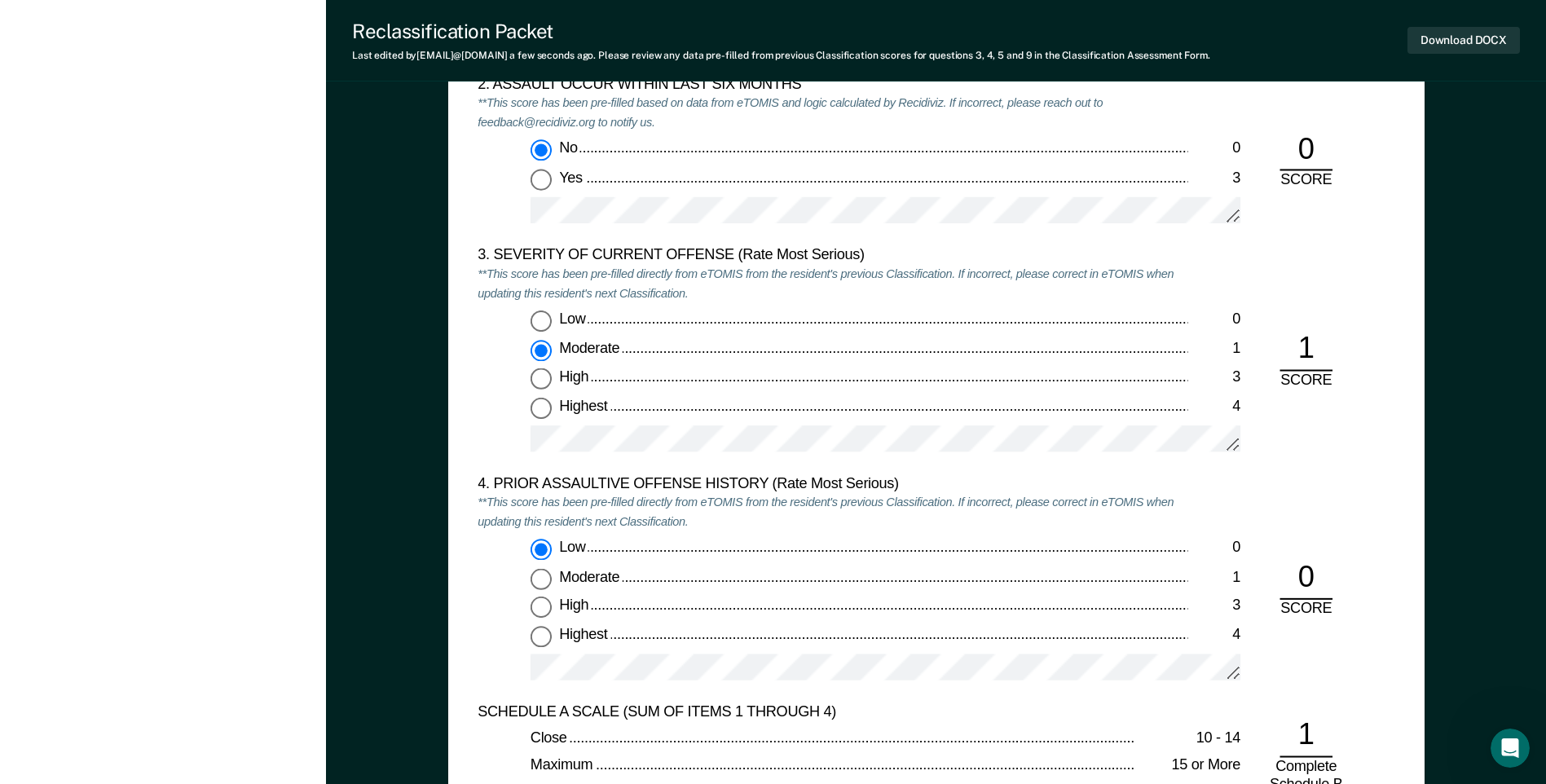 click on "4. PRIOR ASSAULTIVE OFFENSE HISTORY (Rate Most Serious) **This score has been pre-filled directly from eTOMIS from the resident's previous Classification. If incorrect, please correct in eTOMIS when updating this resident's next Classification. Low 0 Moderate 1 High 3 Highest 4 0 SCORE" at bounding box center (936, 588) 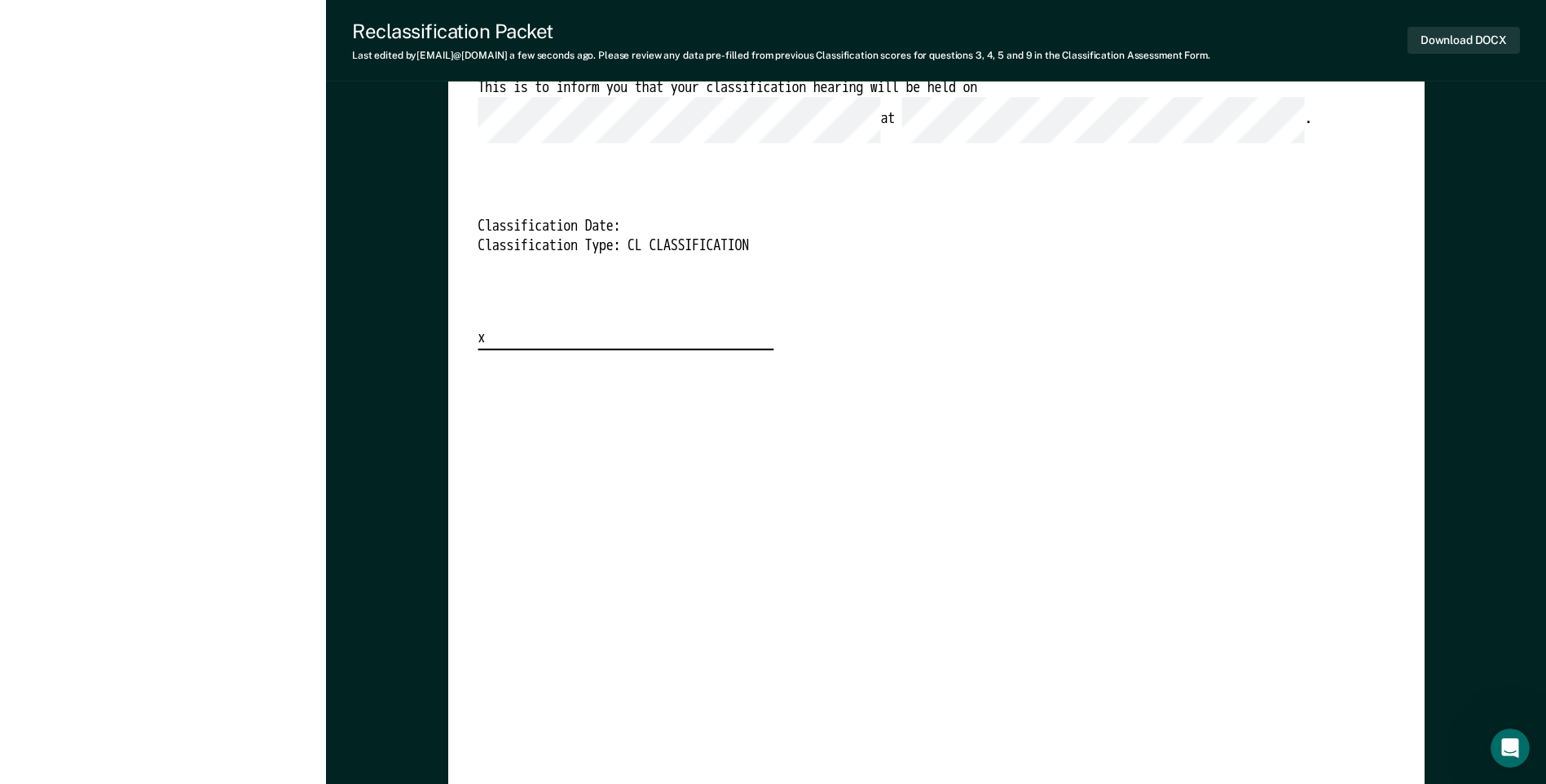 scroll, scrollTop: 4319, scrollLeft: 0, axis: vertical 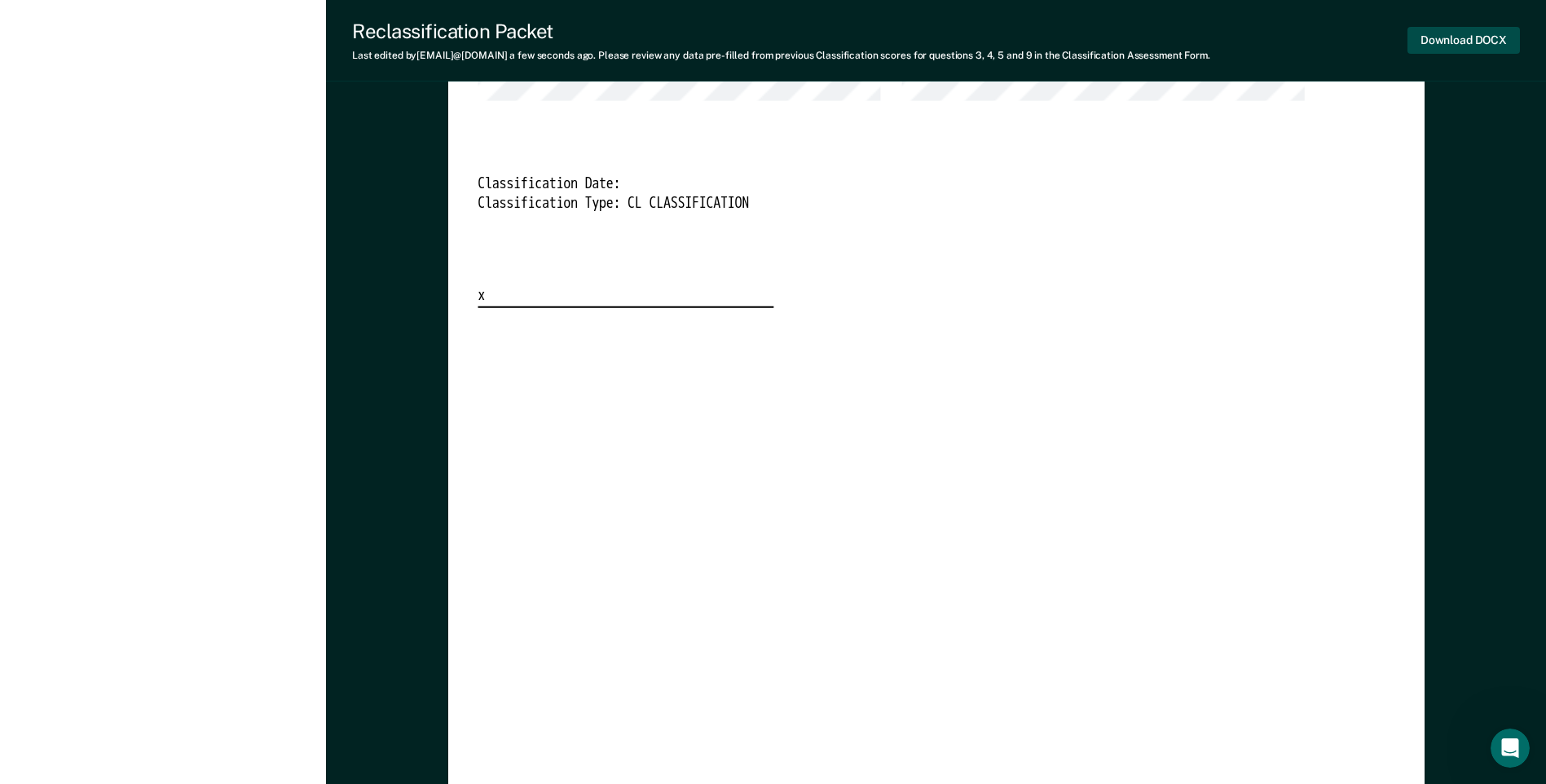 click on "Download DOCX" at bounding box center [1464, 40] 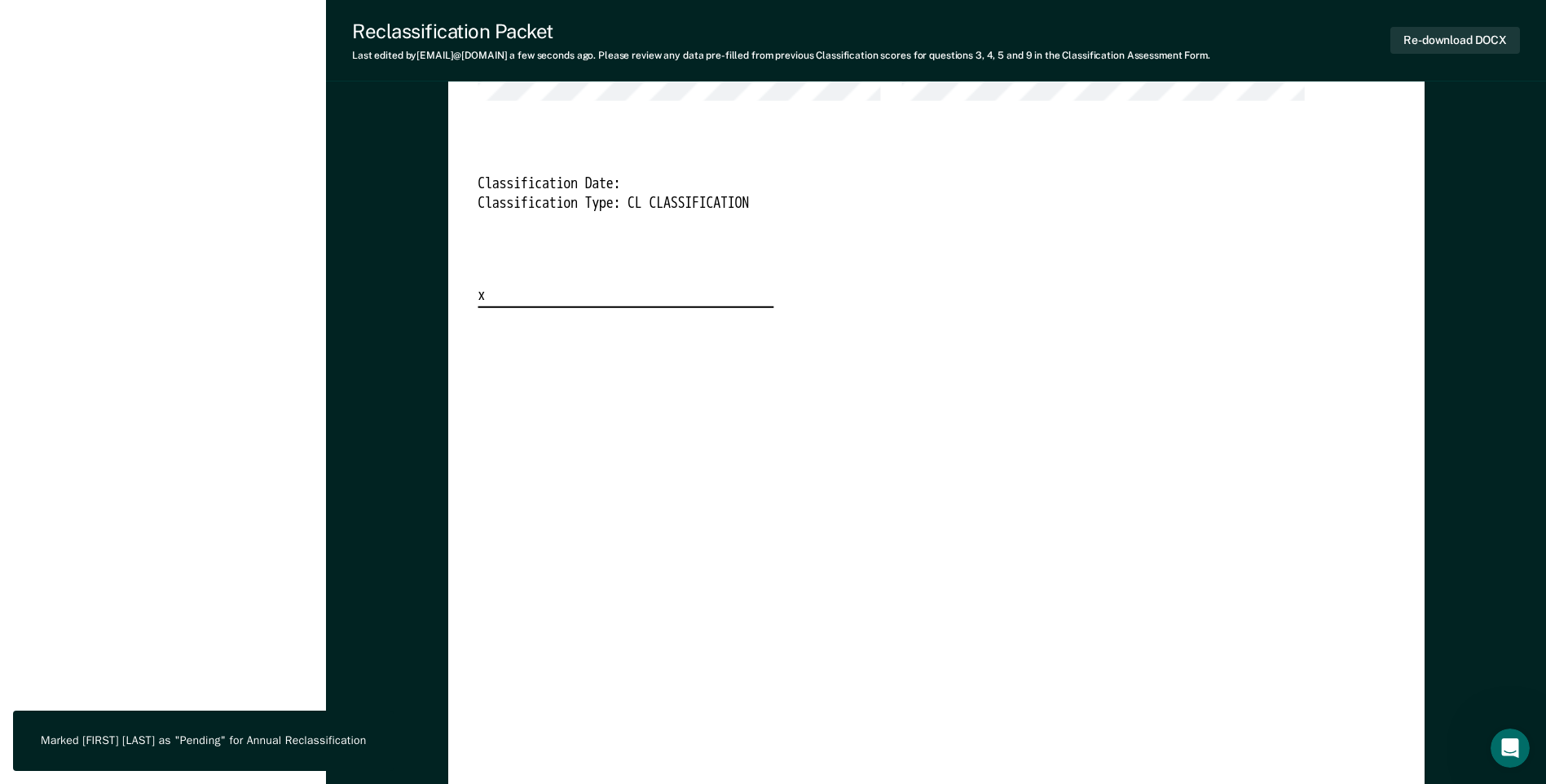 scroll, scrollTop: 0, scrollLeft: 0, axis: both 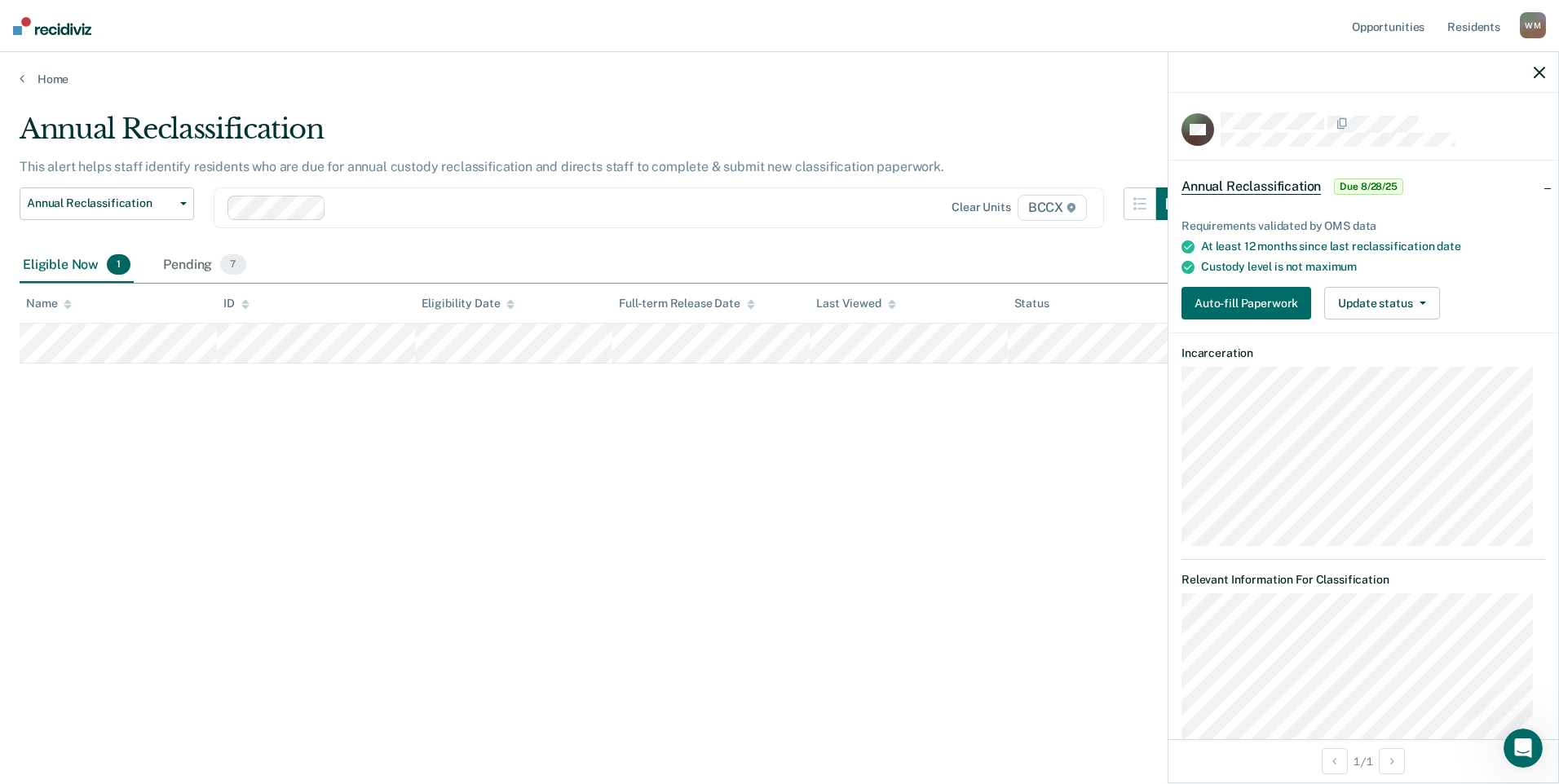 click on "Annual Reclassification   This alert helps staff identify residents who are due for annual custody reclassification and directs staff to complete & submit new classification paperwork. Annual Reclassification Custody Level Downgrade Annual Reclassification Initial Classification Clear   units BCCX   Eligible Now 1 Pending 7
To pick up a draggable item, press the space bar.
While dragging, use the arrow keys to move the item.
Press space again to drop the item in its new position, or press escape to cancel.
Name ID Eligibility Date Full-term Release Date Last Viewed Status" at bounding box center [780, 387] 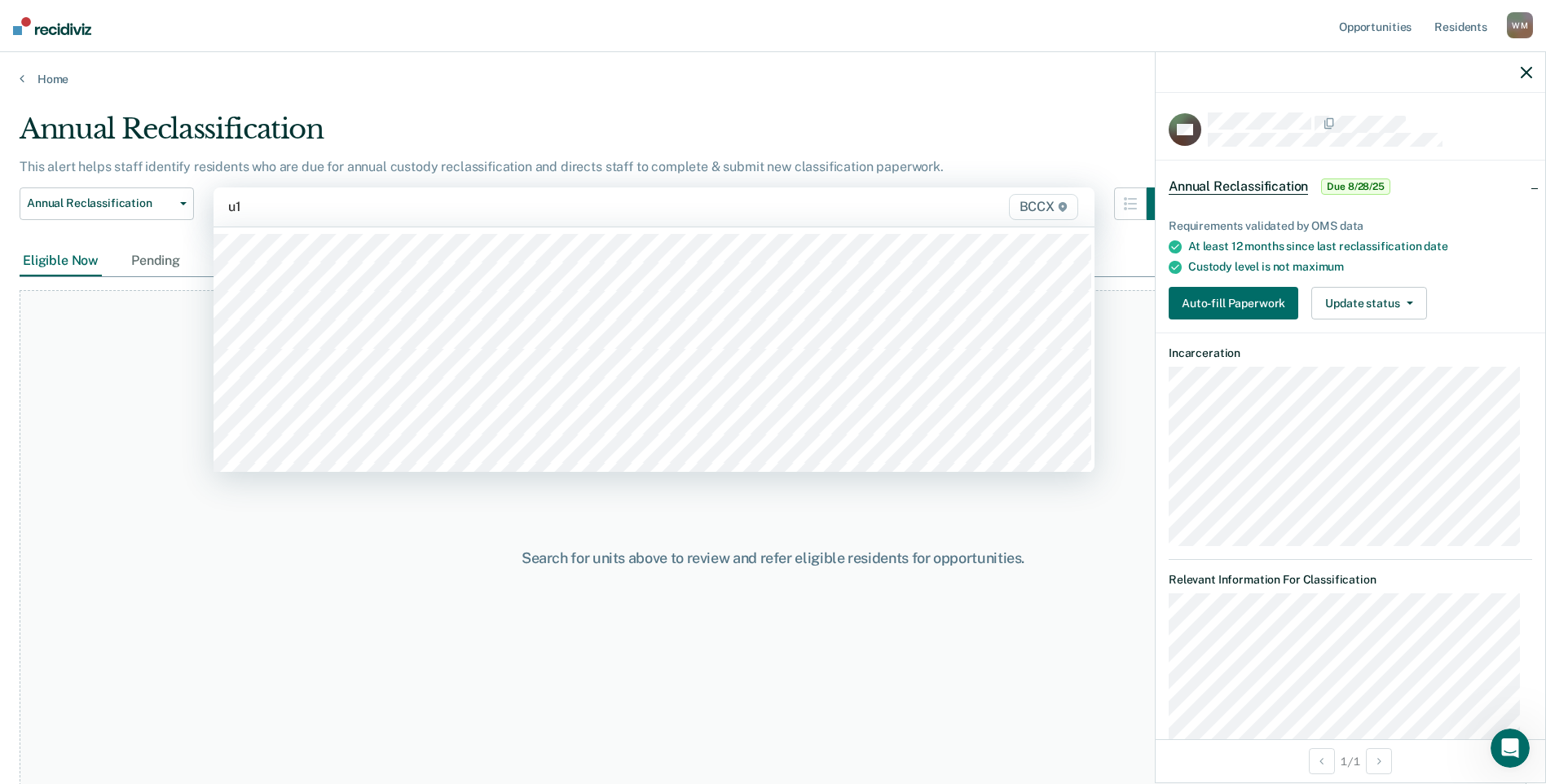 type on "u13" 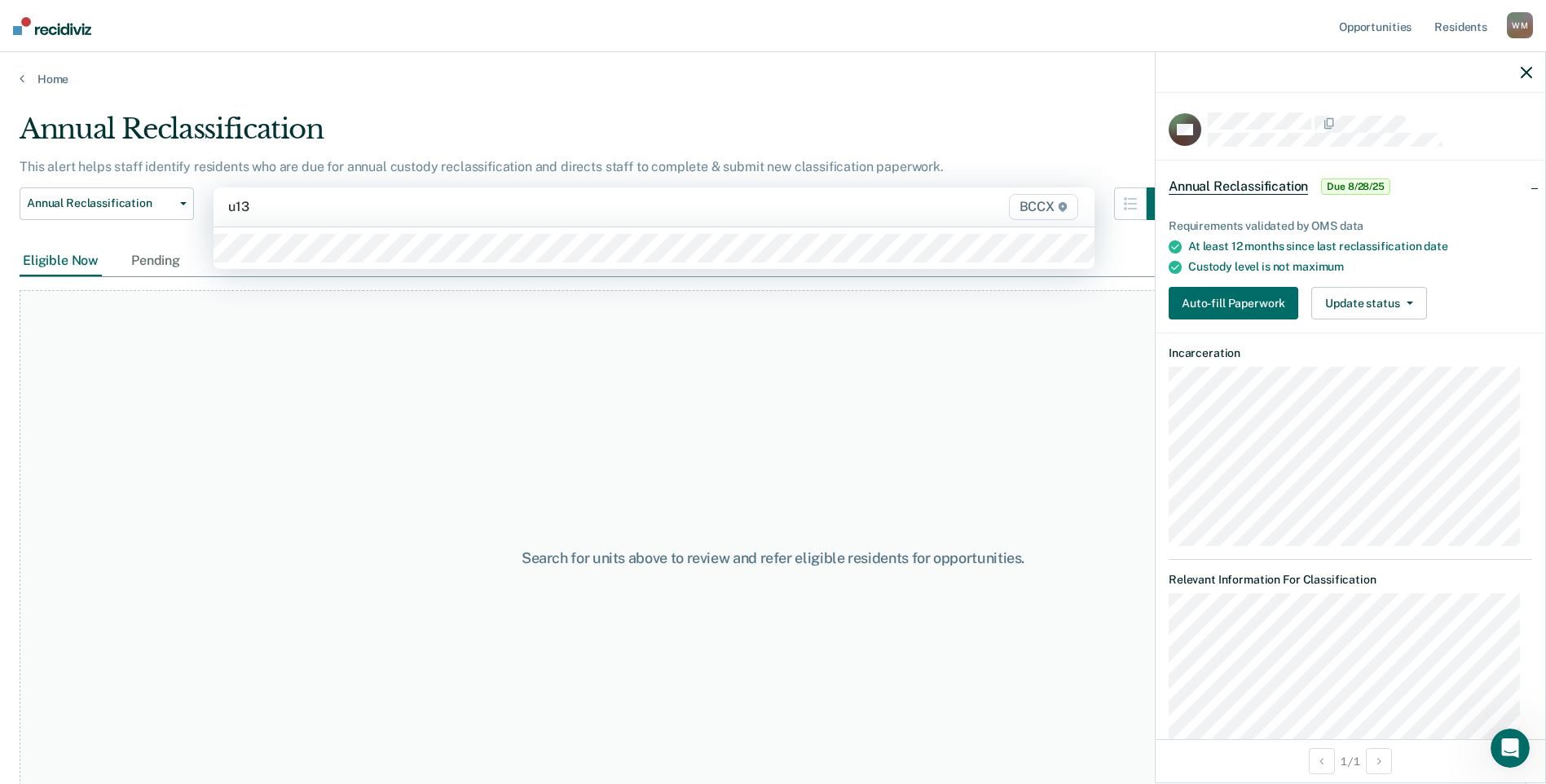 type 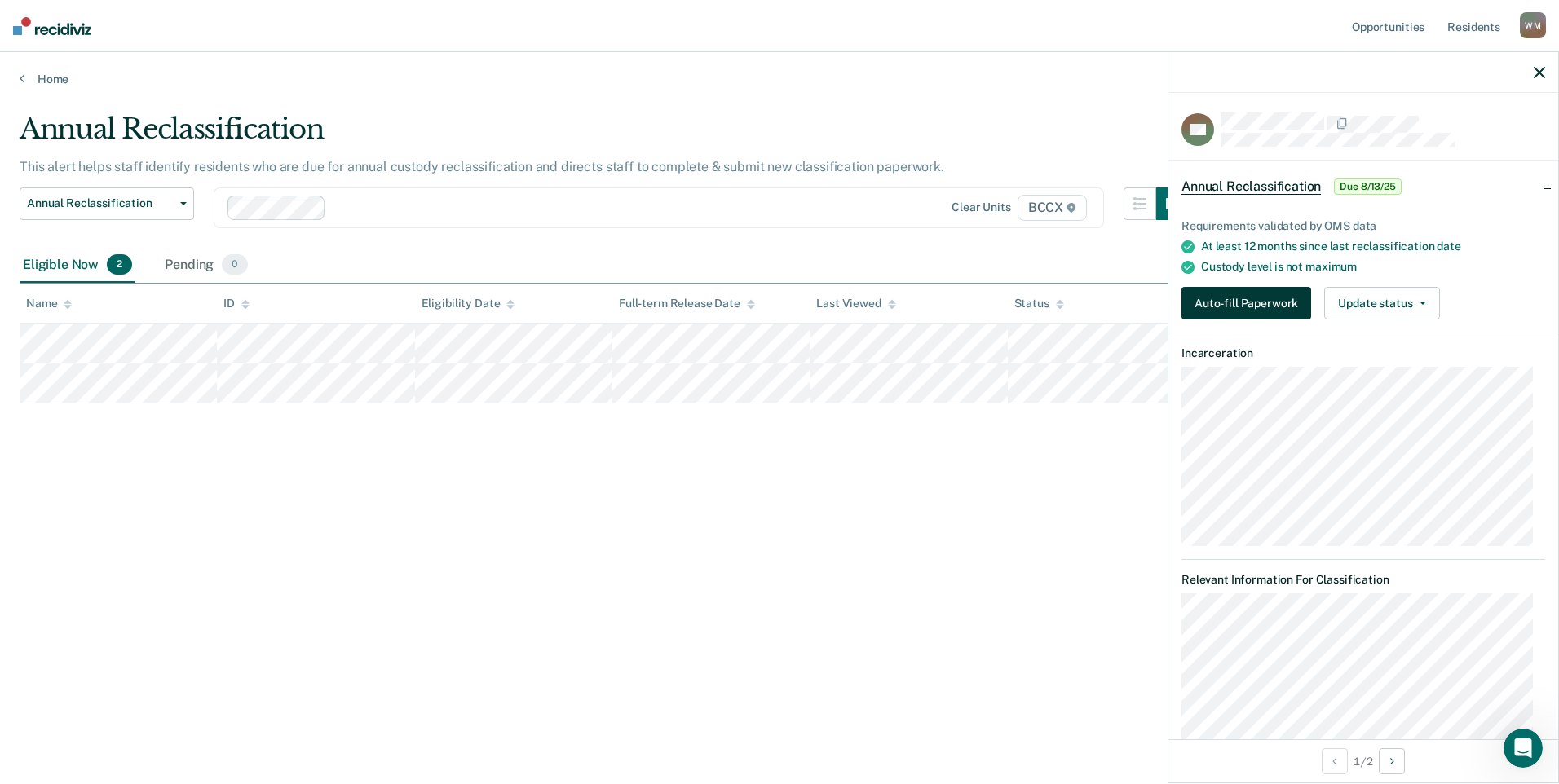 click on "Auto-fill Paperwork" at bounding box center (1246, 303) 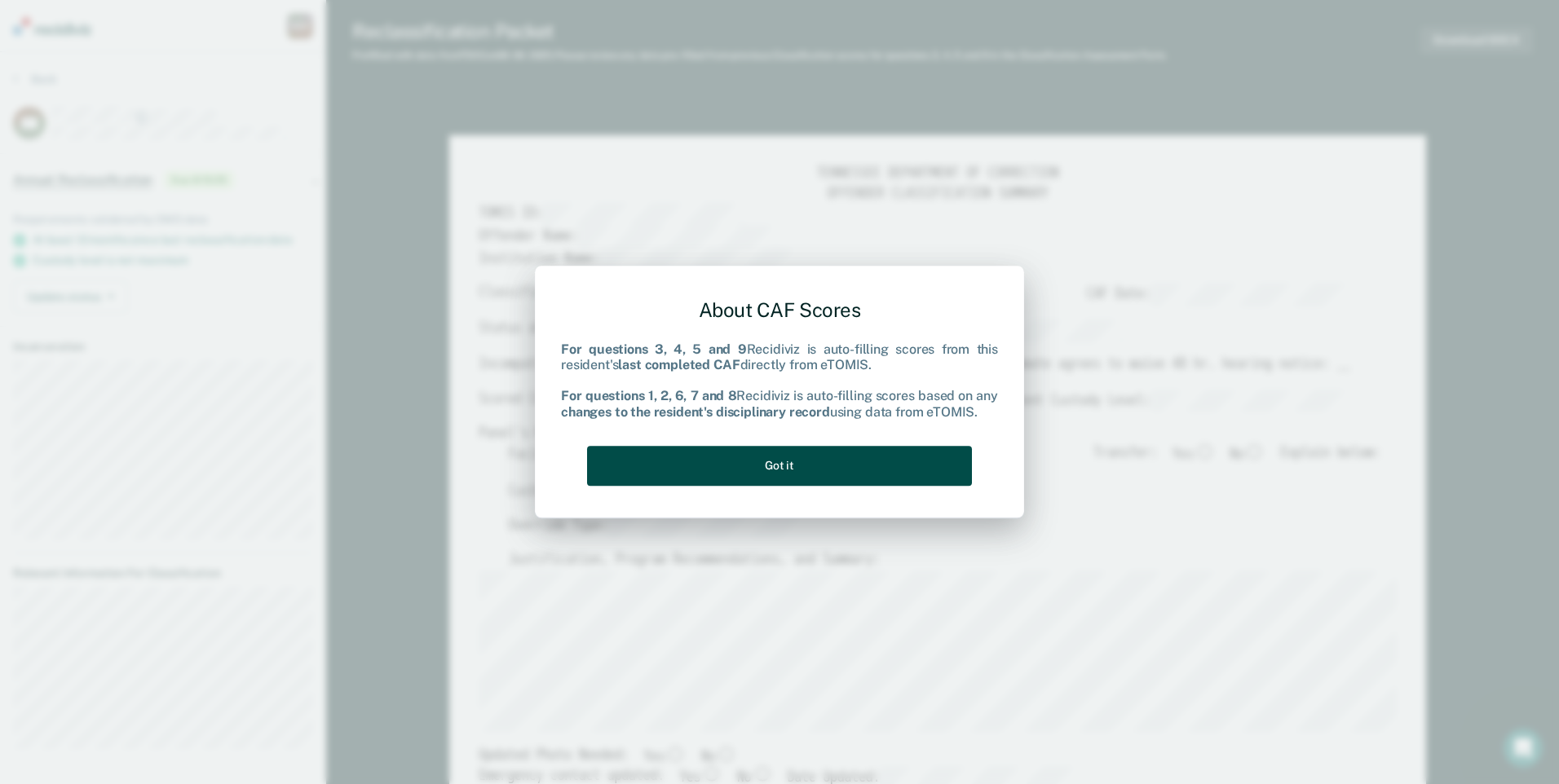 click on "Got it" at bounding box center (780, 465) 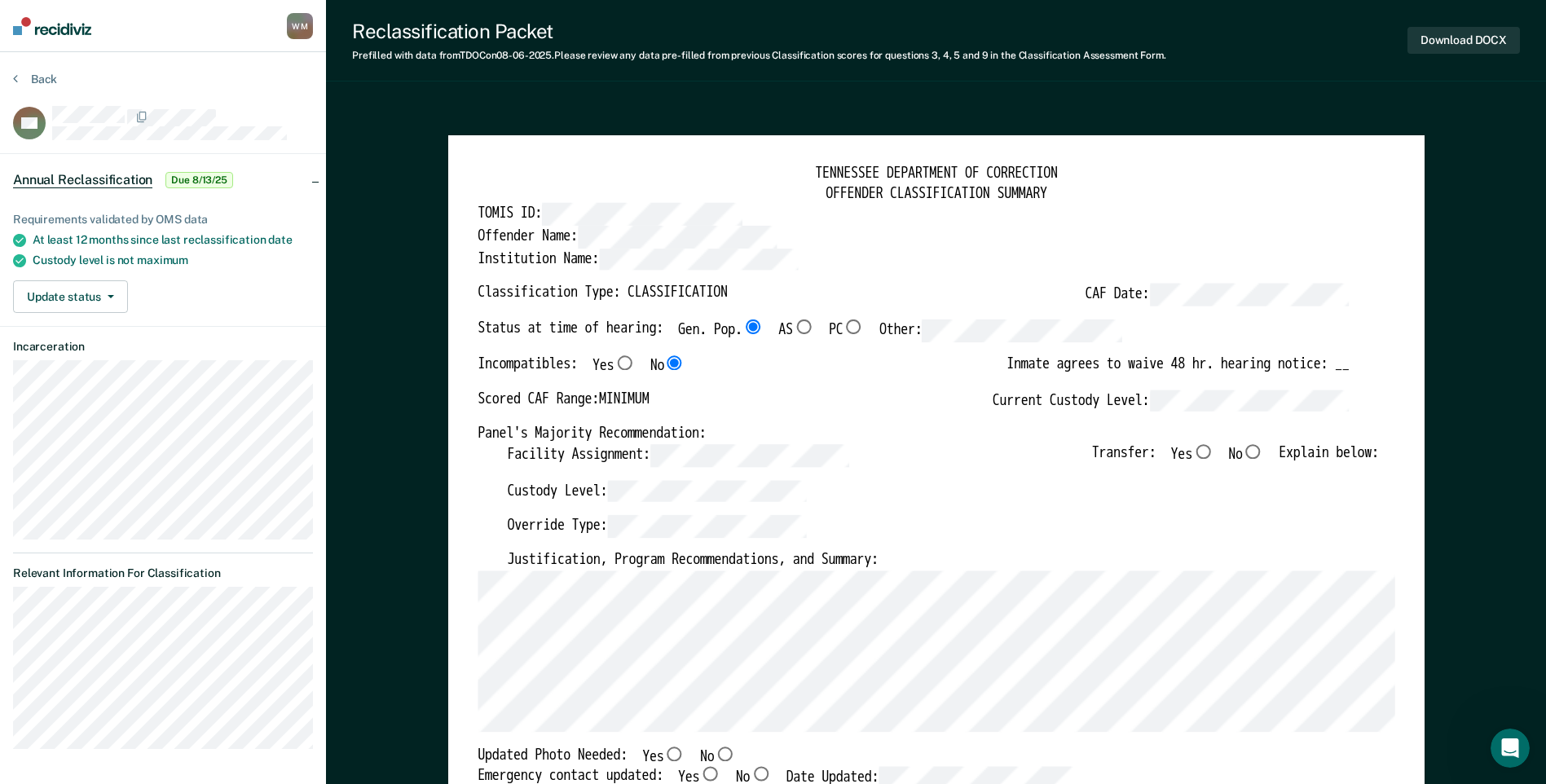 click on "Facility Assignment: Transfer: Yes No Explain below:" at bounding box center [942, 462] 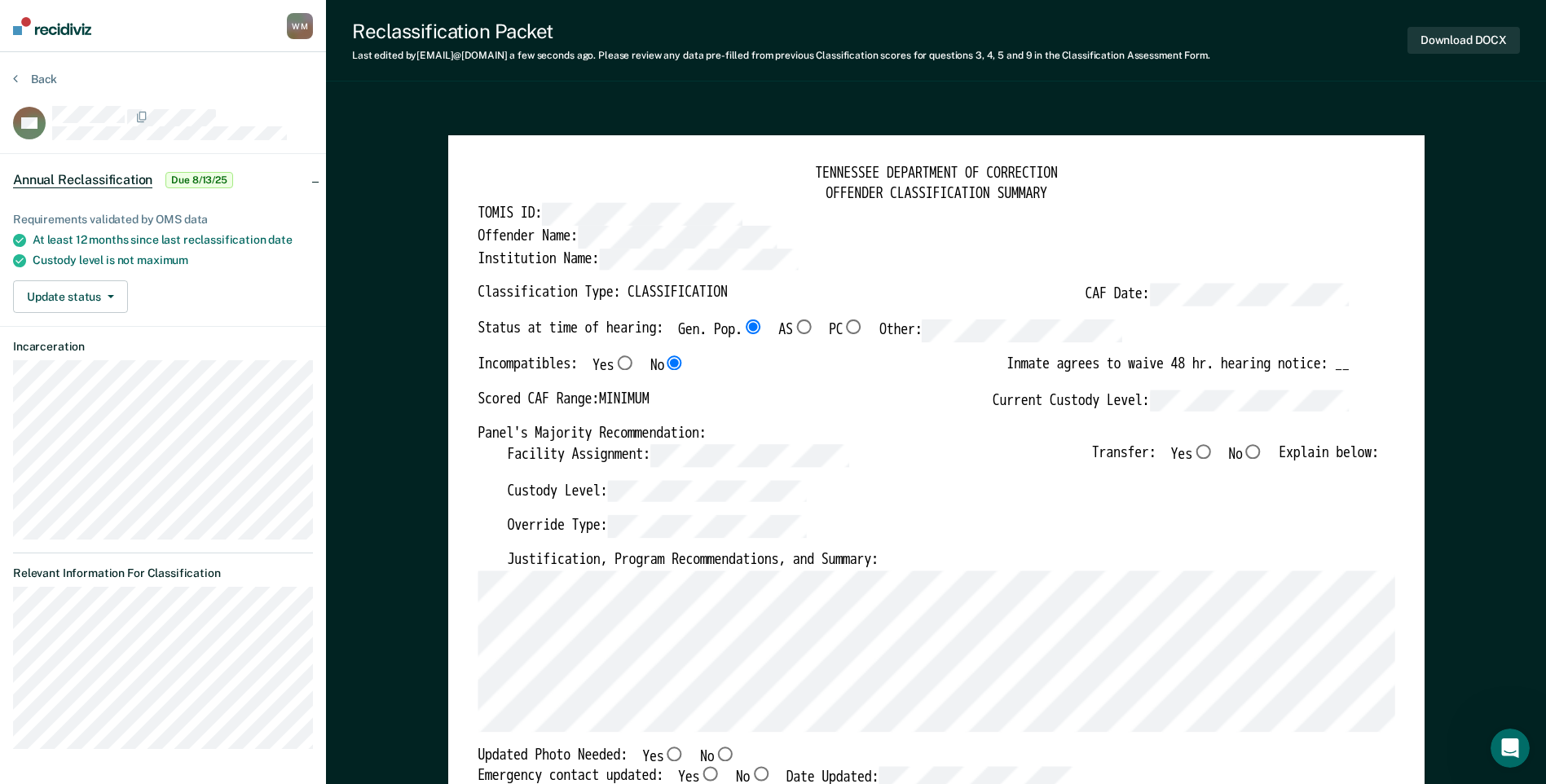 click on "No" at bounding box center [1253, 451] 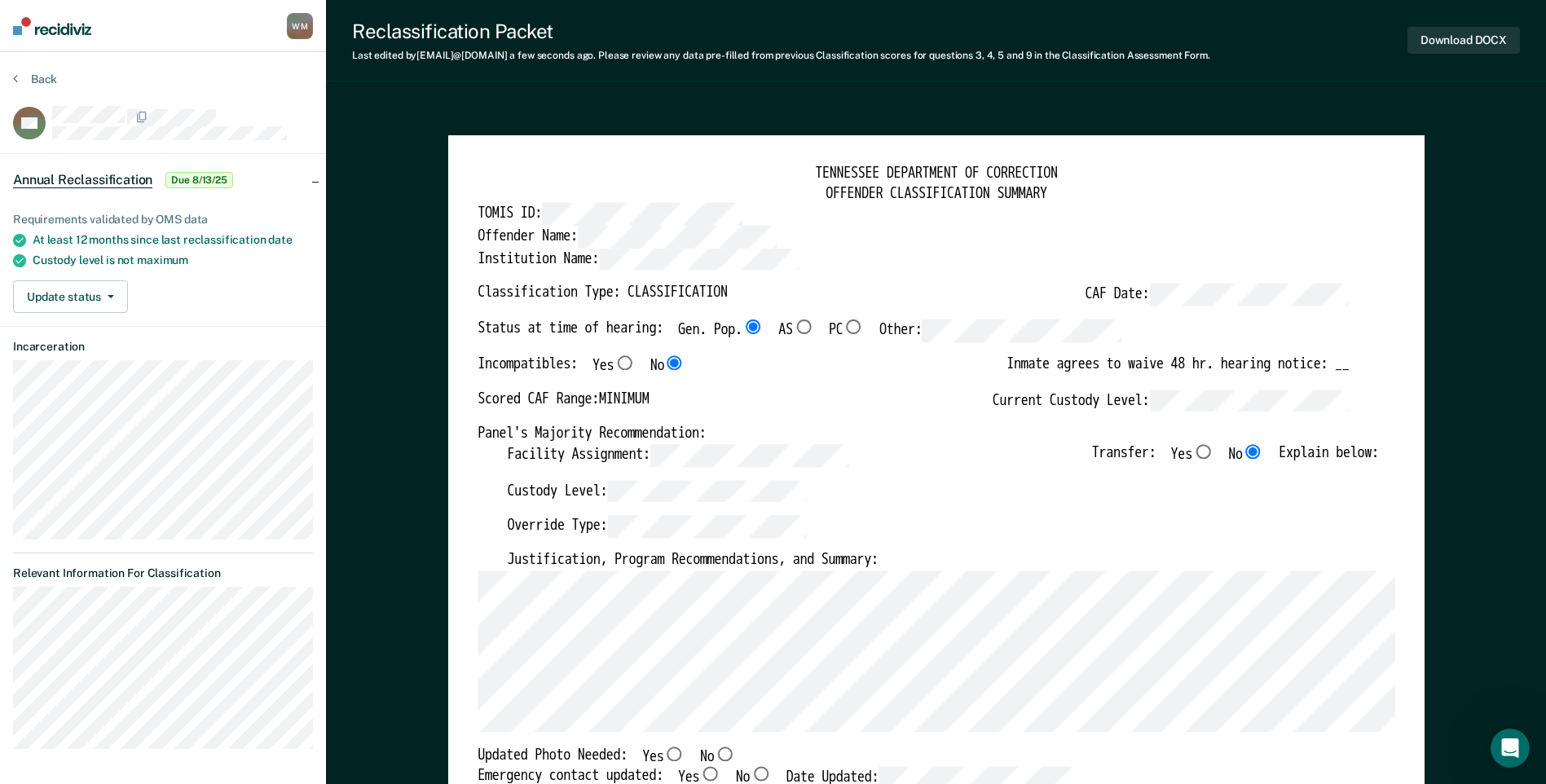 type on "x" 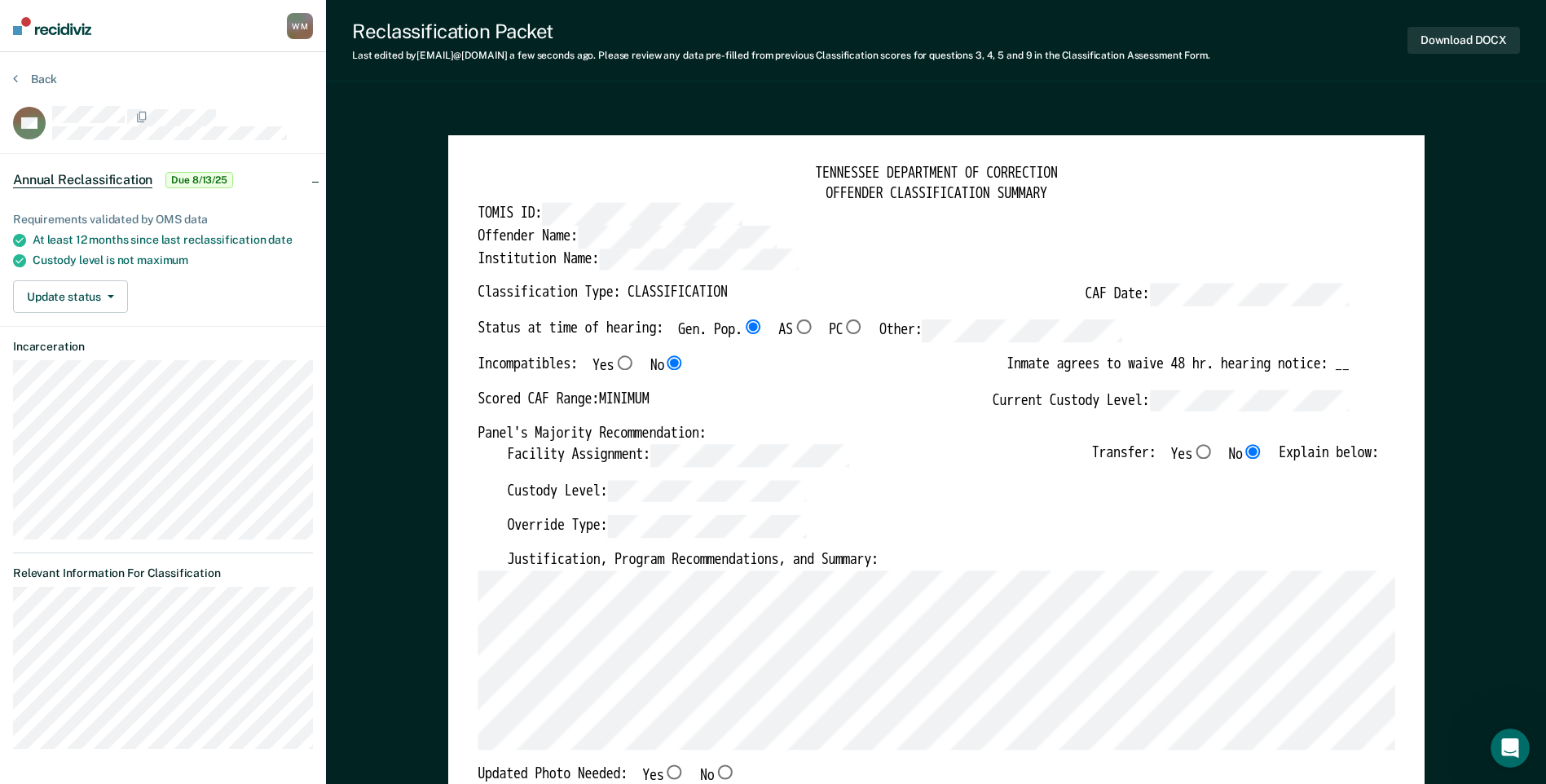 drag, startPoint x: 1164, startPoint y: 557, endPoint x: 1129, endPoint y: 568, distance: 36.687873 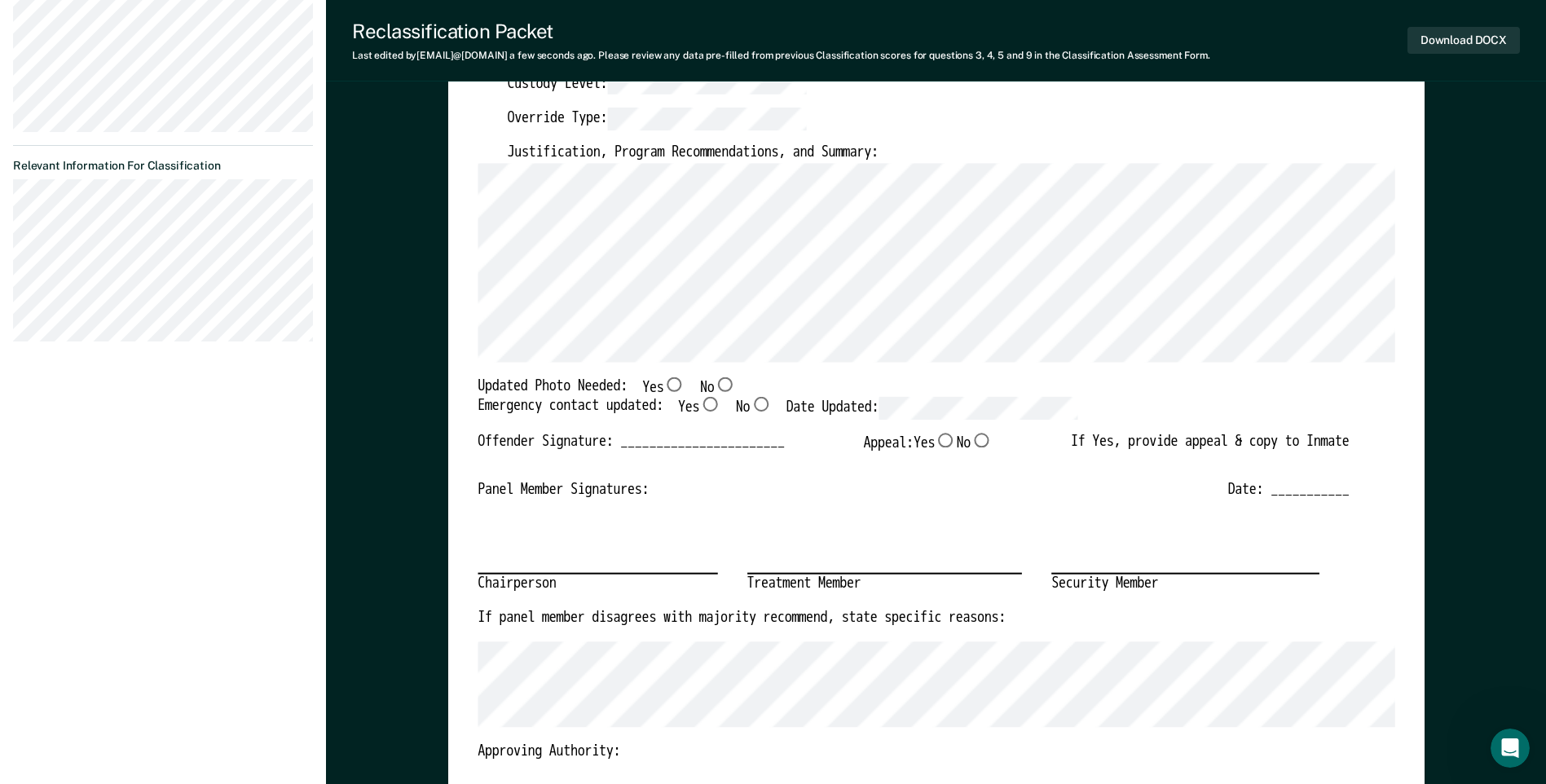 scroll, scrollTop: 489, scrollLeft: 0, axis: vertical 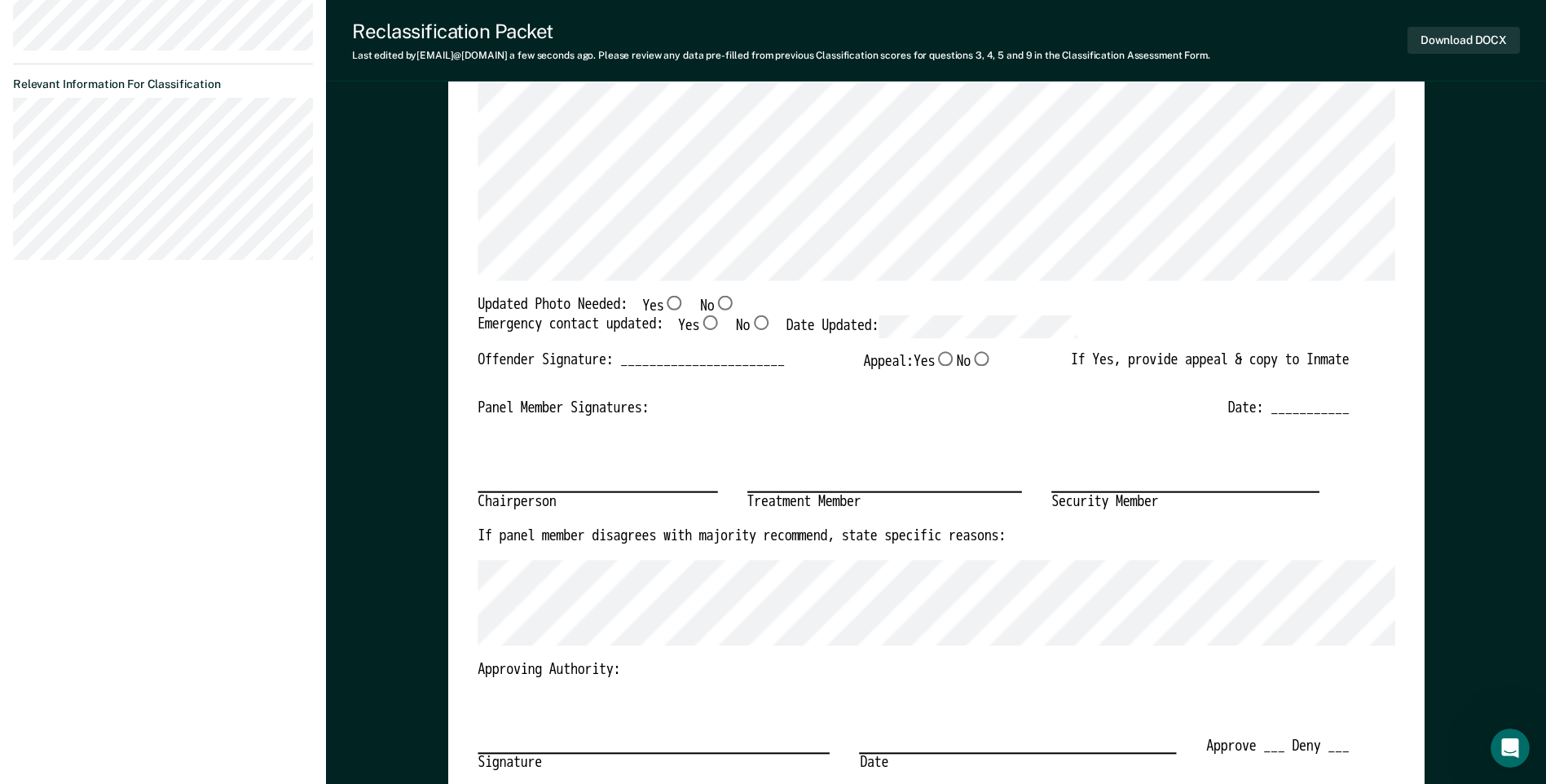 click on "No" at bounding box center [725, 302] 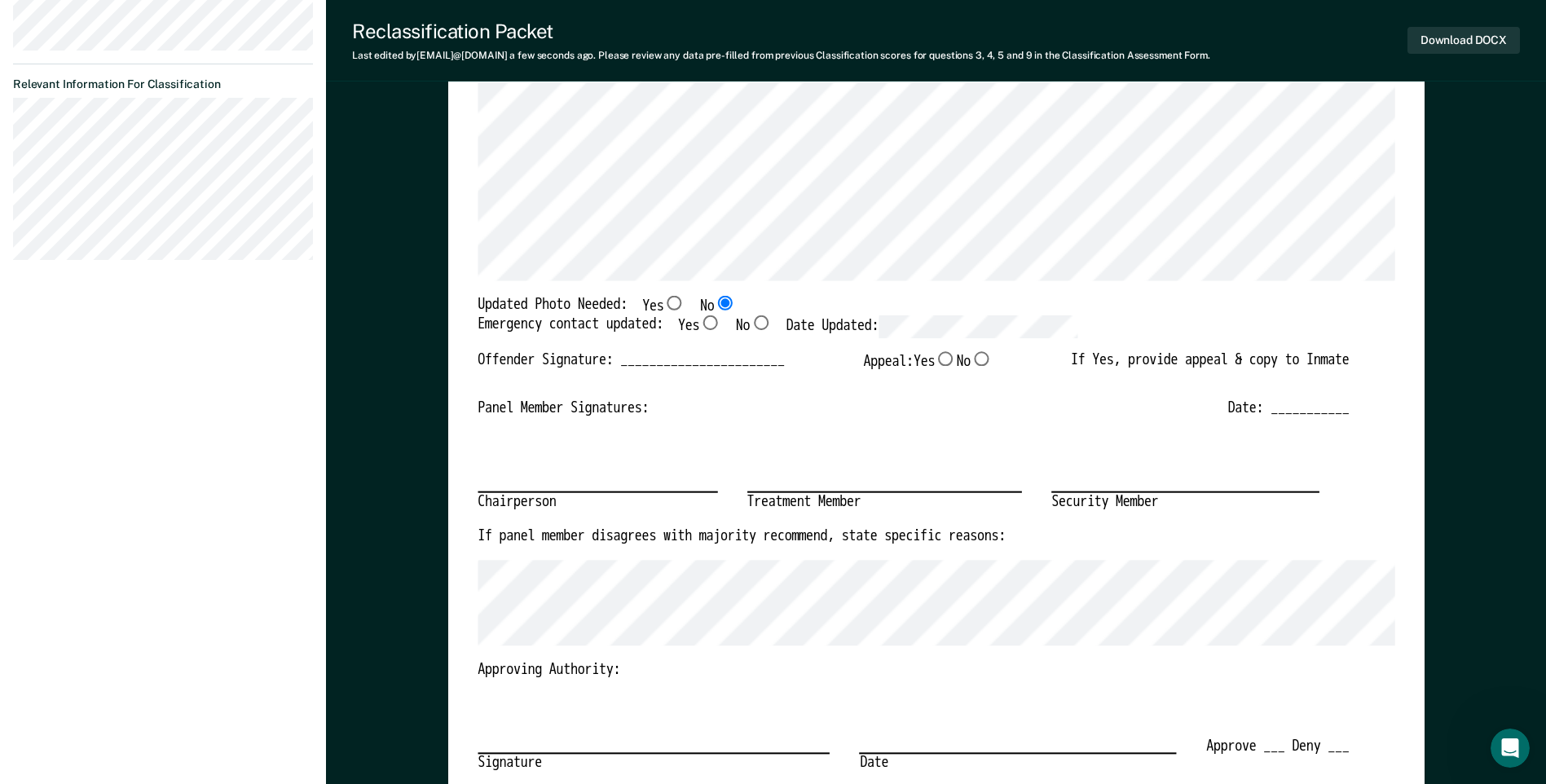 type on "x" 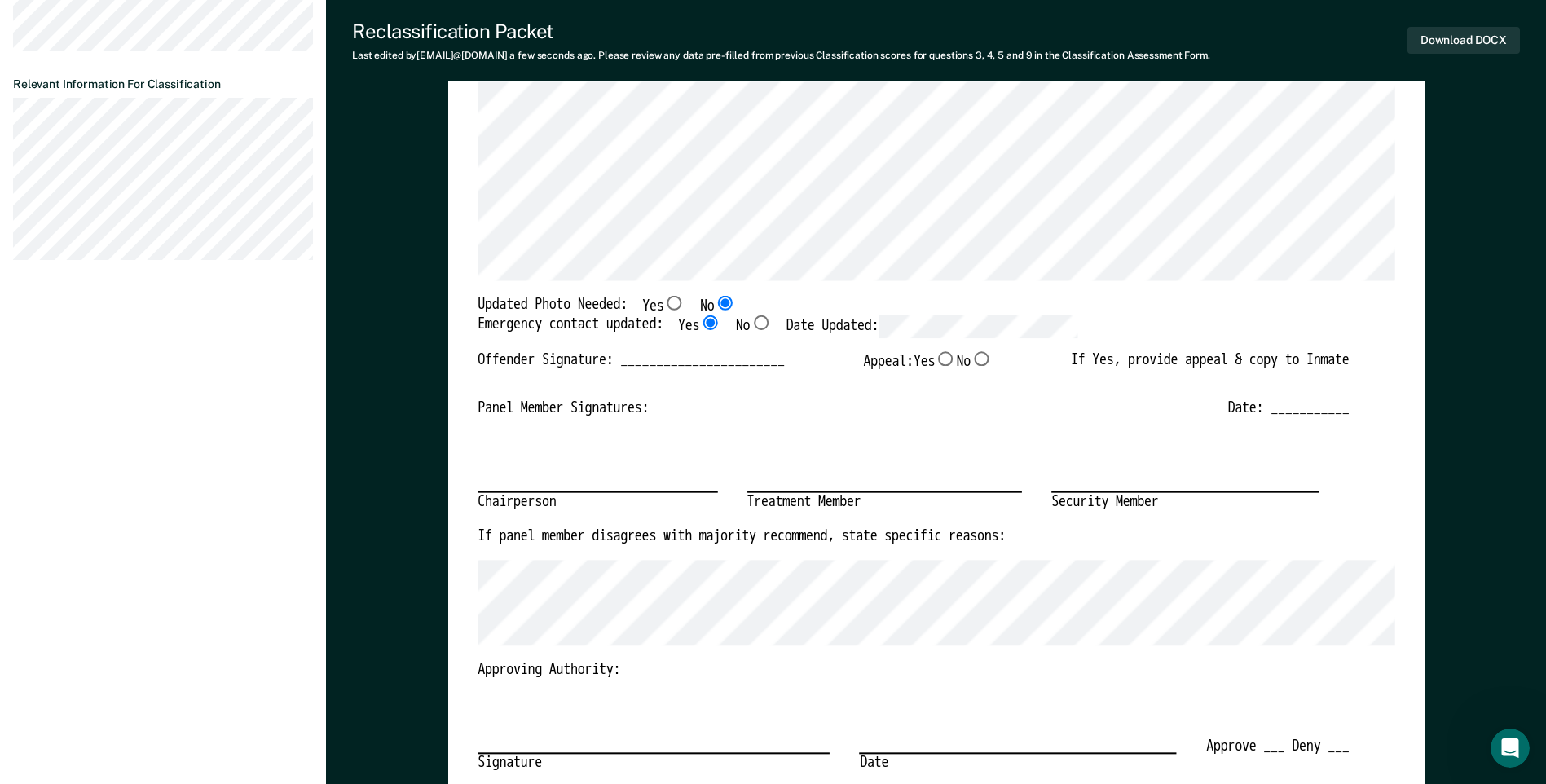type on "x" 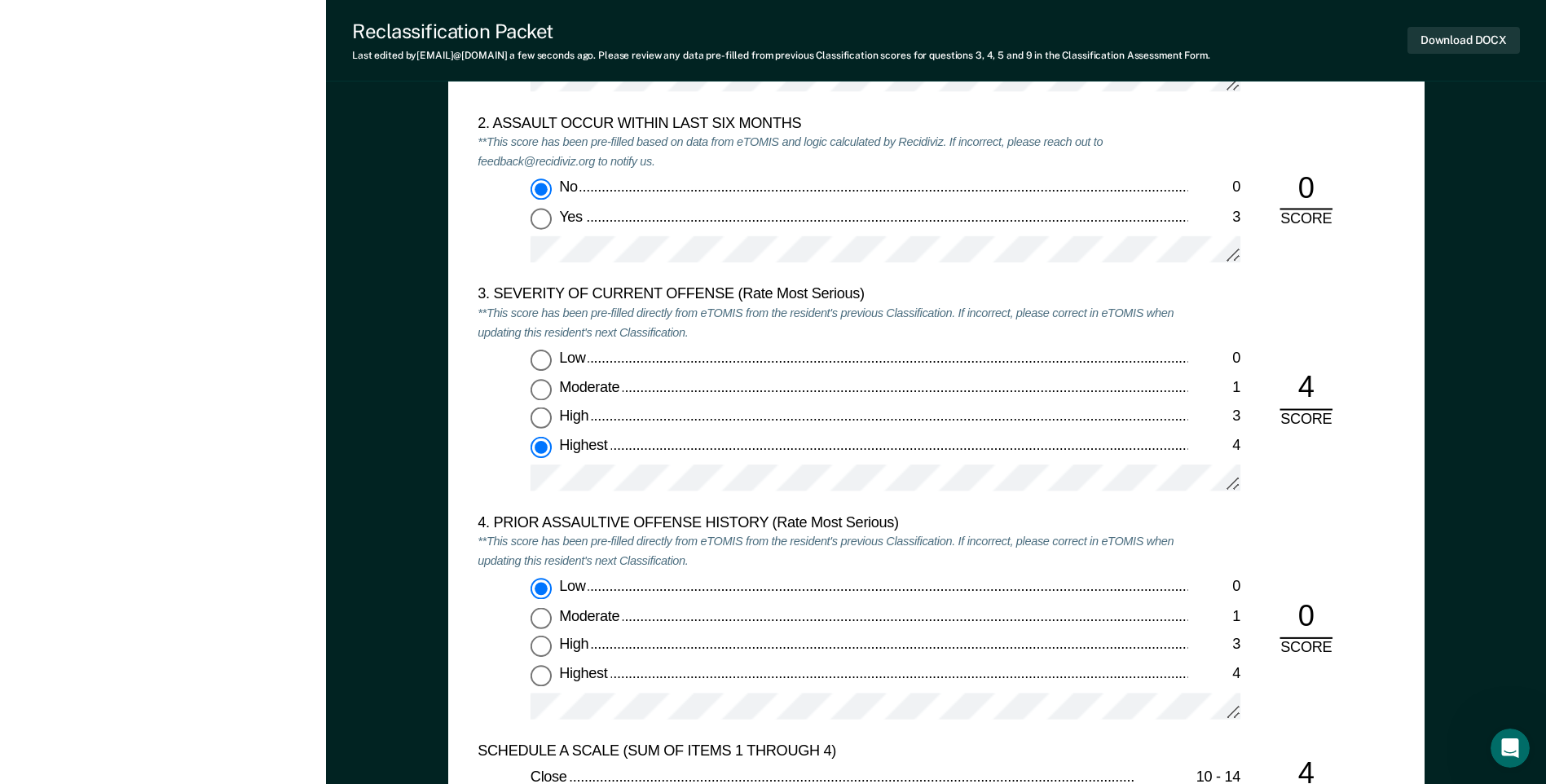 scroll, scrollTop: 1874, scrollLeft: 0, axis: vertical 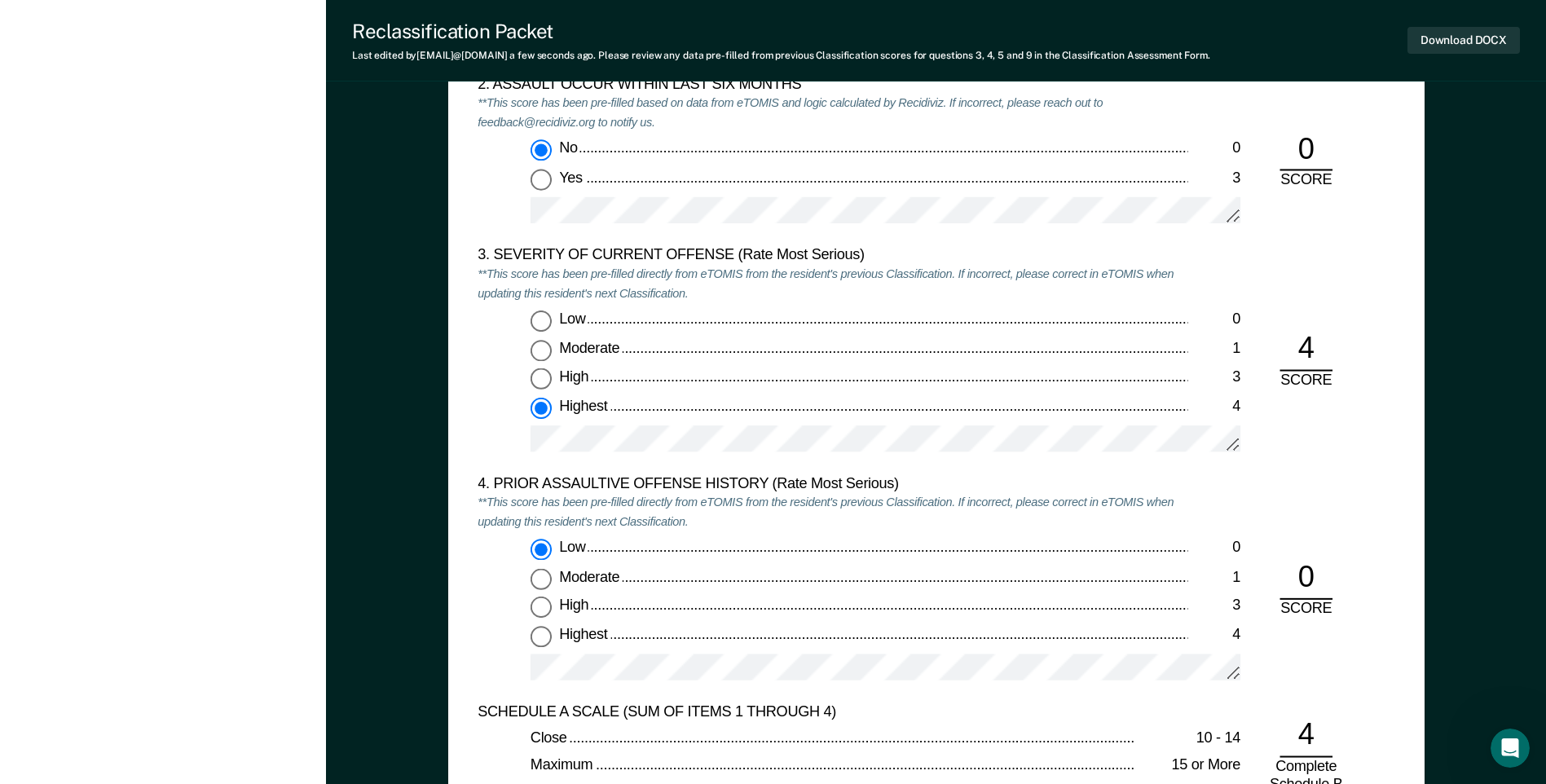 click on "3. SEVERITY OF CURRENT OFFENSE (Rate Most Serious) **This score has been pre-filled directly from eTOMIS from the resident's previous Classification. If incorrect, please correct in eTOMIS when updating this resident's next Classification. Low 0 Moderate 1 High 3 Highest 4 4 SCORE" at bounding box center (936, 360) 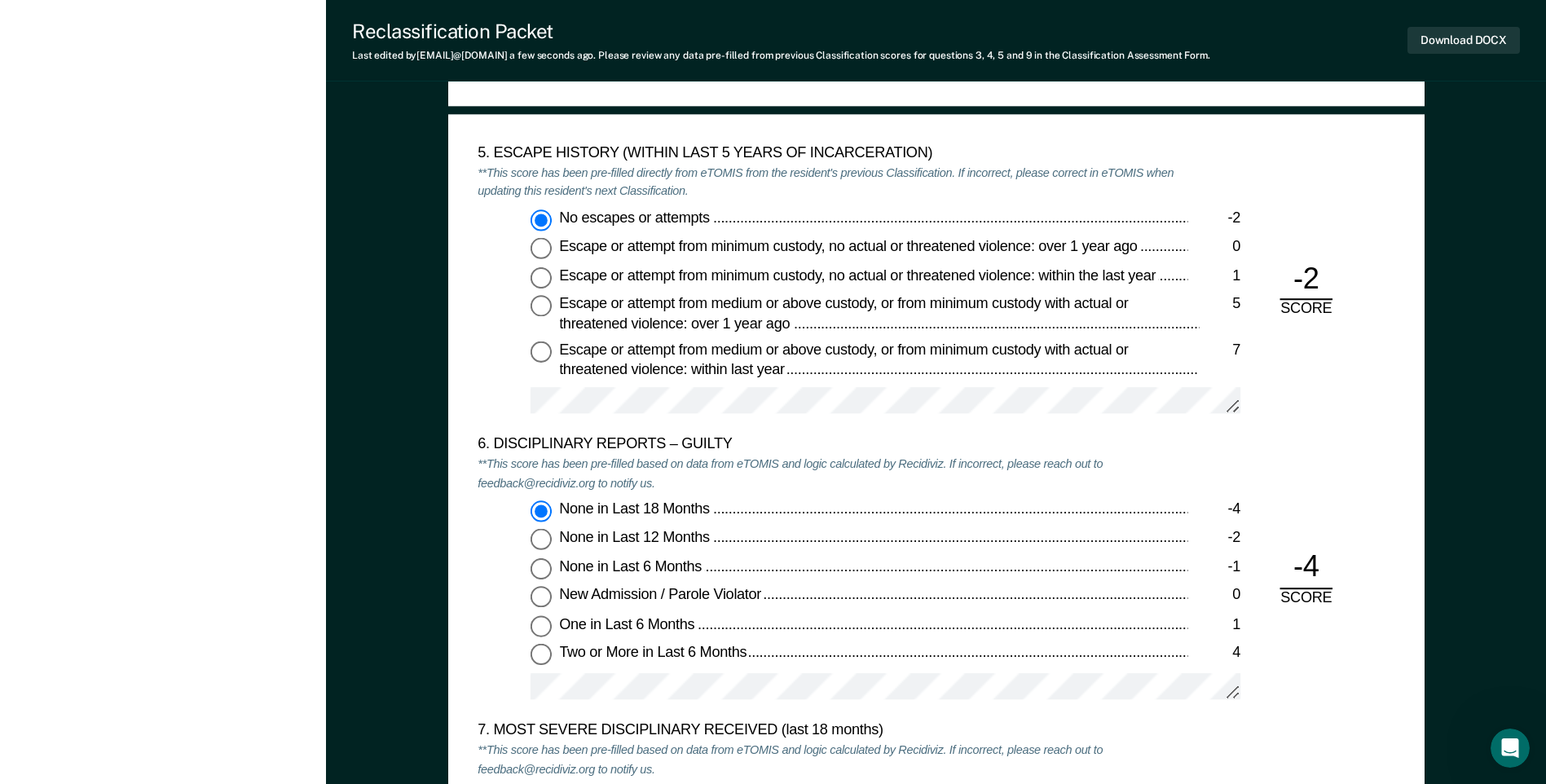 scroll, scrollTop: 2852, scrollLeft: 0, axis: vertical 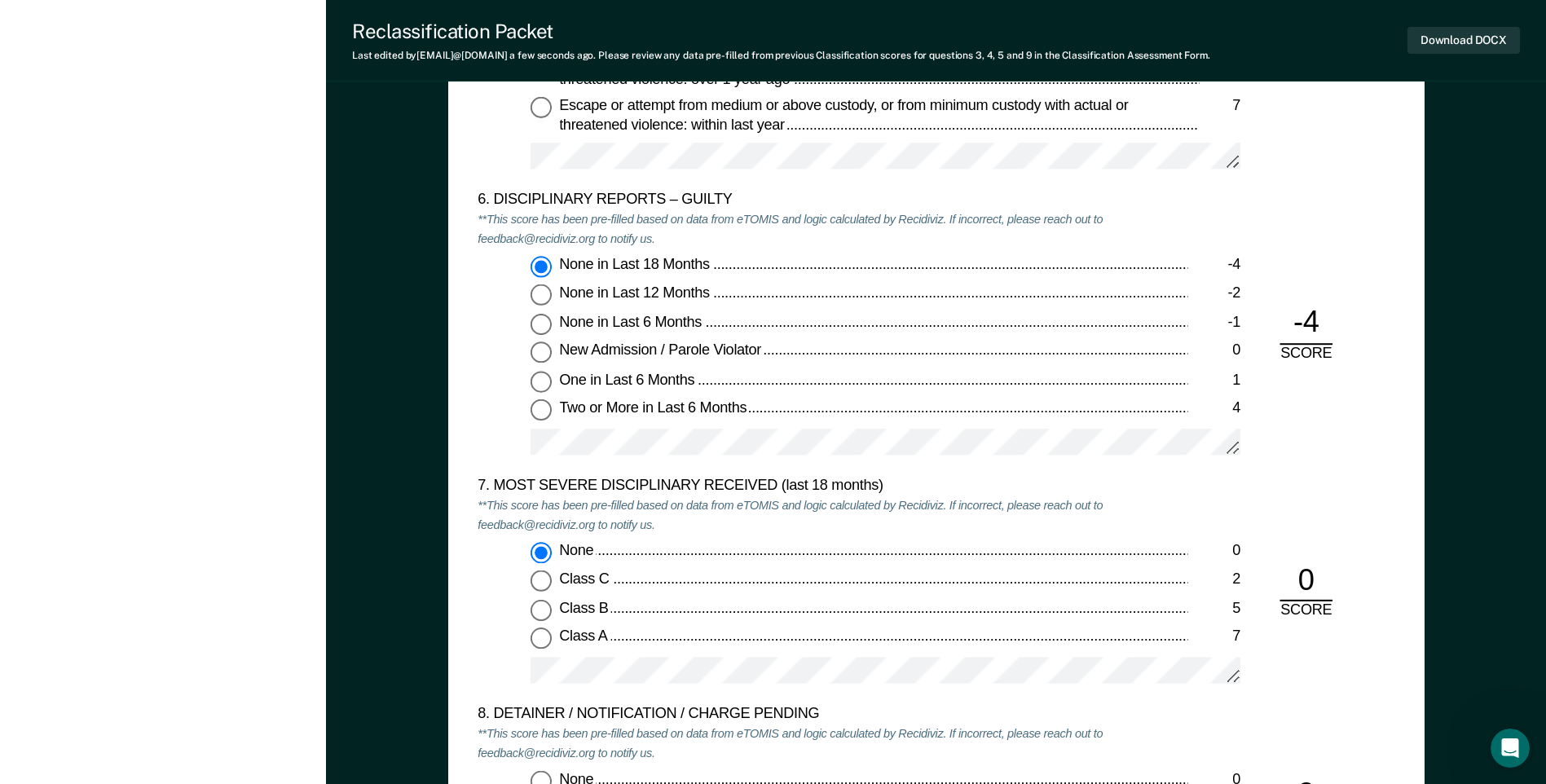 click on "7. MOST SEVERE DISCIPLINARY RECEIVED (last 18 months) **This score has been pre-filled based on data from eTOMIS and logic calculated by Recidiviz. If incorrect, please reach out to feedback@recidiviz.org to notify us. None 0 Class C 2 Class B 5 Class A 7 0 SCORE" at bounding box center (936, 591) 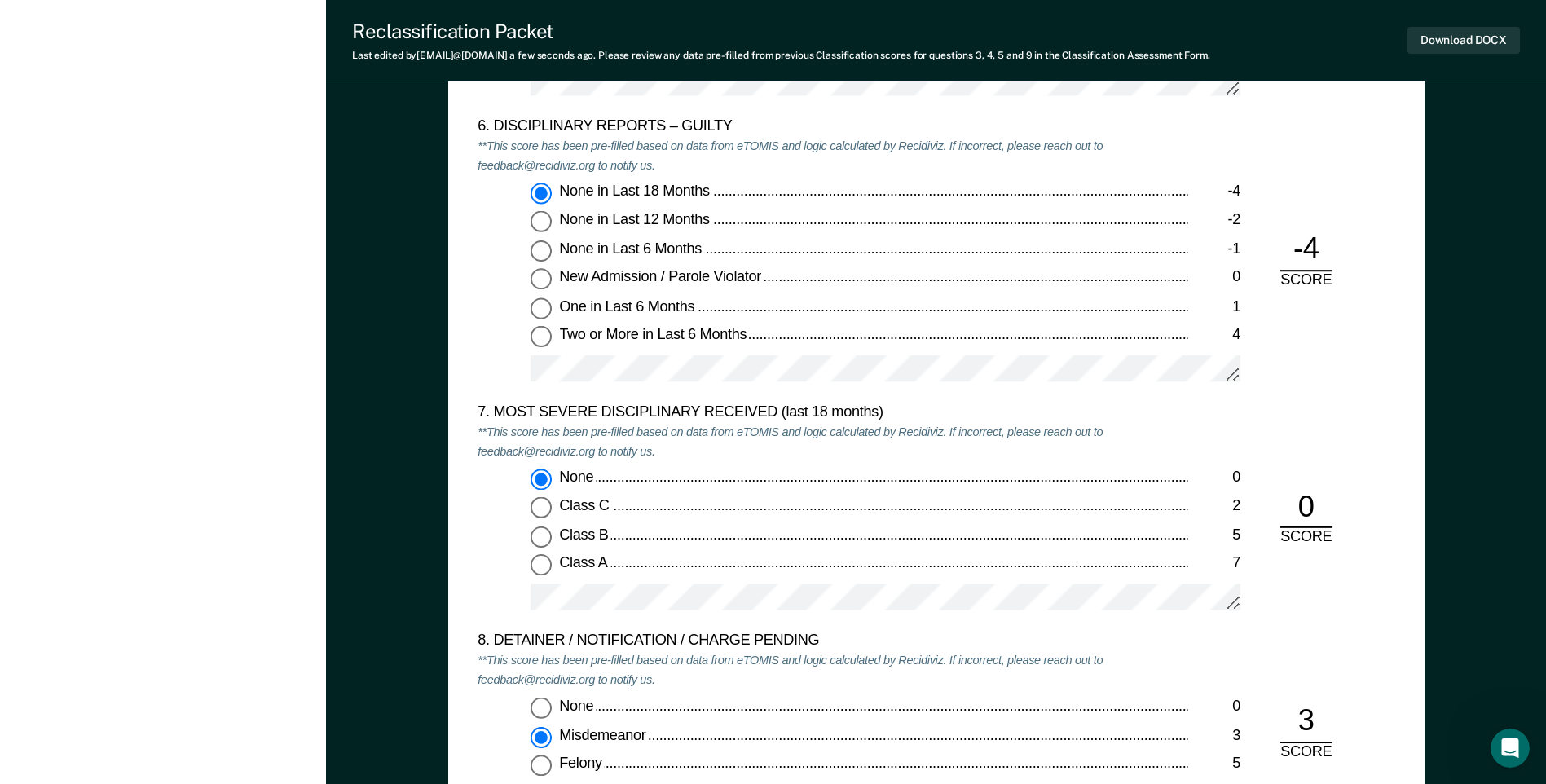 scroll, scrollTop: 3097, scrollLeft: 0, axis: vertical 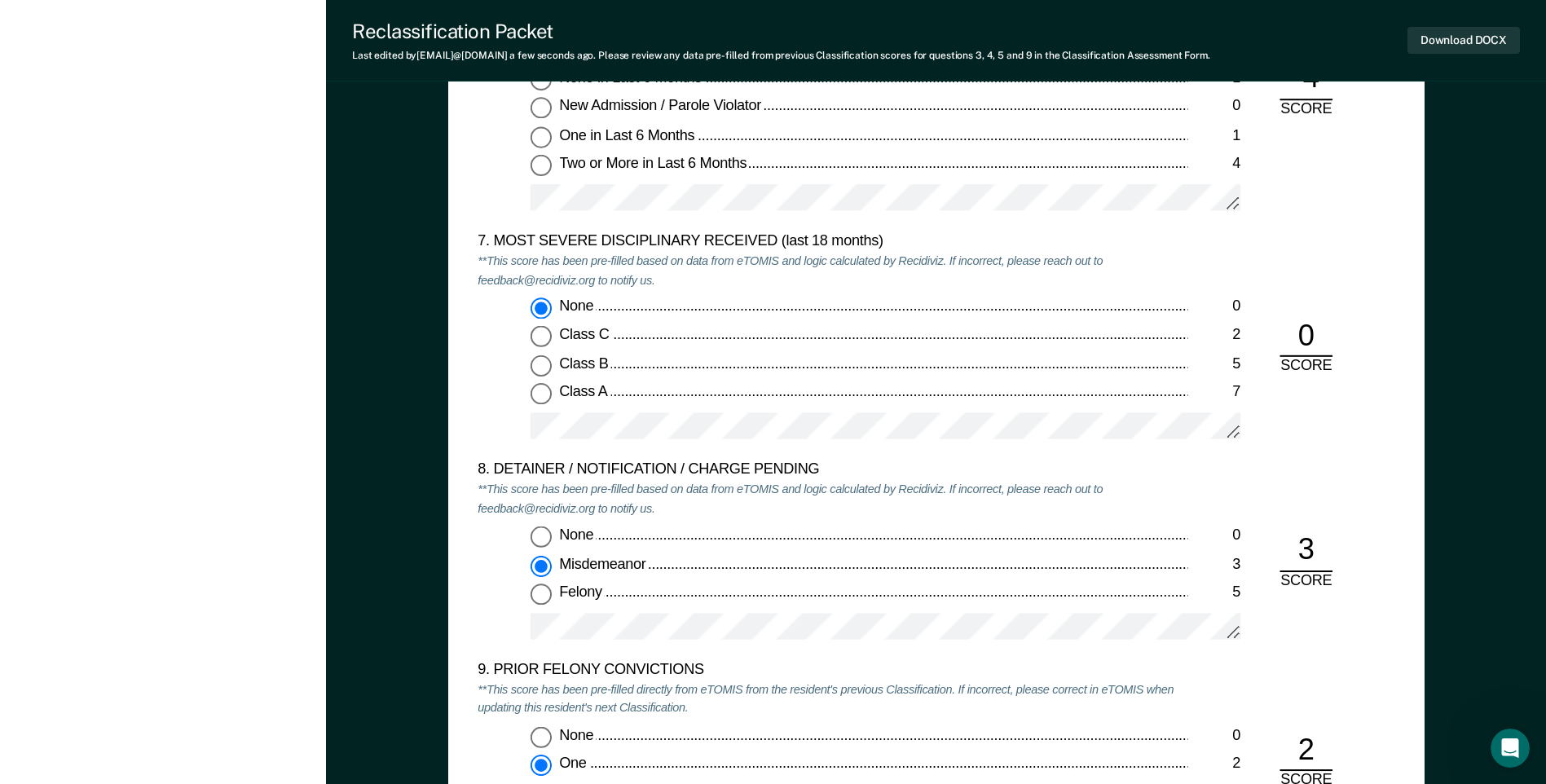 click on "7. MOST SEVERE DISCIPLINARY RECEIVED (last 18 months) **This score has been pre-filled based on data from eTOMIS and logic calculated by Recidiviz. If incorrect, please reach out to feedback@recidiviz.org to notify us. None 0 Class C 2 Class B 5 Class A 7 0 SCORE" at bounding box center (936, 346) 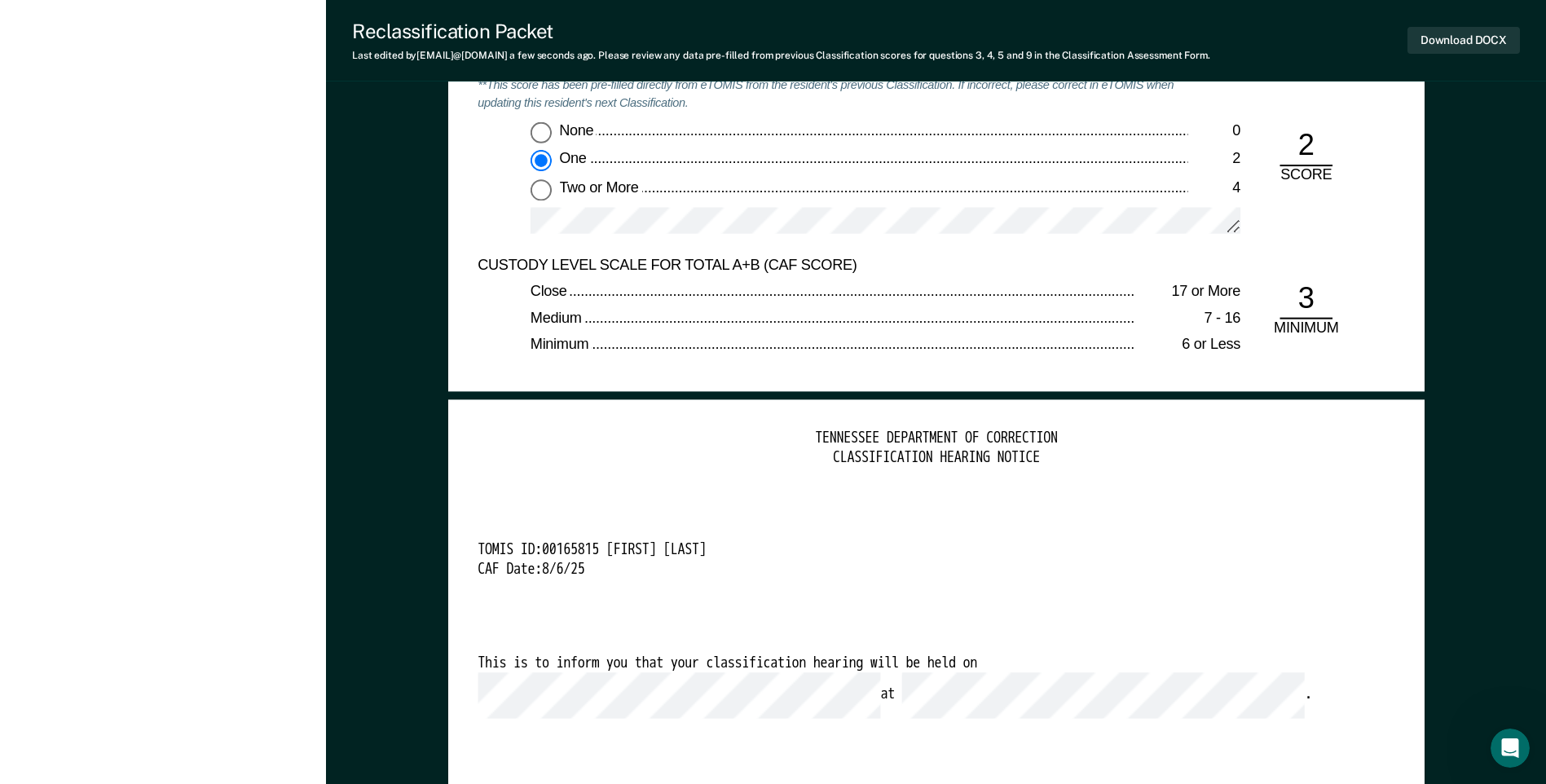scroll, scrollTop: 3749, scrollLeft: 0, axis: vertical 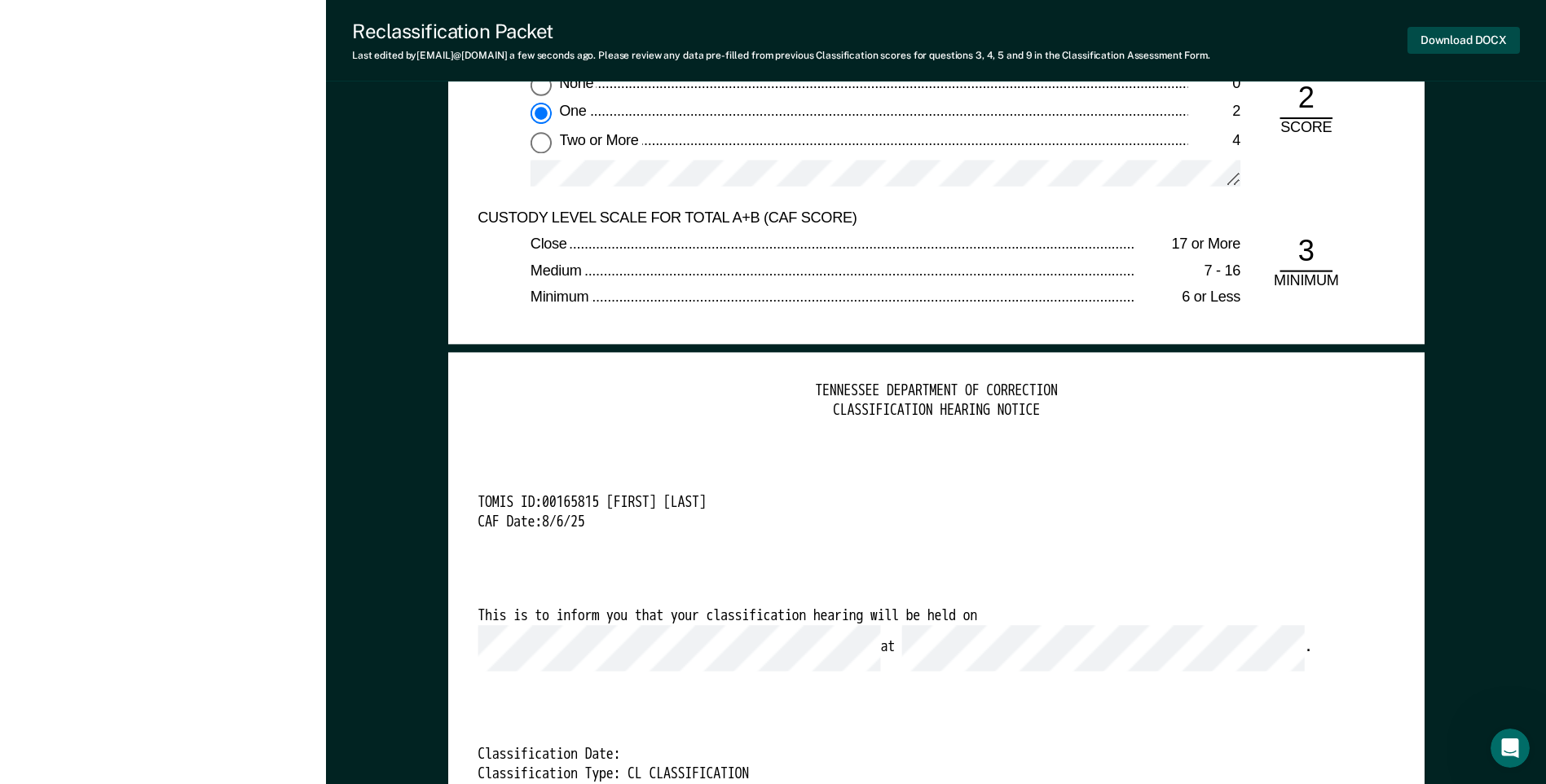 click on "Download DOCX" at bounding box center (1464, 40) 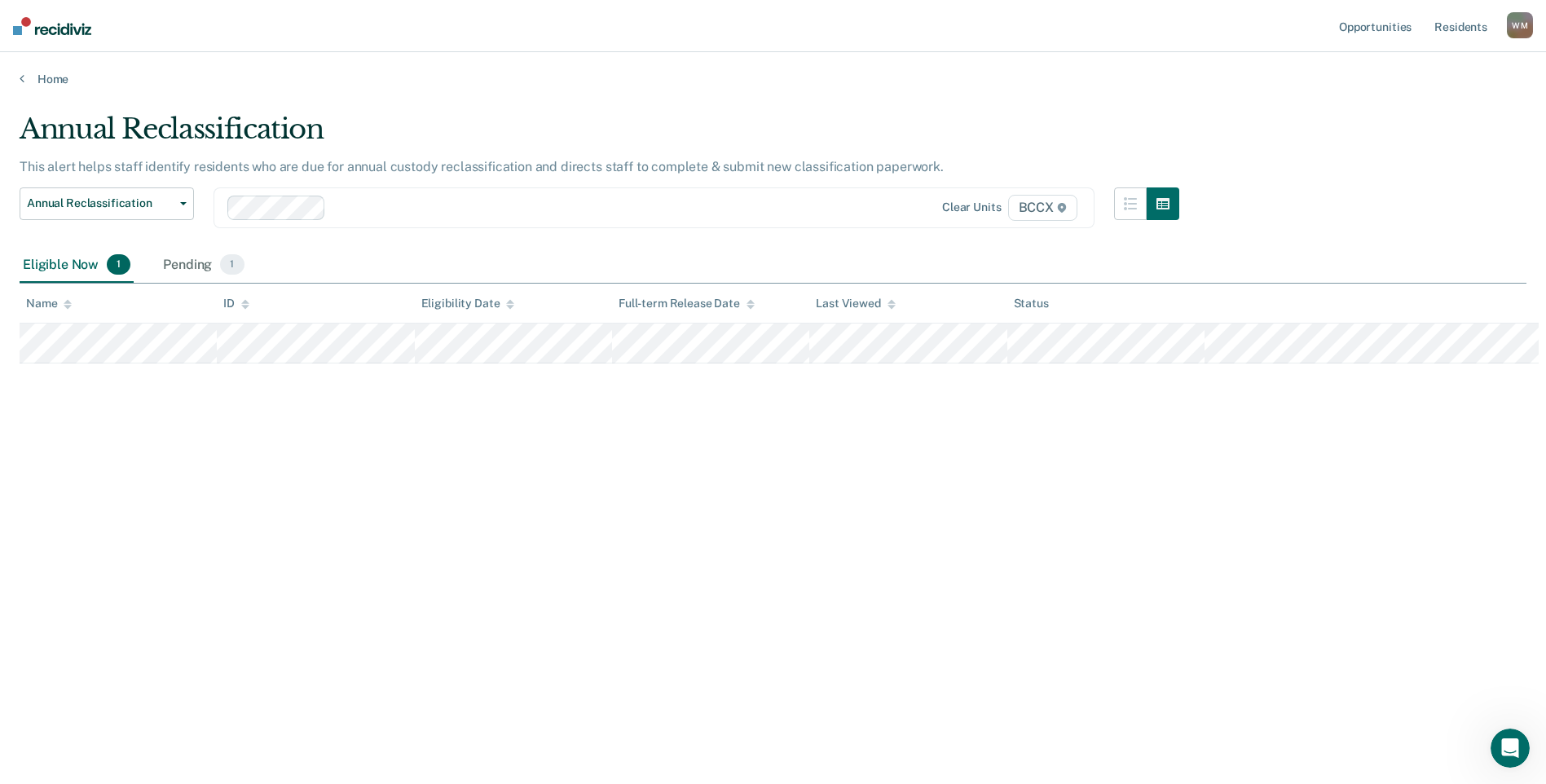scroll, scrollTop: 0, scrollLeft: 0, axis: both 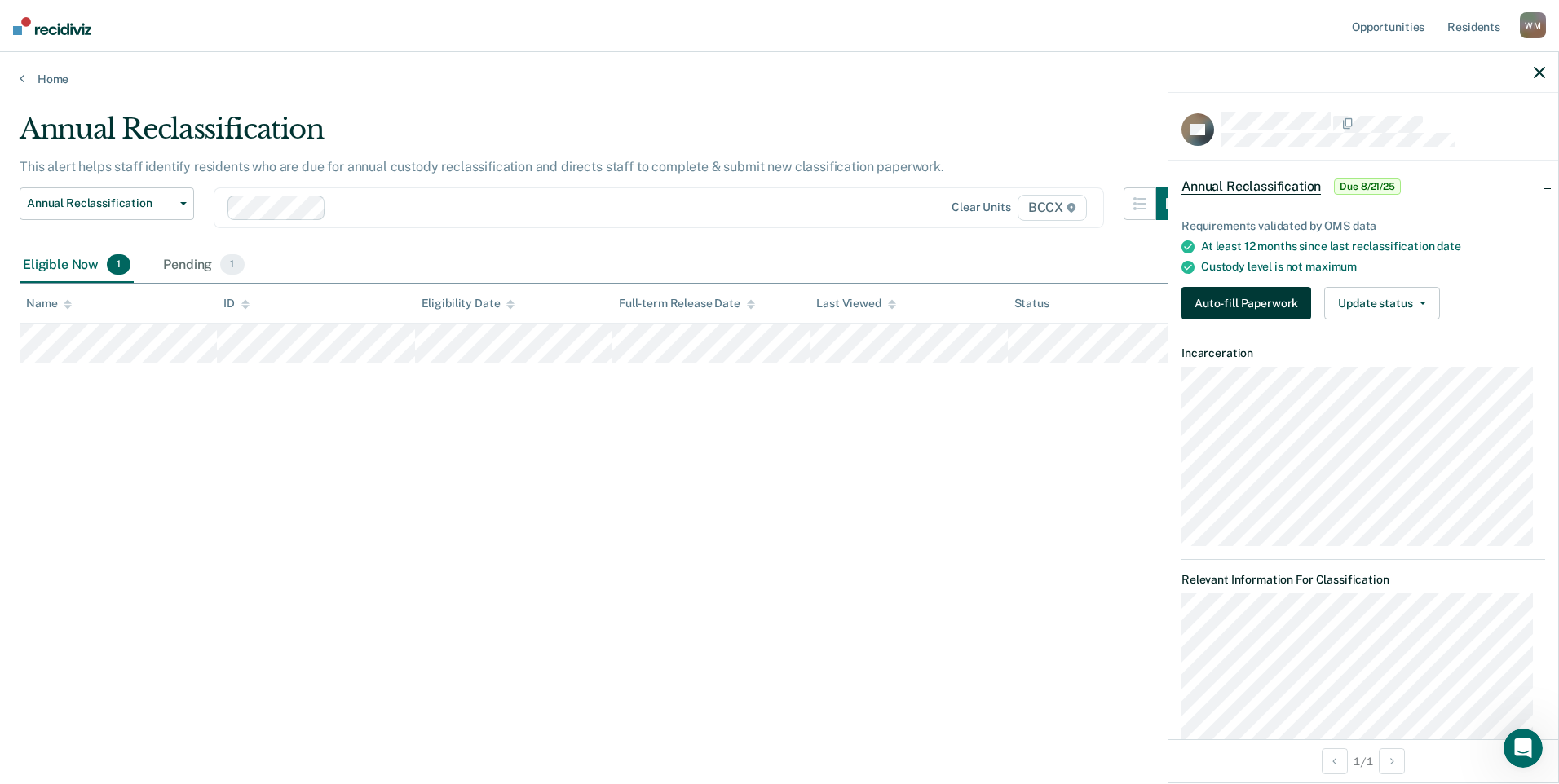click on "Auto-fill Paperwork" at bounding box center (1246, 303) 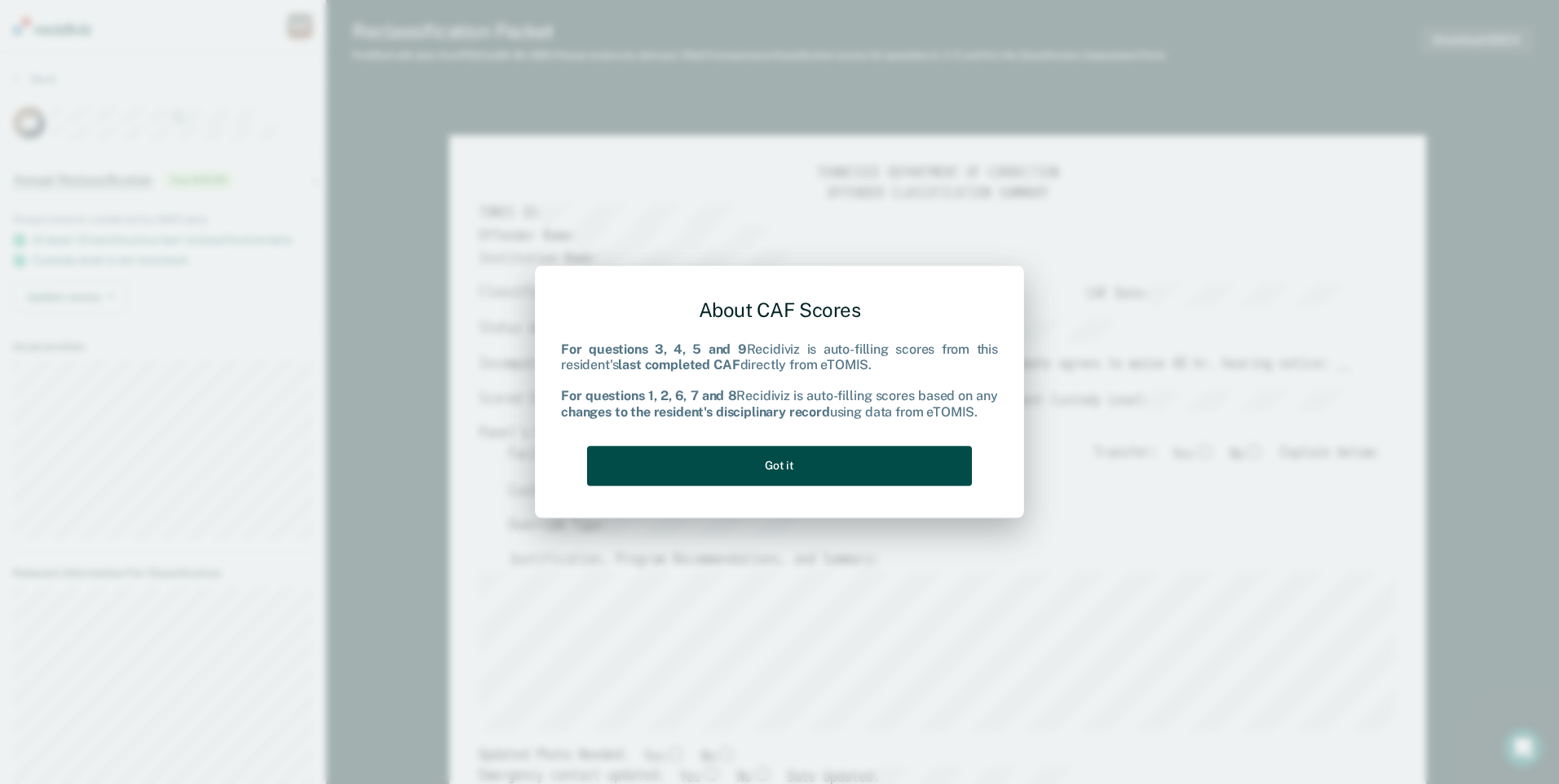 click on "Got it" at bounding box center (780, 465) 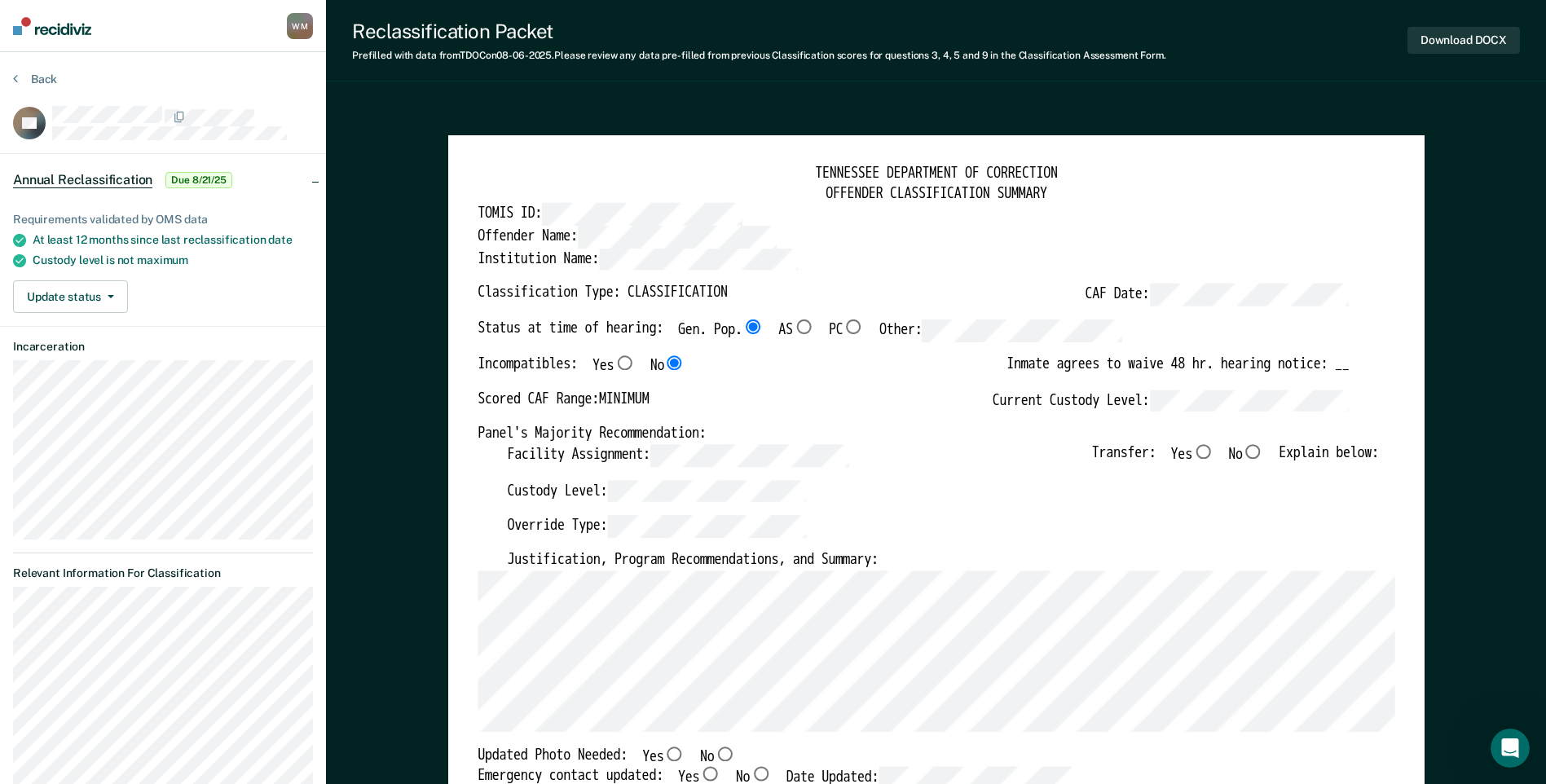 click on "No" at bounding box center [1253, 451] 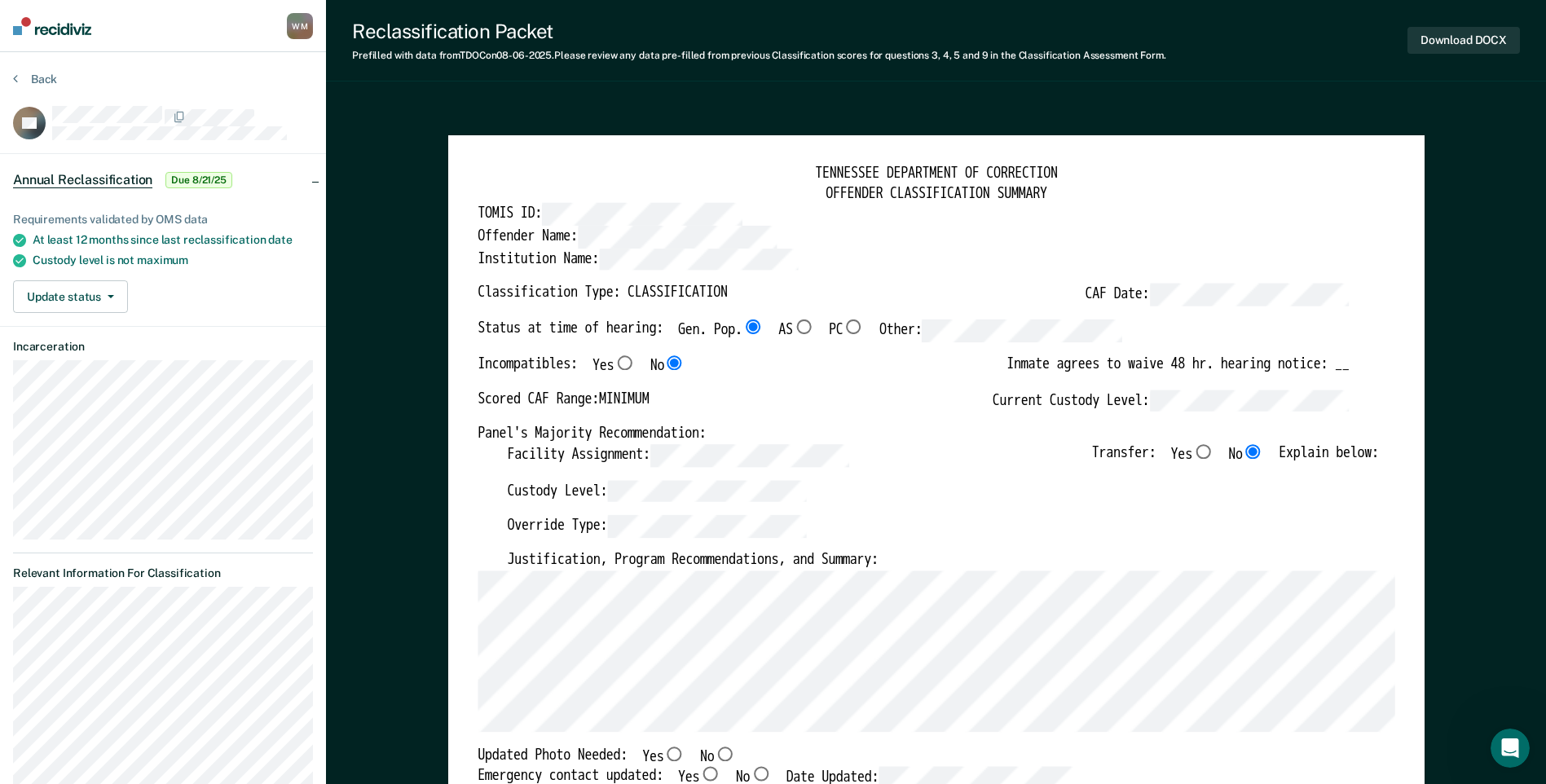 type on "x" 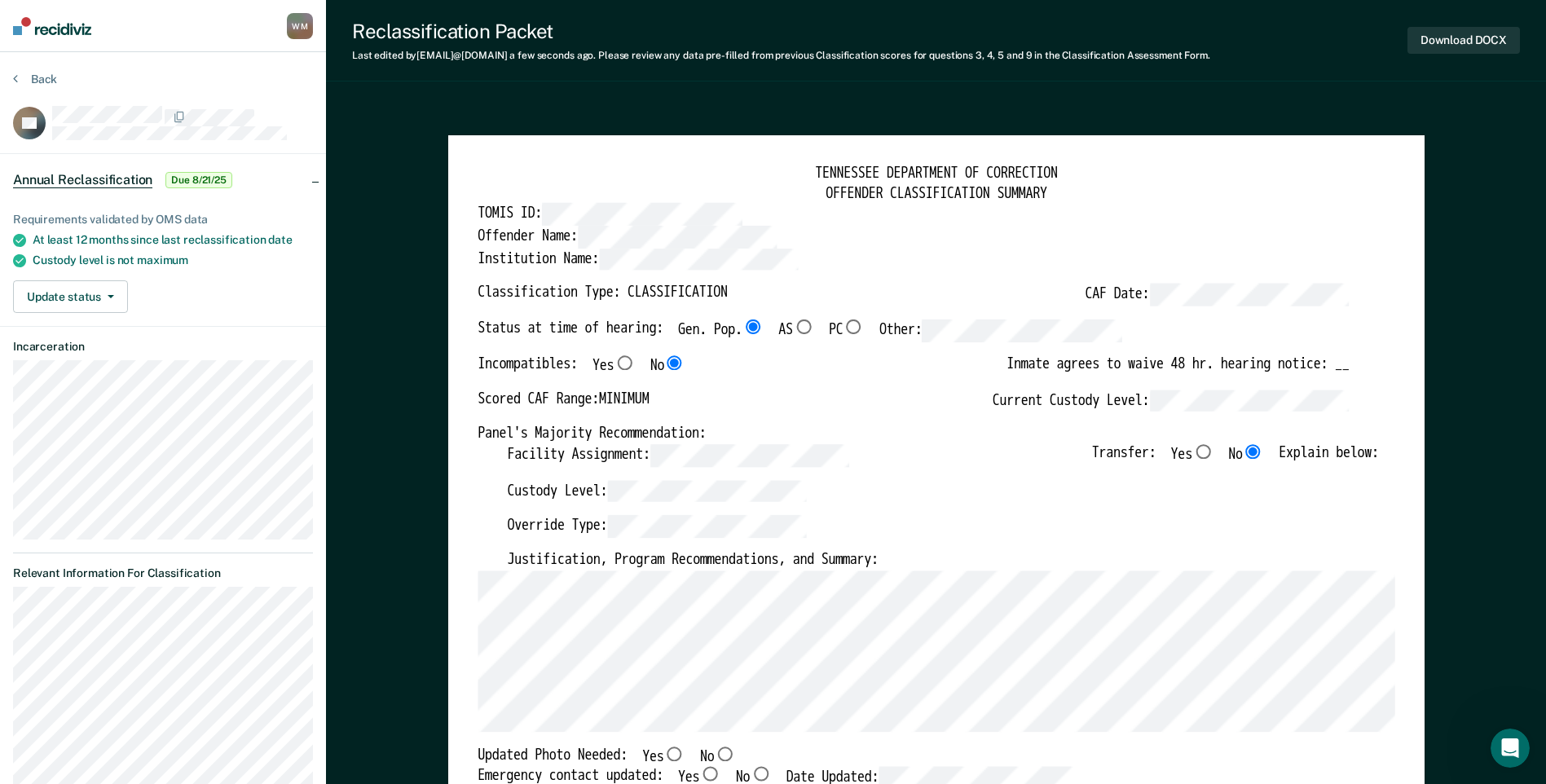click on "Custody Level:" at bounding box center [942, 498] 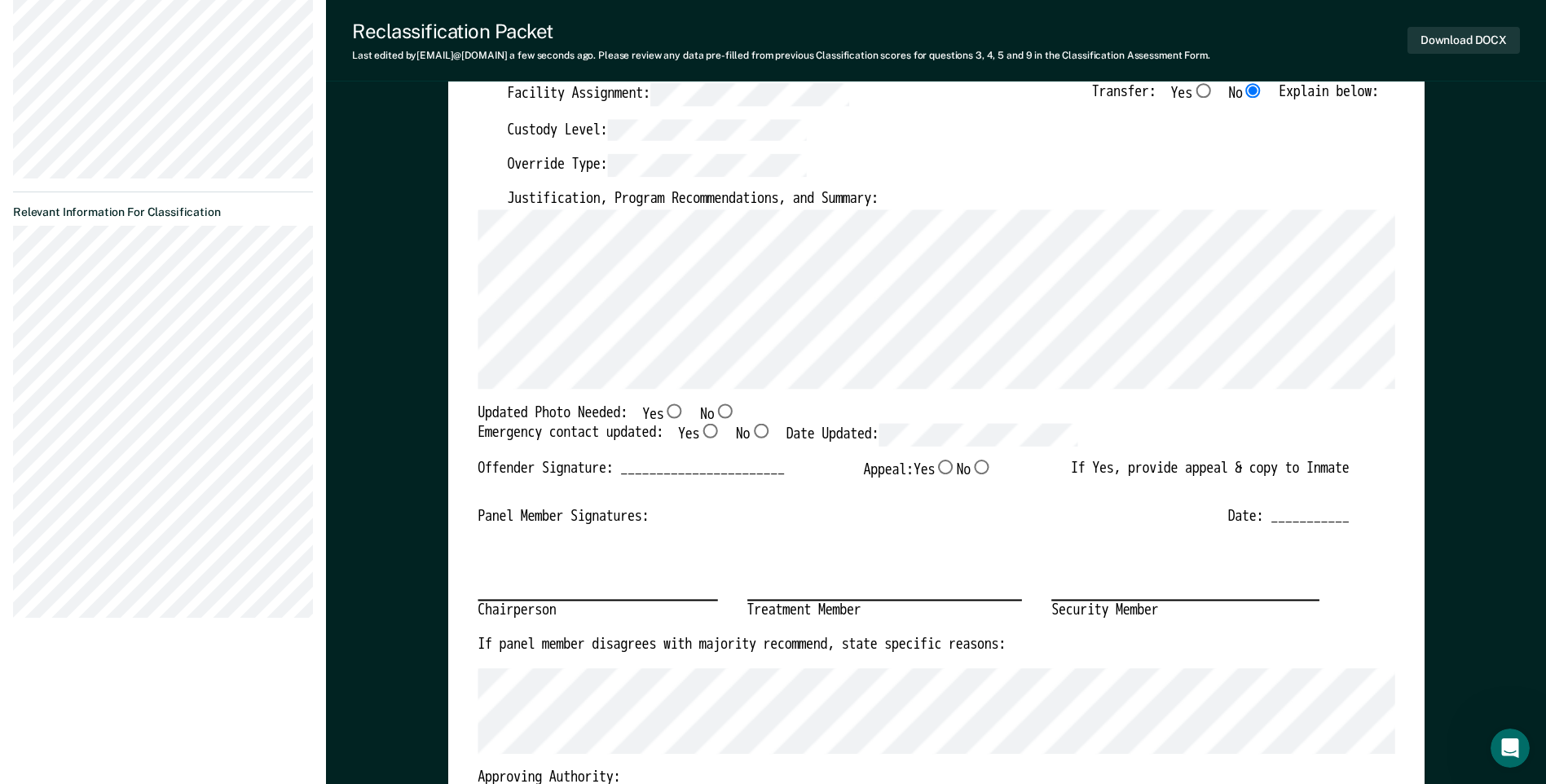 scroll, scrollTop: 489, scrollLeft: 0, axis: vertical 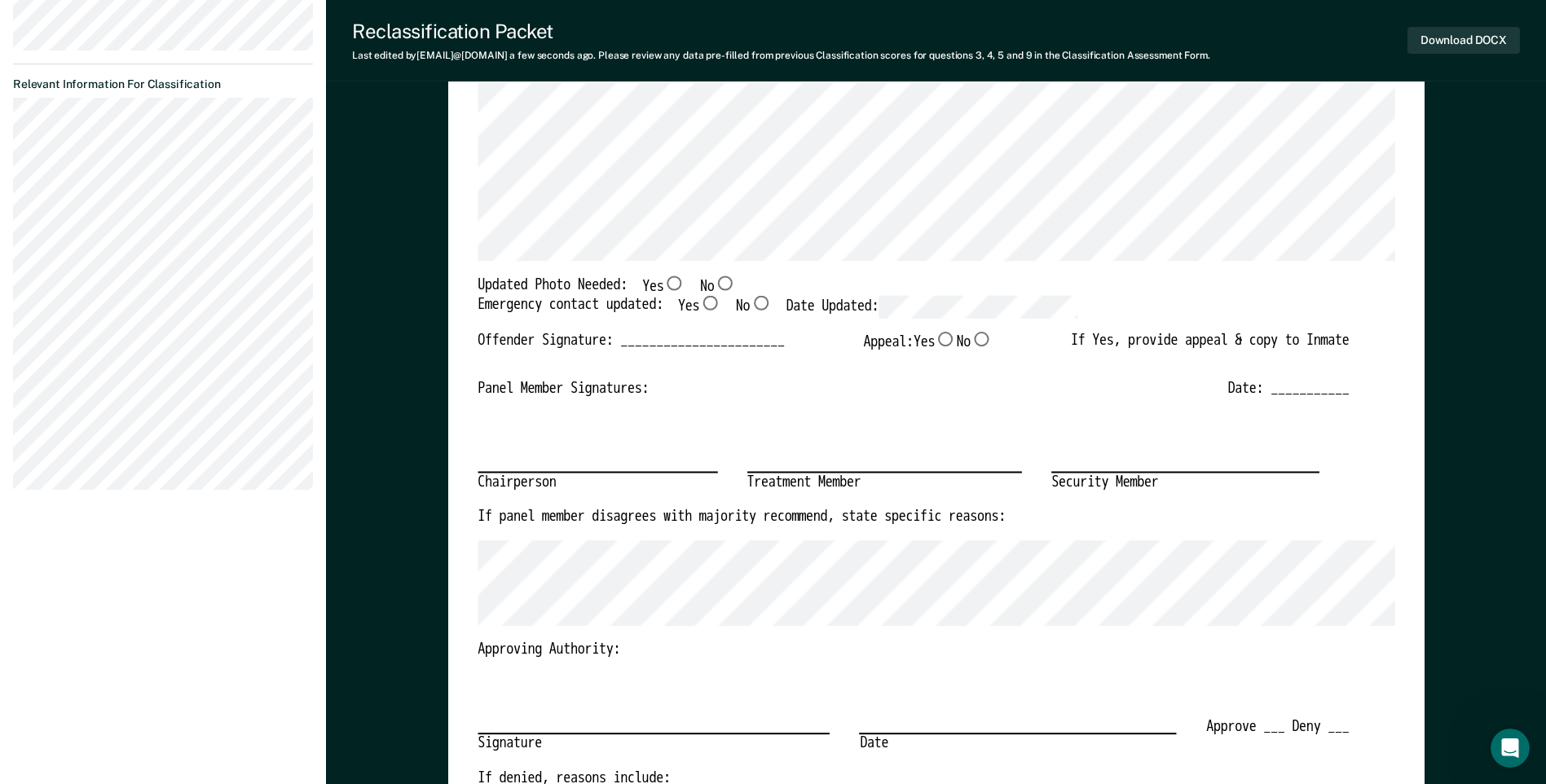 click on "No" at bounding box center [725, 283] 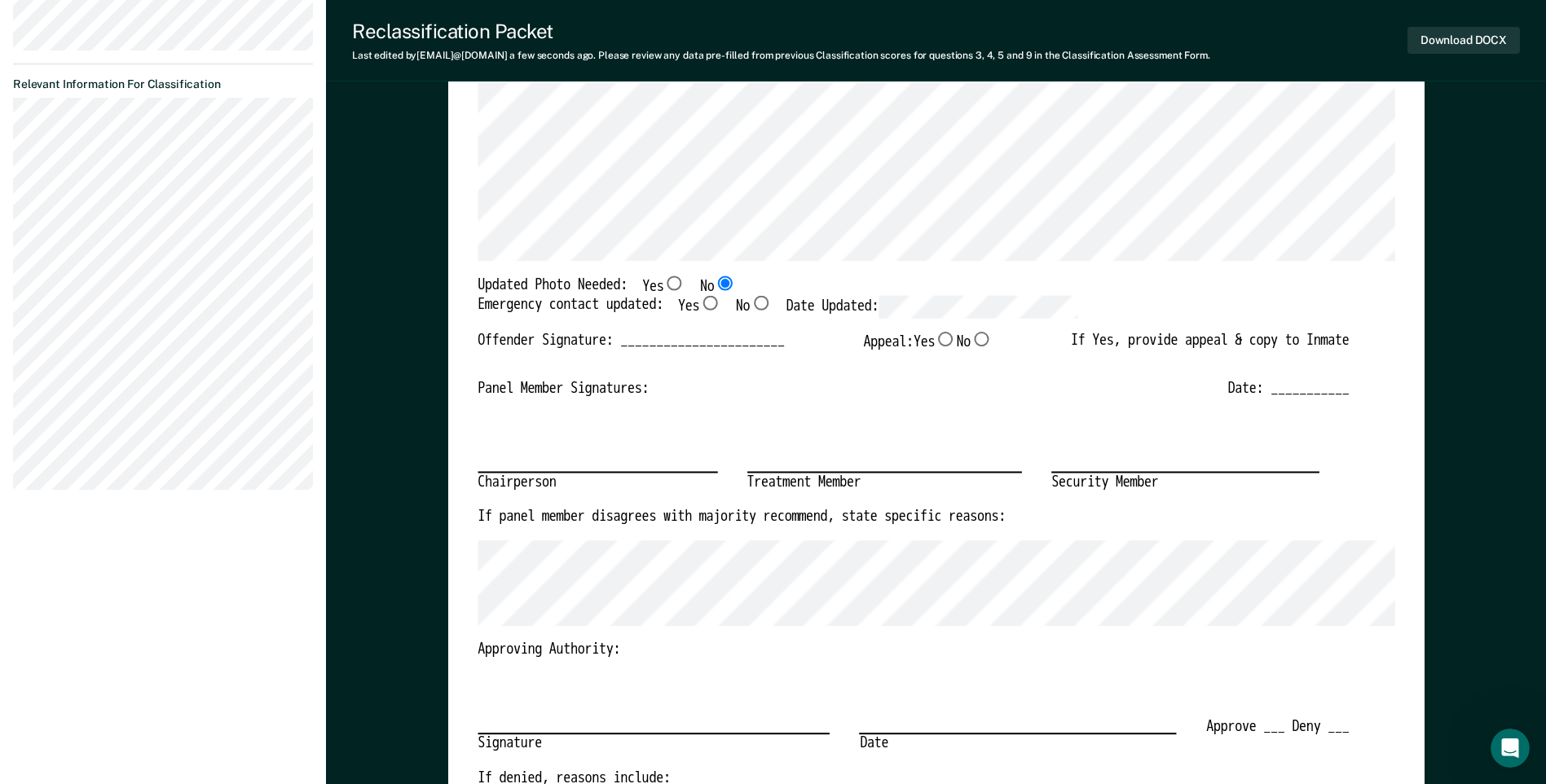 type on "x" 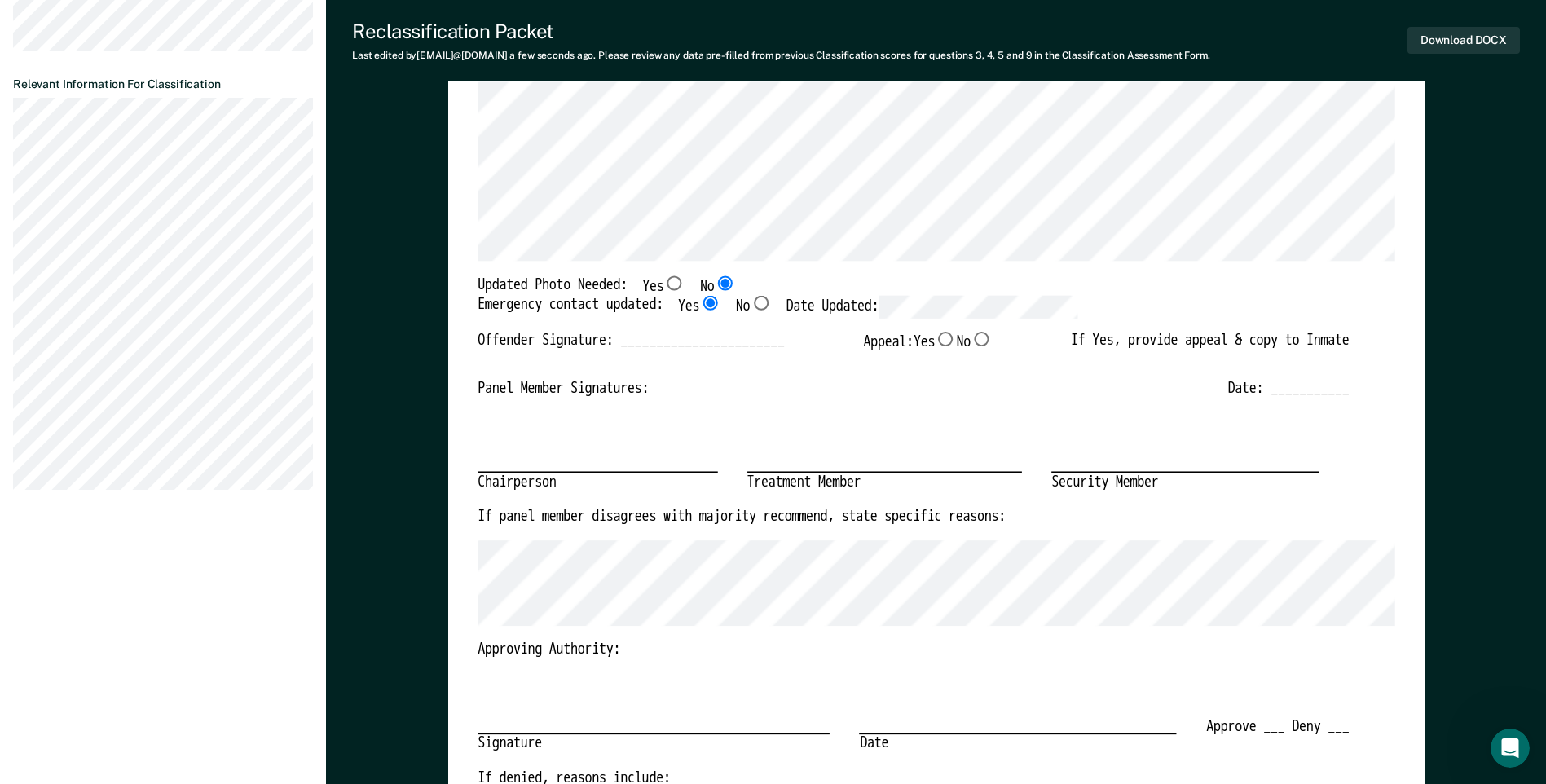 type on "x" 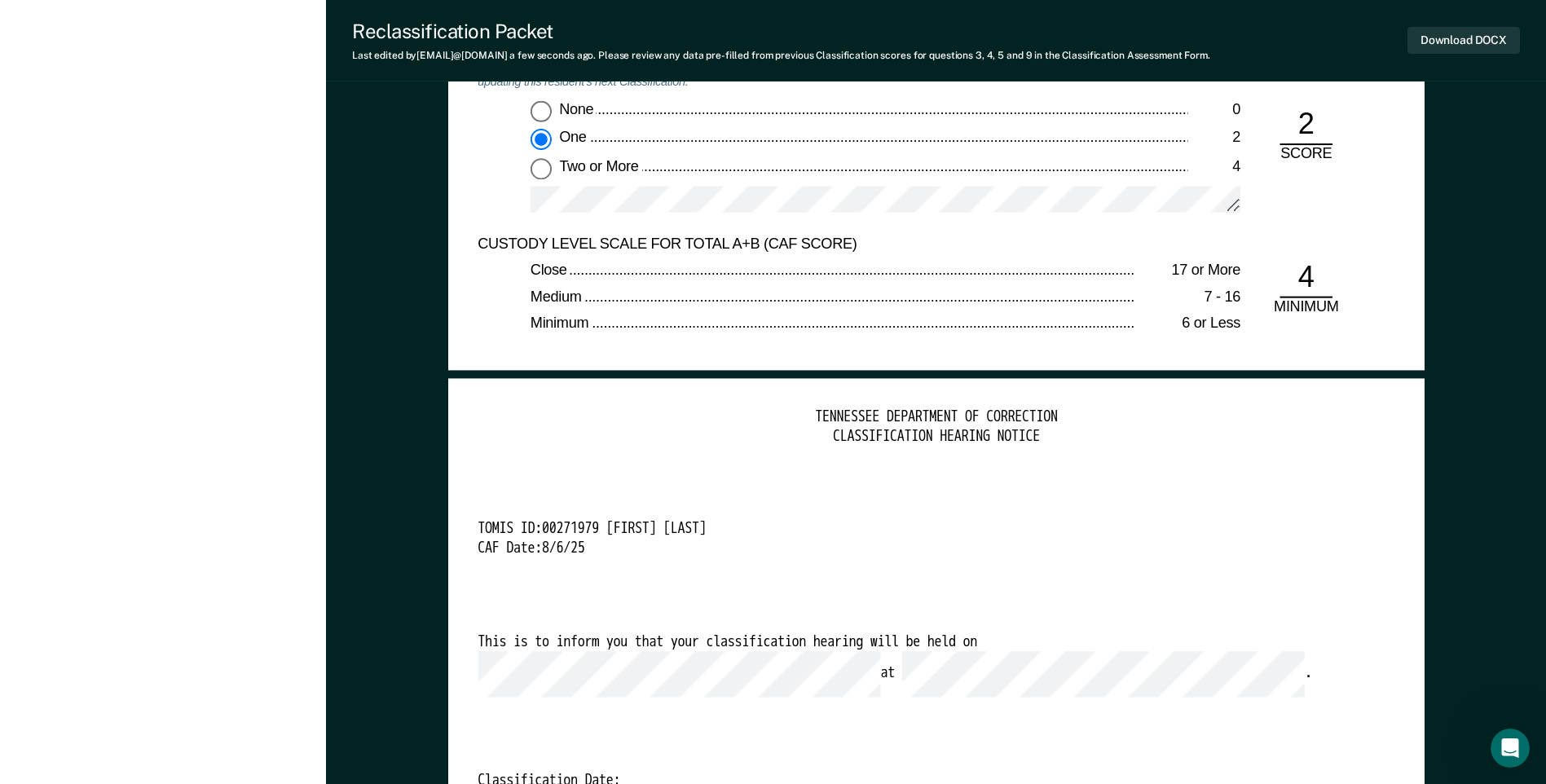 scroll, scrollTop: 3749, scrollLeft: 0, axis: vertical 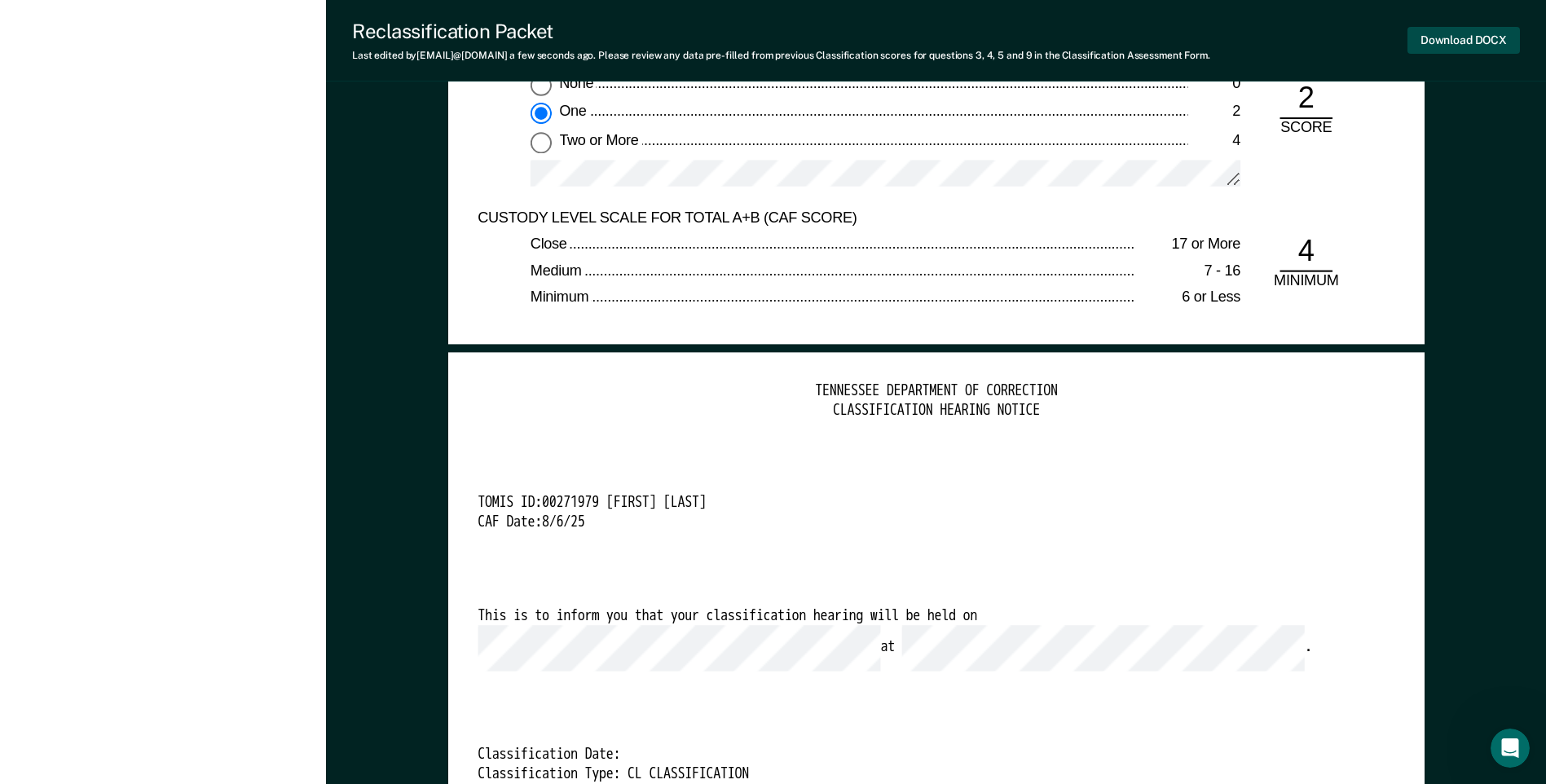 click on "Download DOCX" at bounding box center (1464, 40) 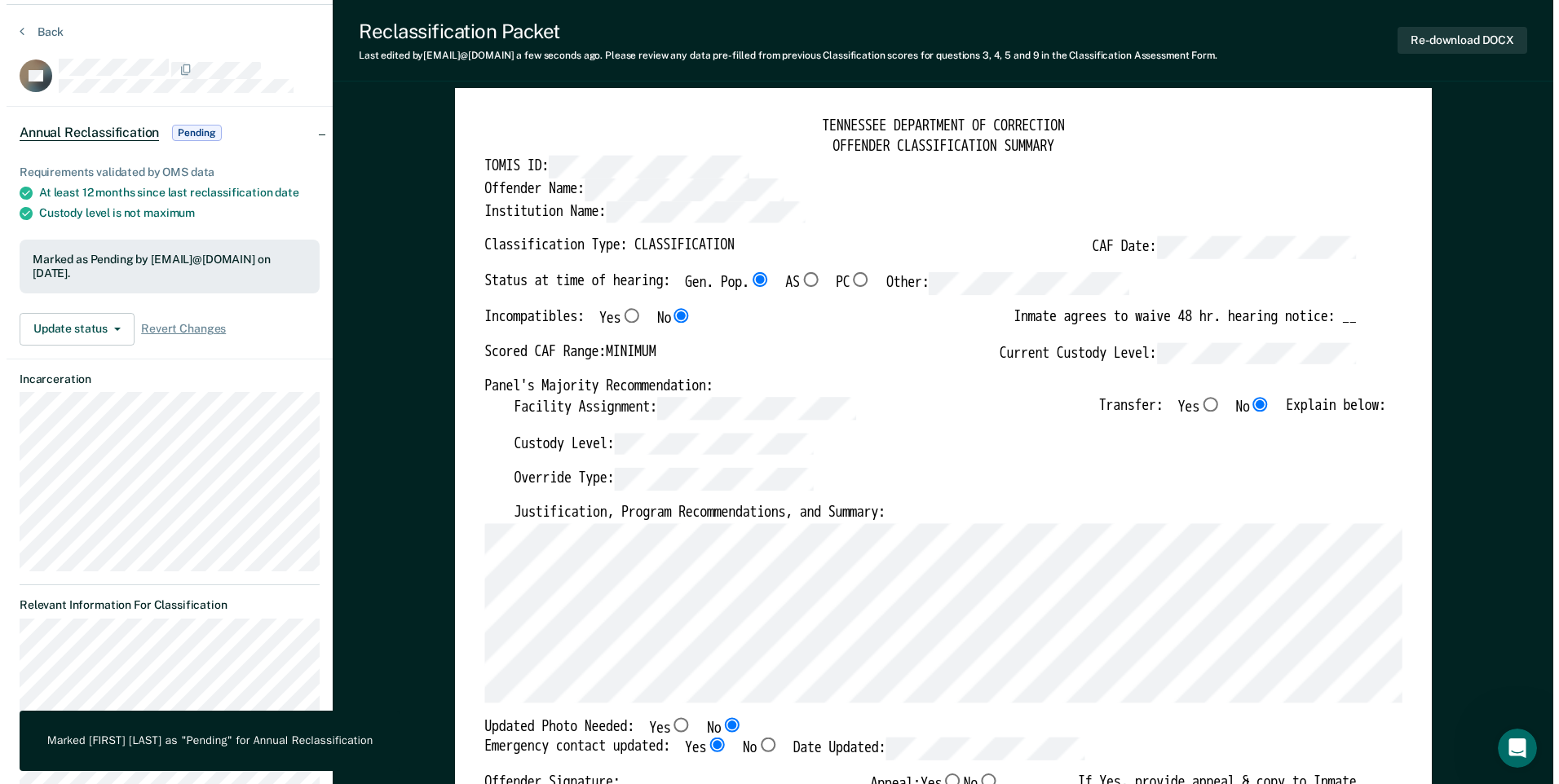 scroll, scrollTop: 0, scrollLeft: 0, axis: both 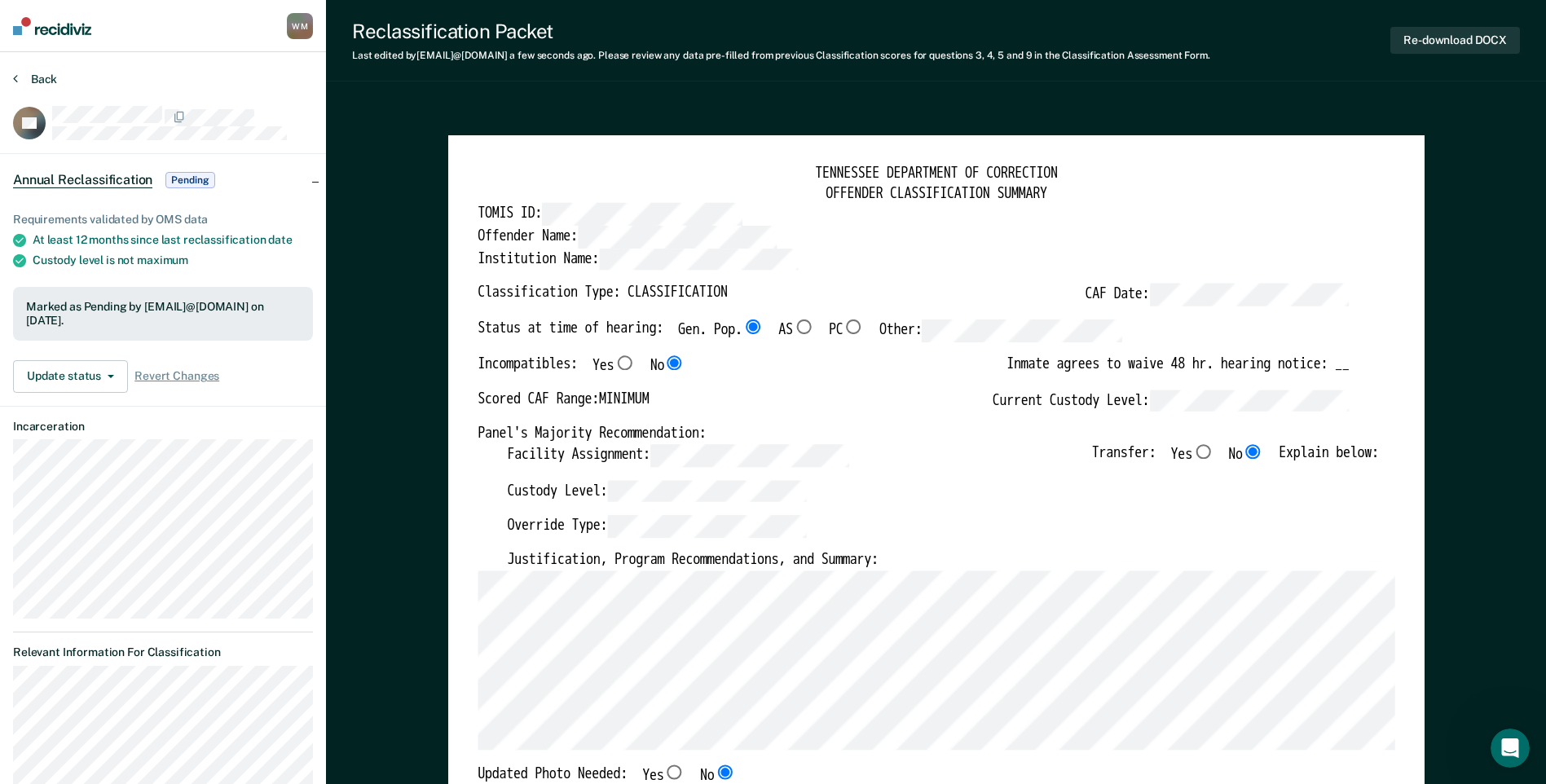 click on "Back" at bounding box center [35, 79] 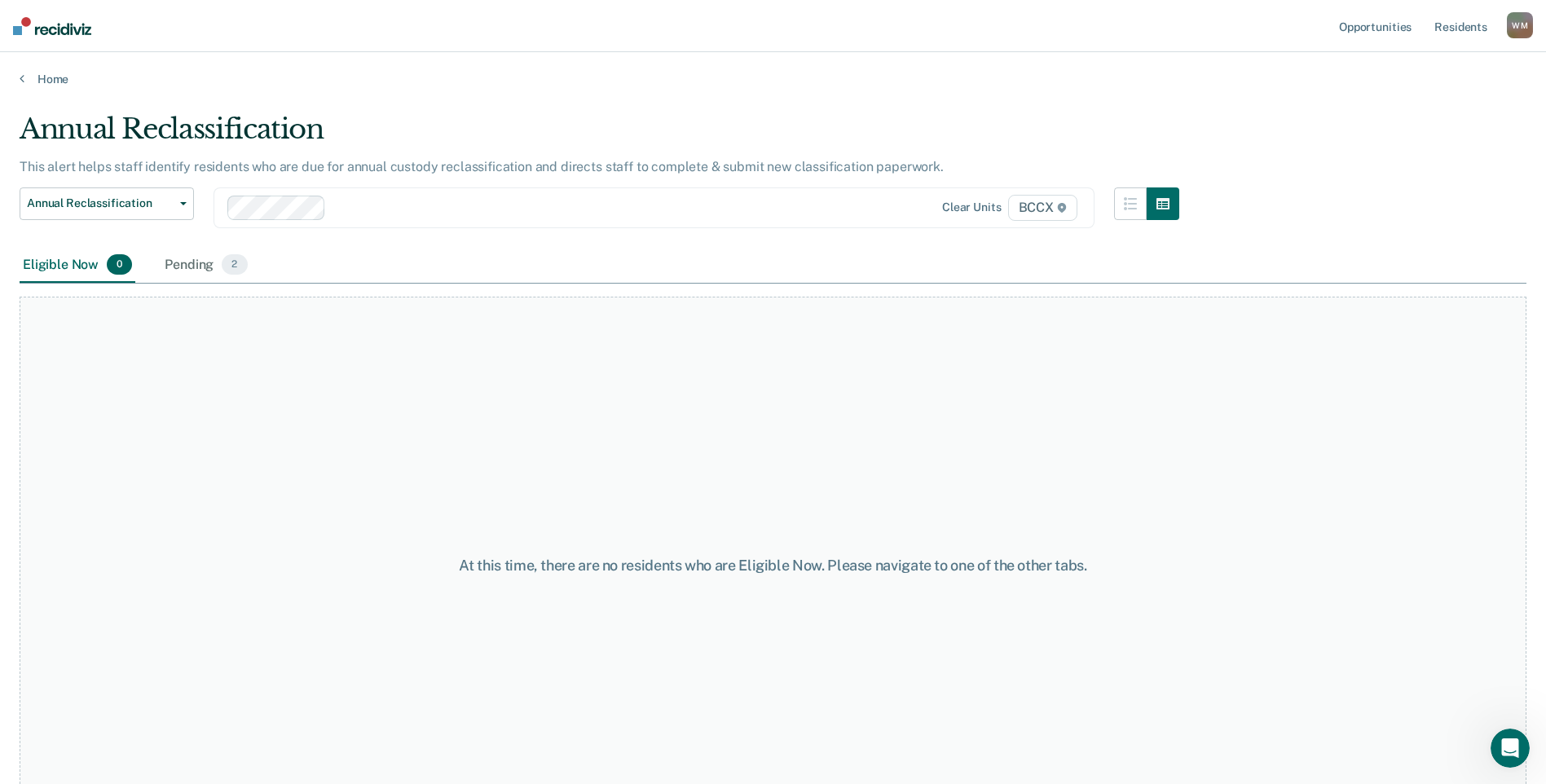 click on "At this time, there are no residents who are Eligible Now. Please navigate to one of the other tabs." at bounding box center (773, 565) 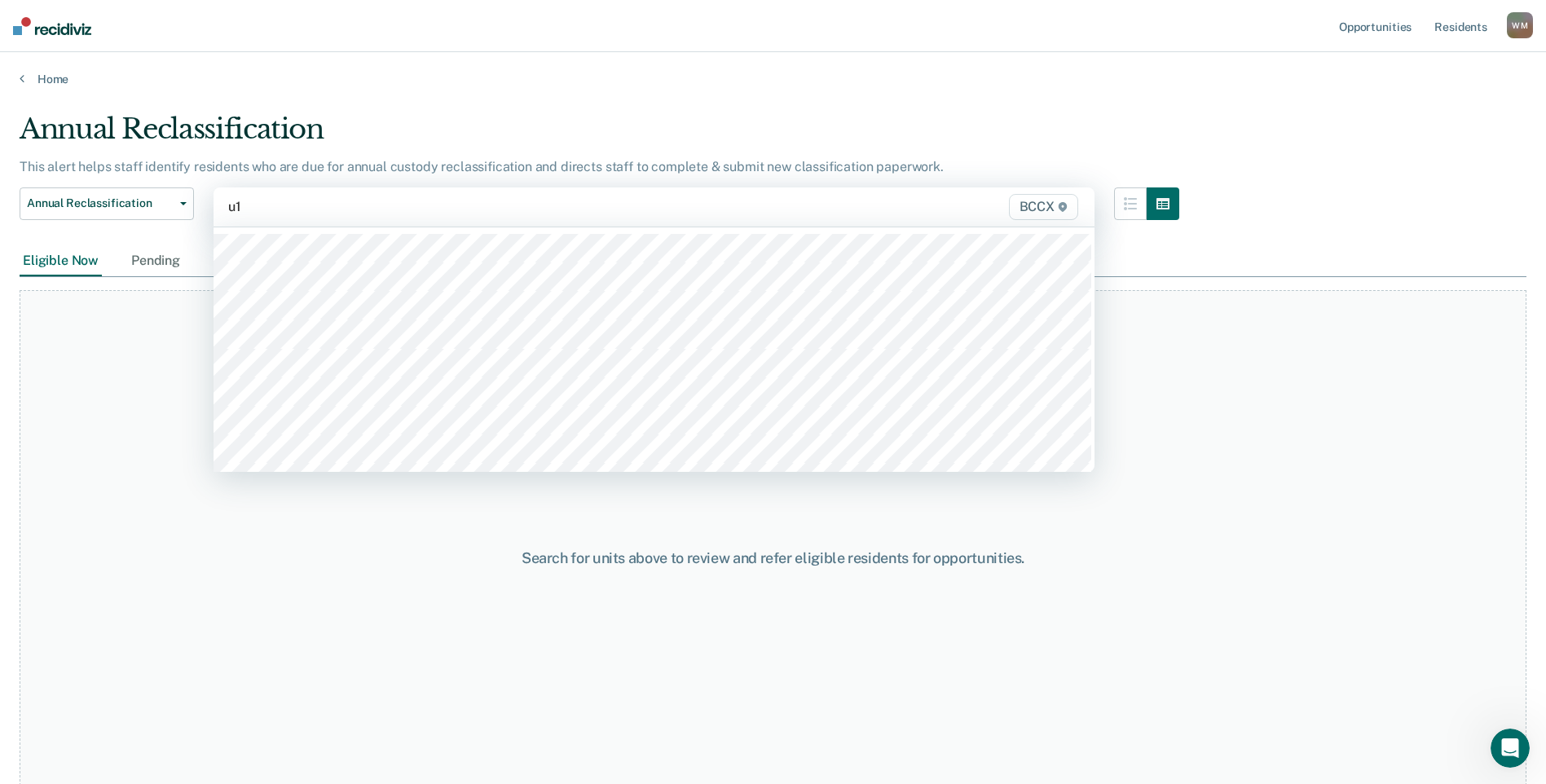 type on "u14" 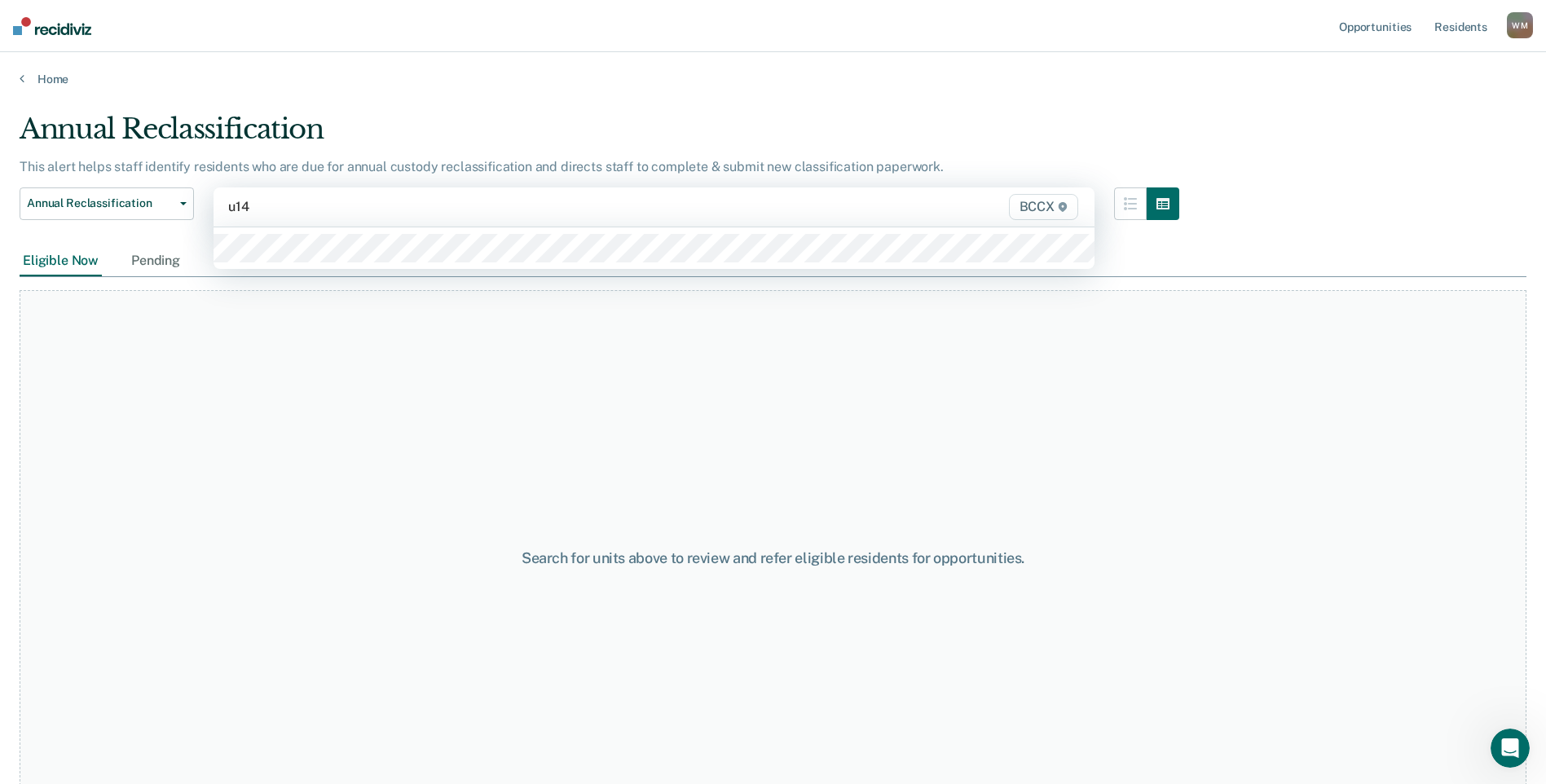 type 